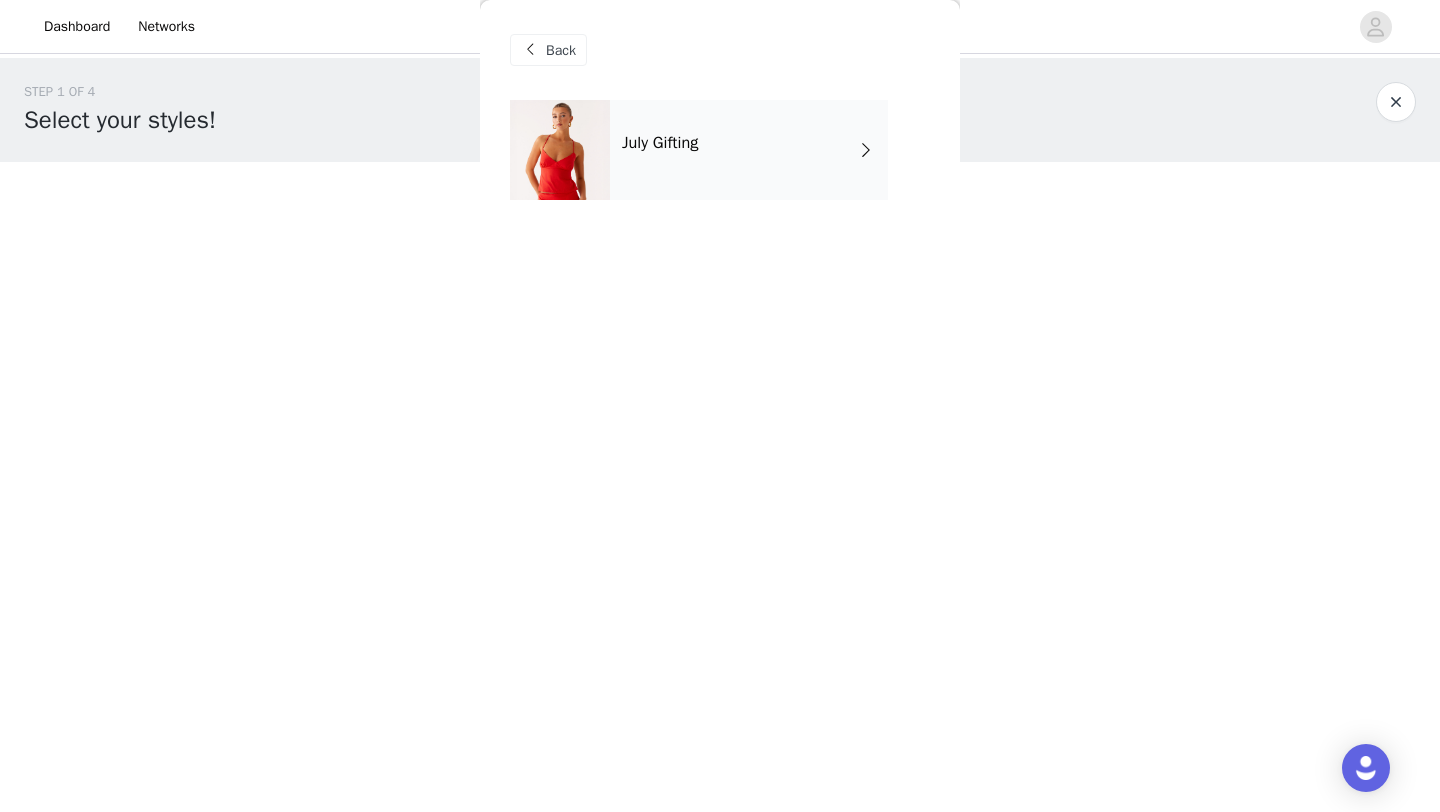 scroll, scrollTop: 0, scrollLeft: 0, axis: both 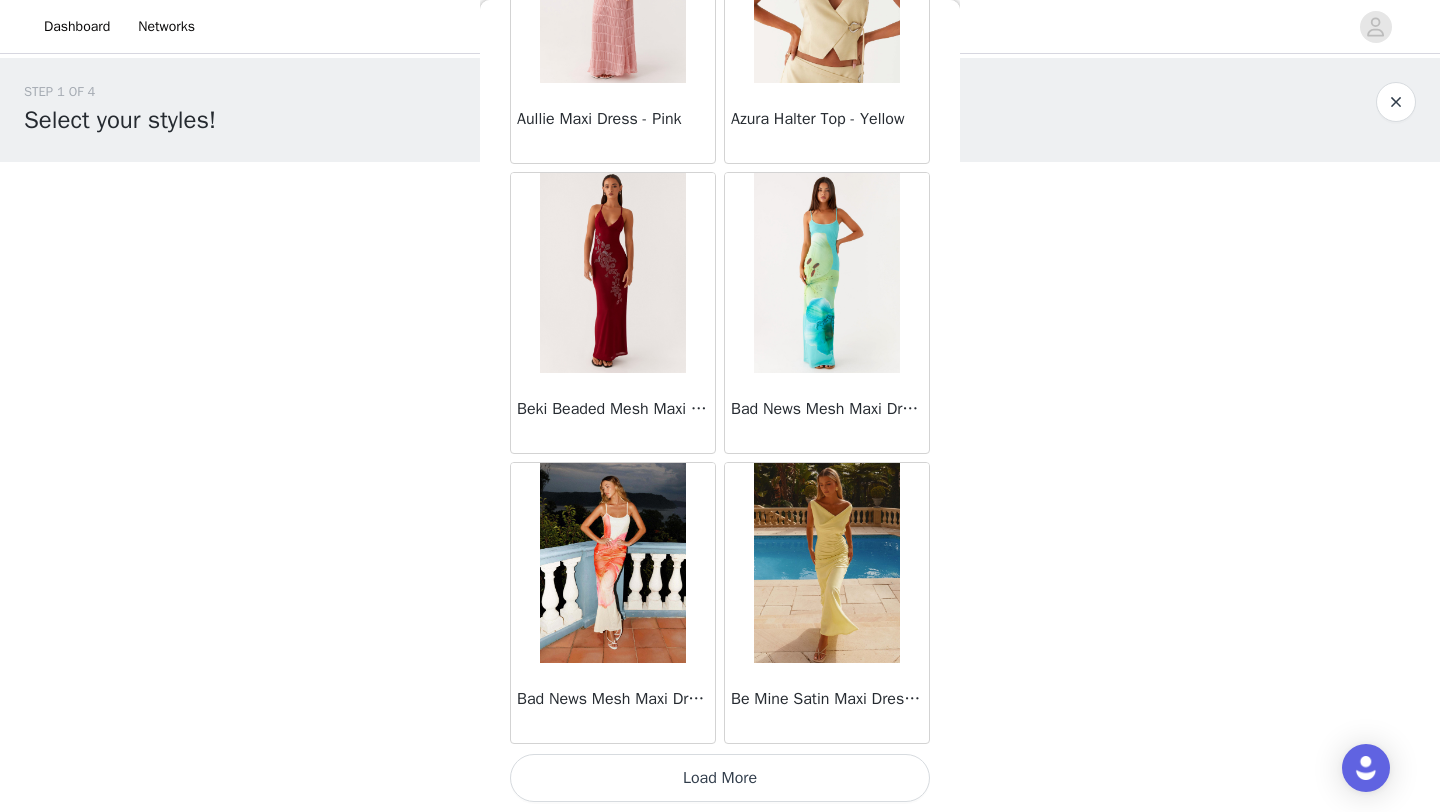 click on "Load More" at bounding box center (720, 778) 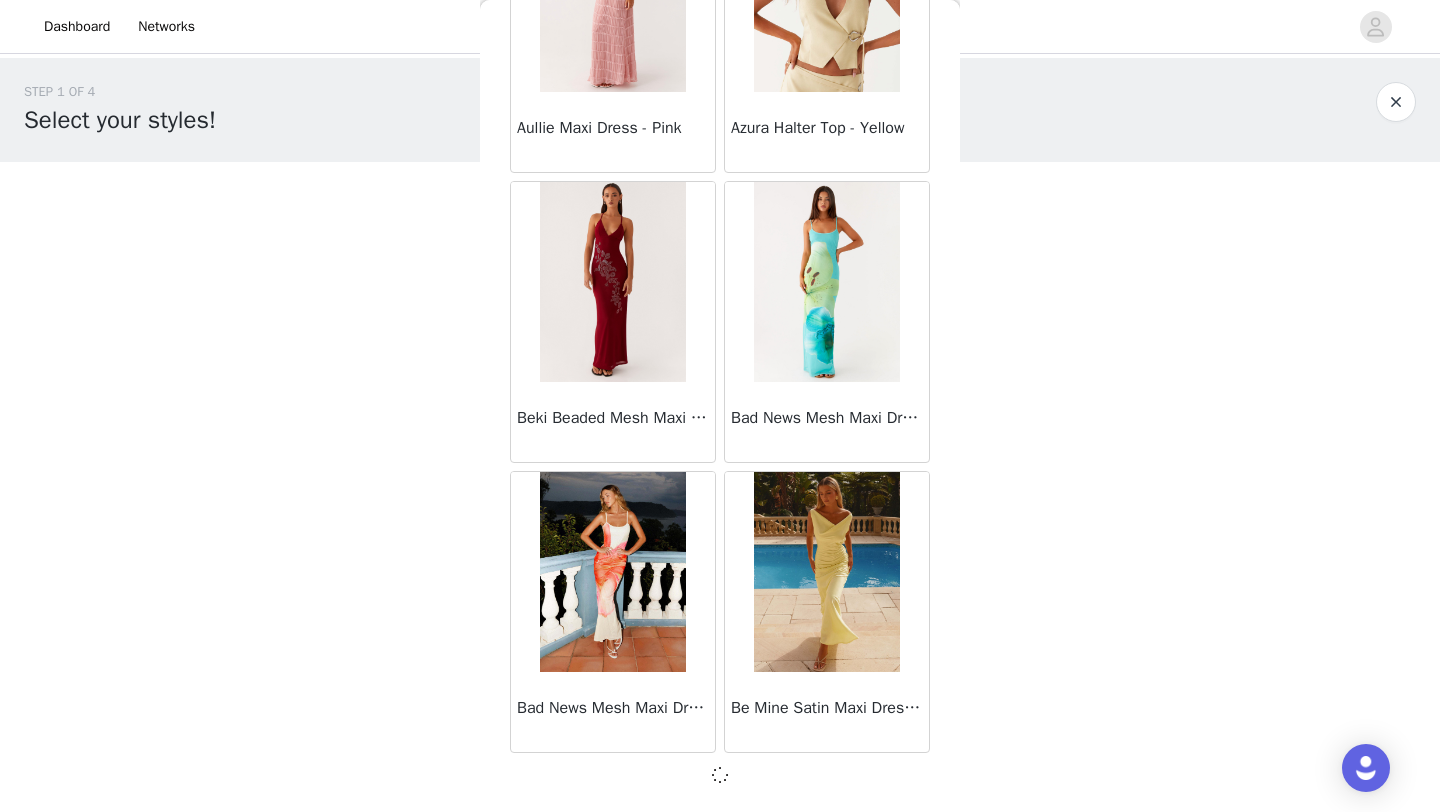 scroll, scrollTop: 2239, scrollLeft: 0, axis: vertical 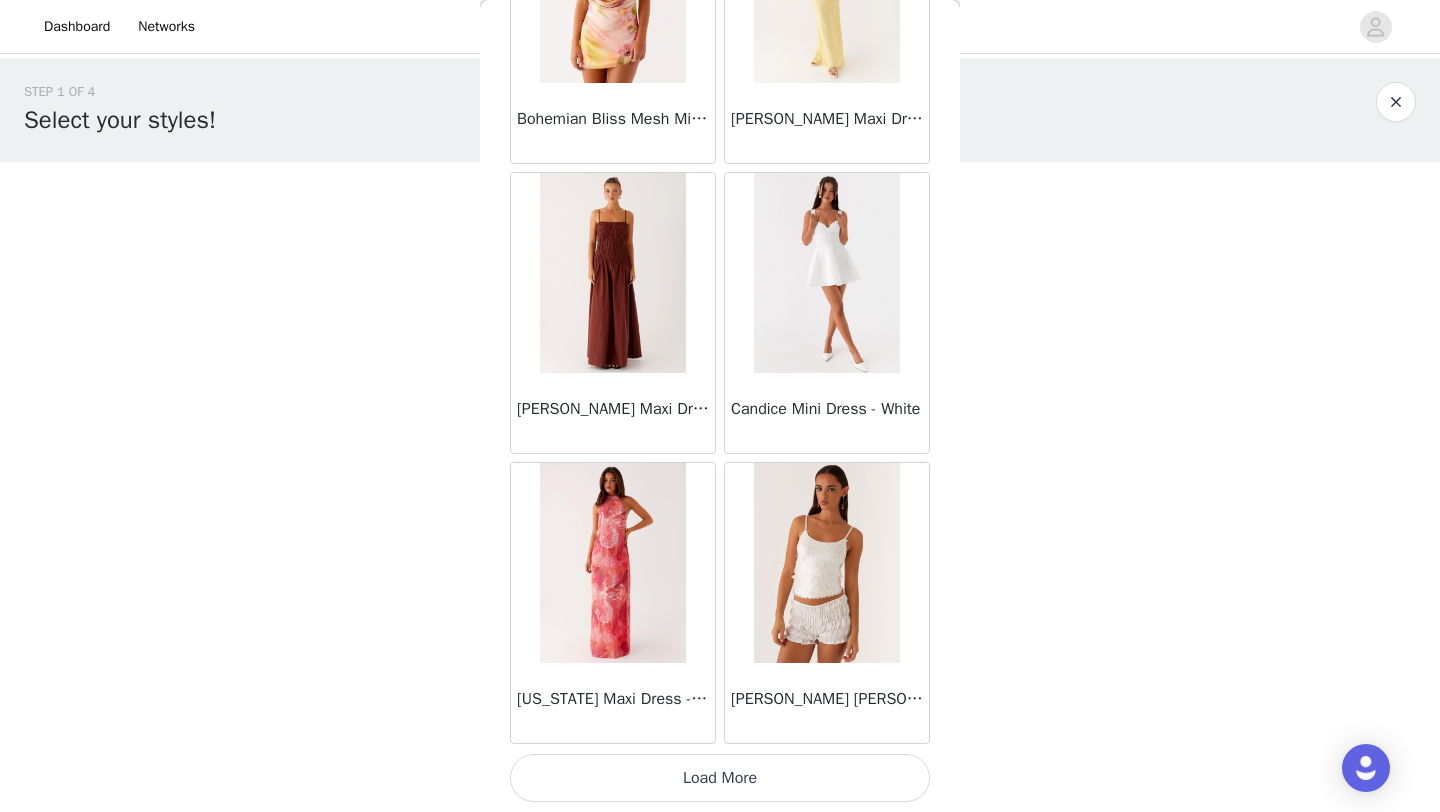 click on "Load More" at bounding box center (720, 778) 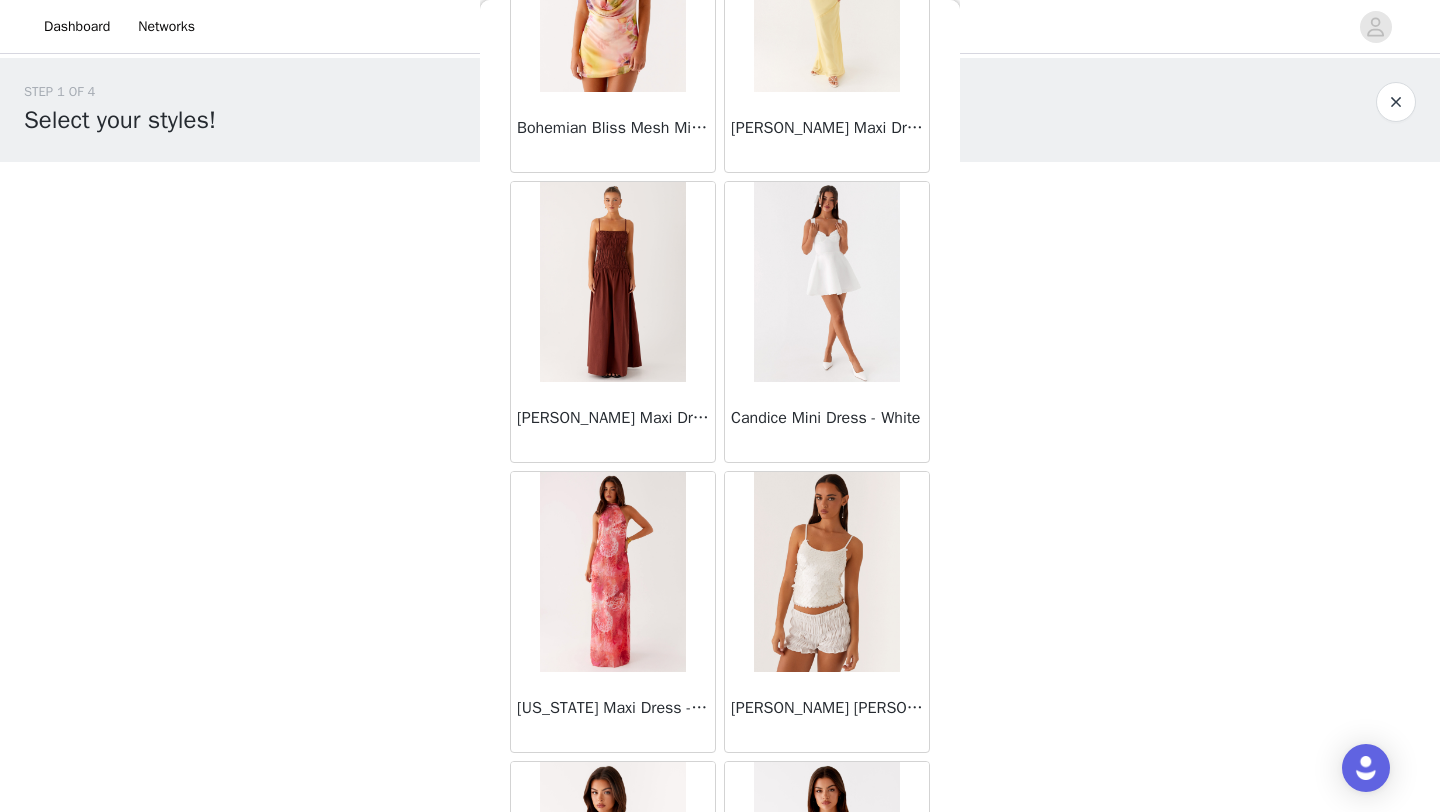 scroll, scrollTop: 5148, scrollLeft: 0, axis: vertical 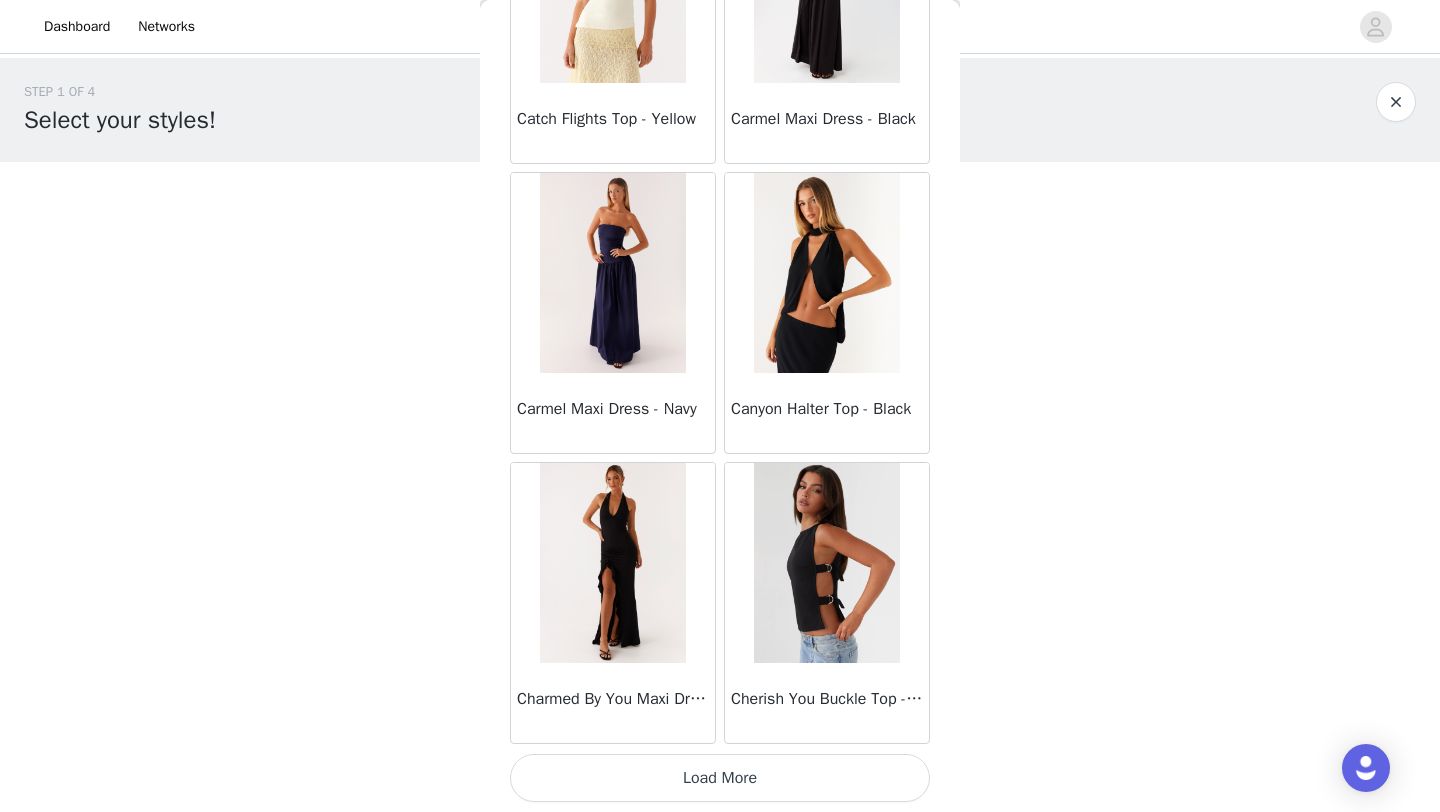 click on "Load More" at bounding box center [720, 778] 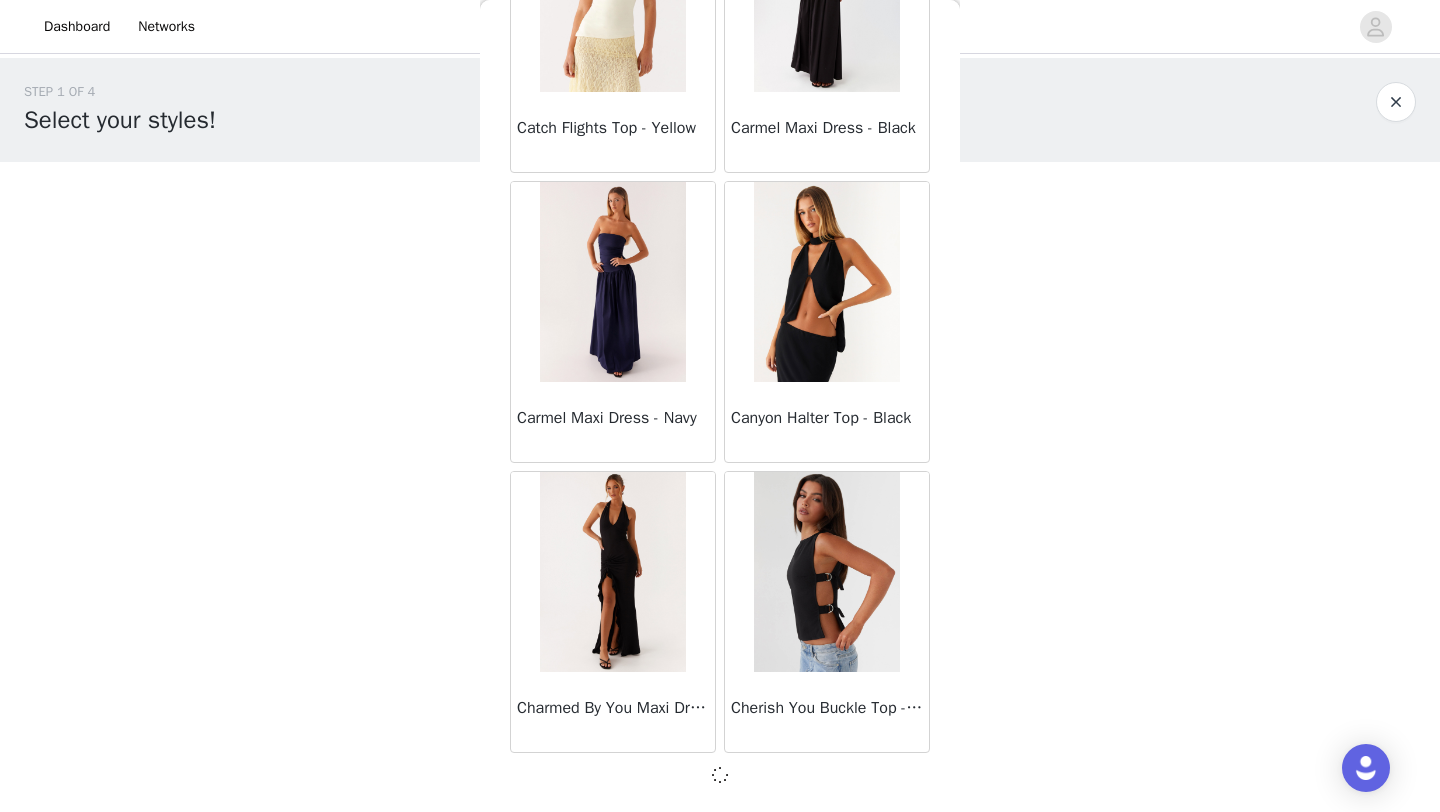 scroll, scrollTop: 8039, scrollLeft: 0, axis: vertical 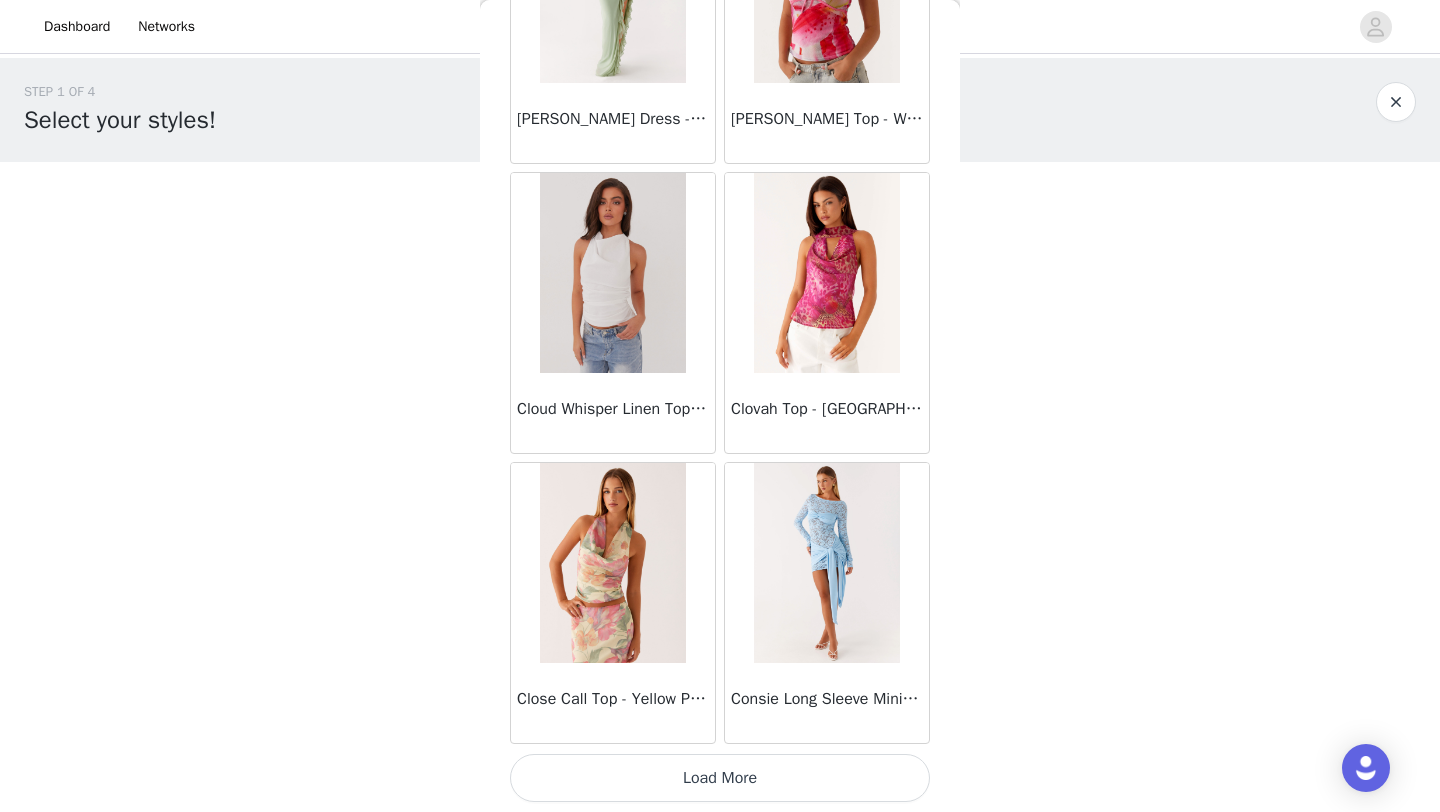 click on "Load More" at bounding box center [720, 778] 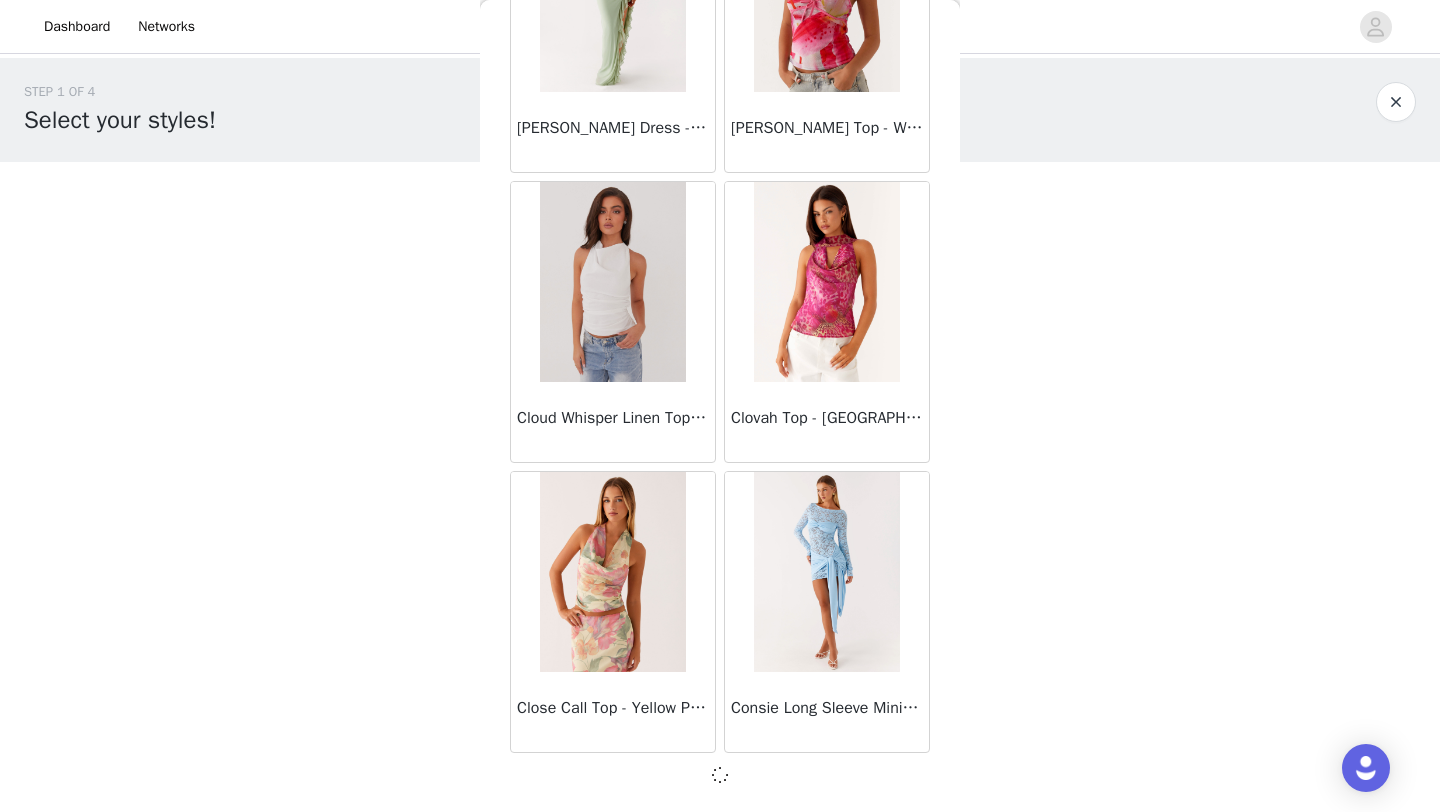 scroll, scrollTop: 10939, scrollLeft: 0, axis: vertical 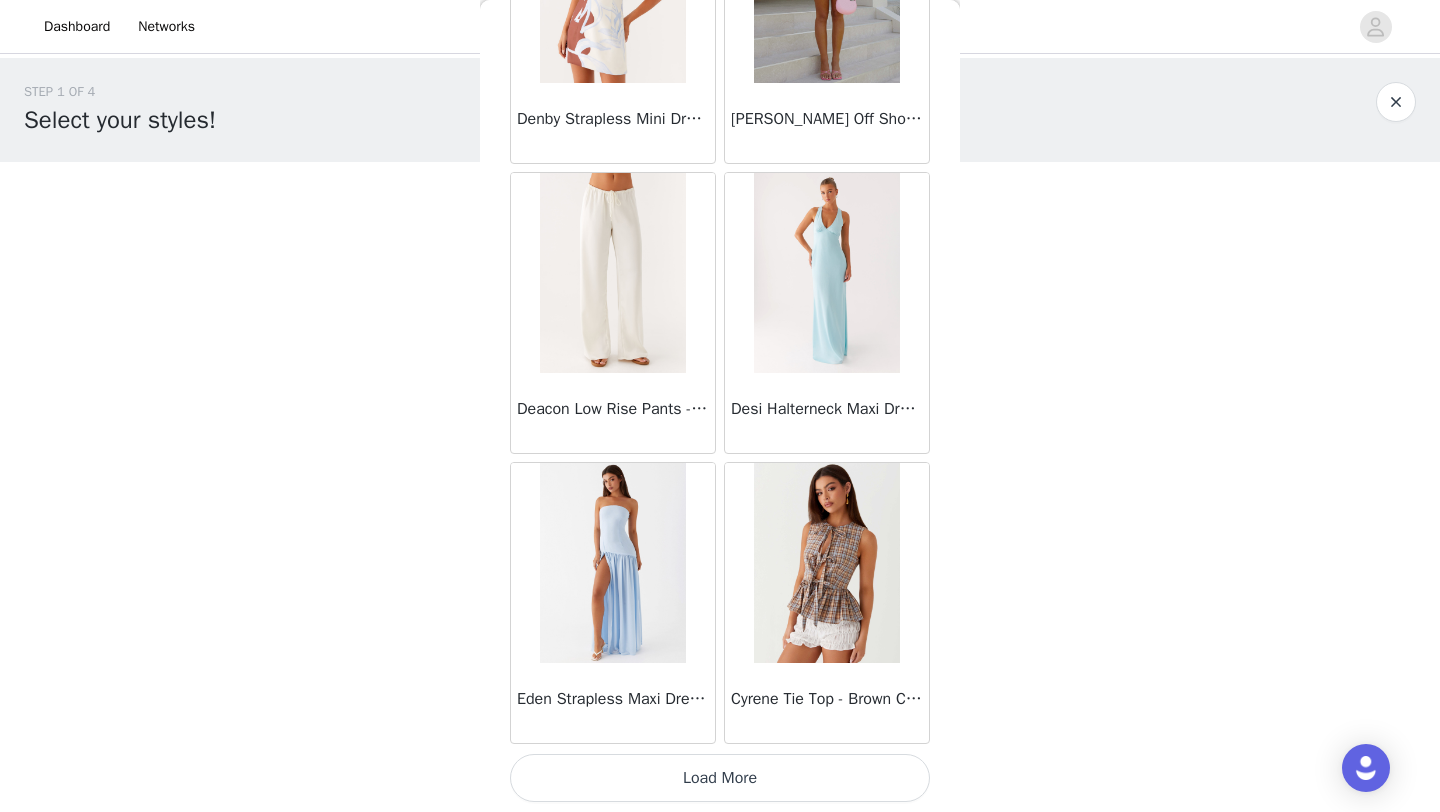 click on "Load More" at bounding box center (720, 778) 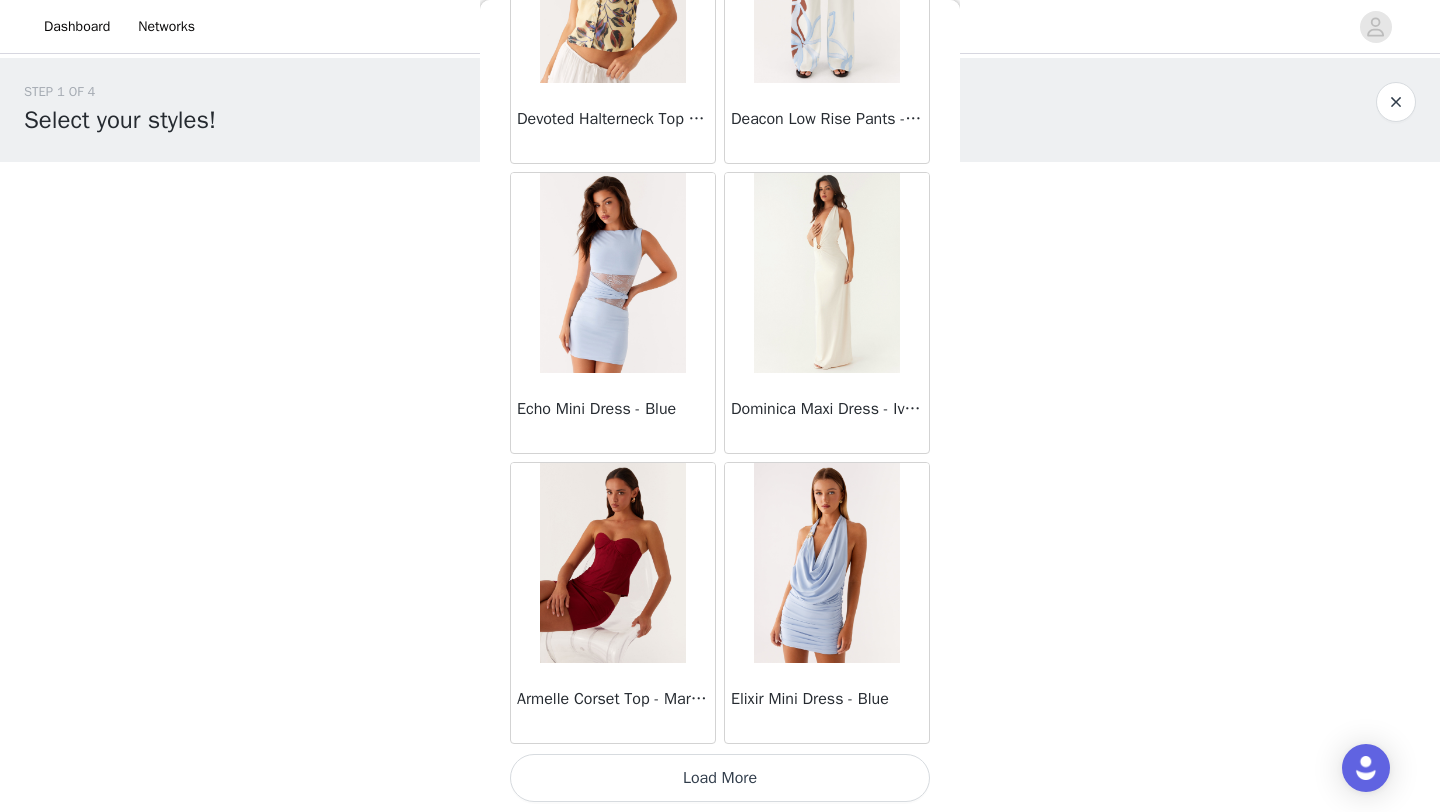 click on "Load More" at bounding box center (720, 778) 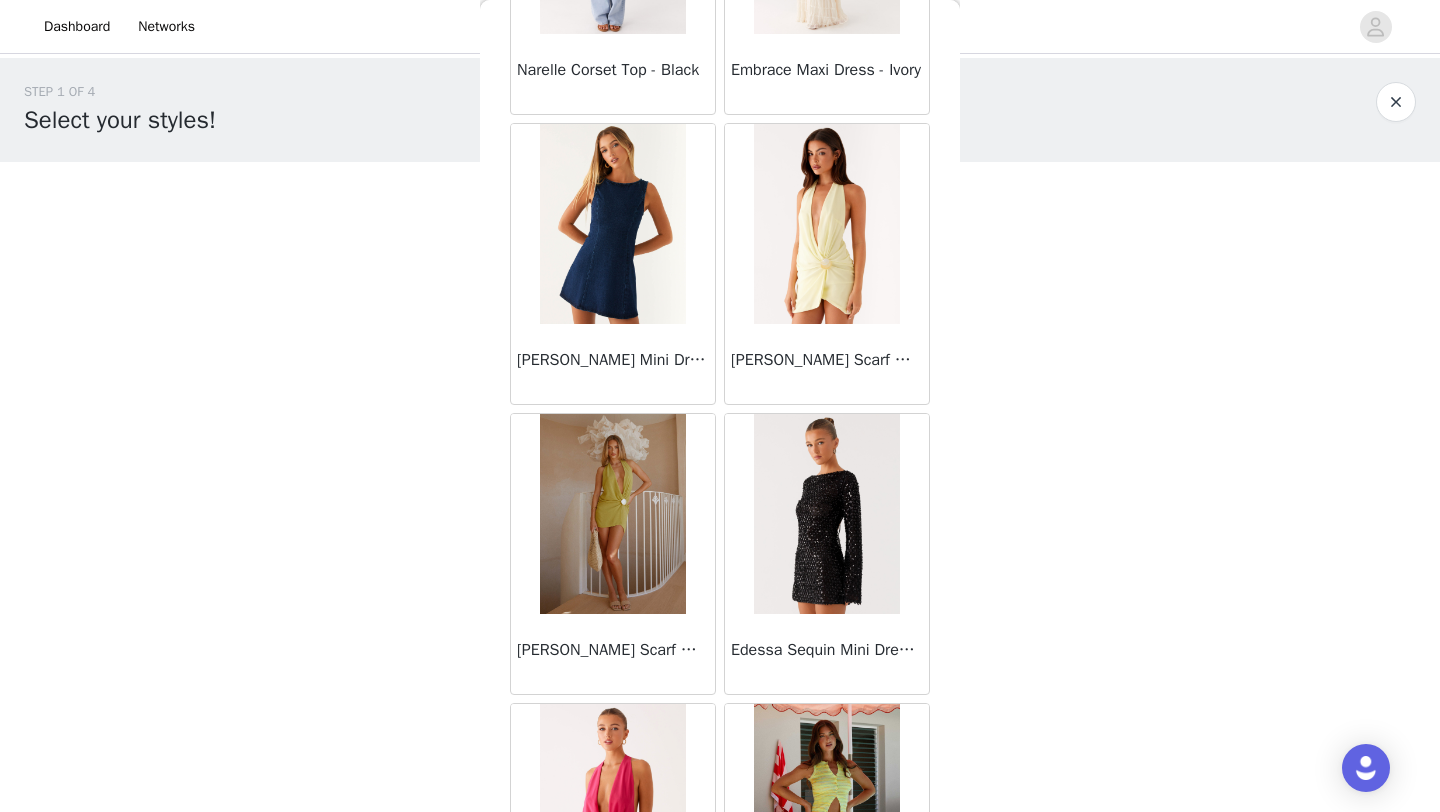 scroll, scrollTop: 19648, scrollLeft: 0, axis: vertical 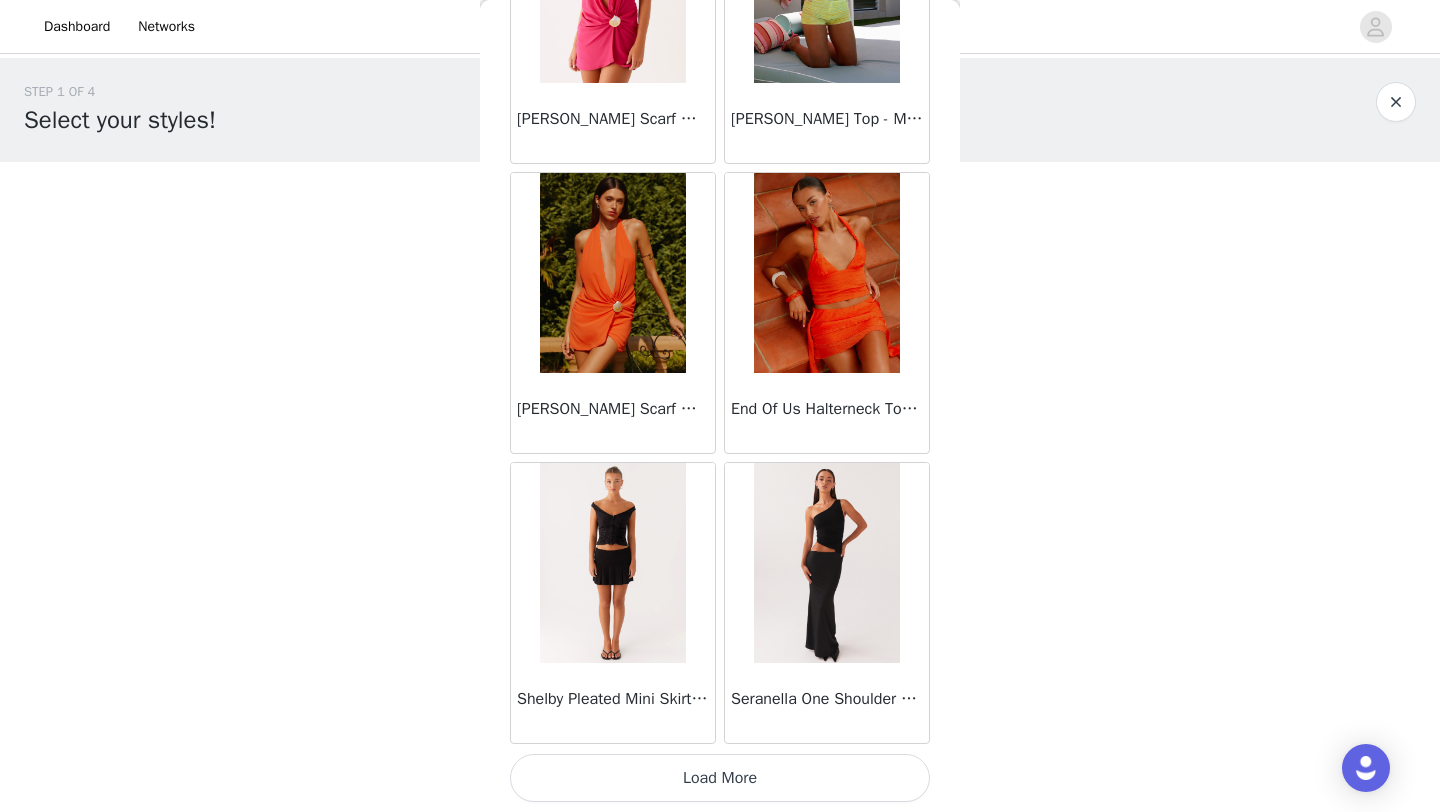 click on "Load More" at bounding box center (720, 778) 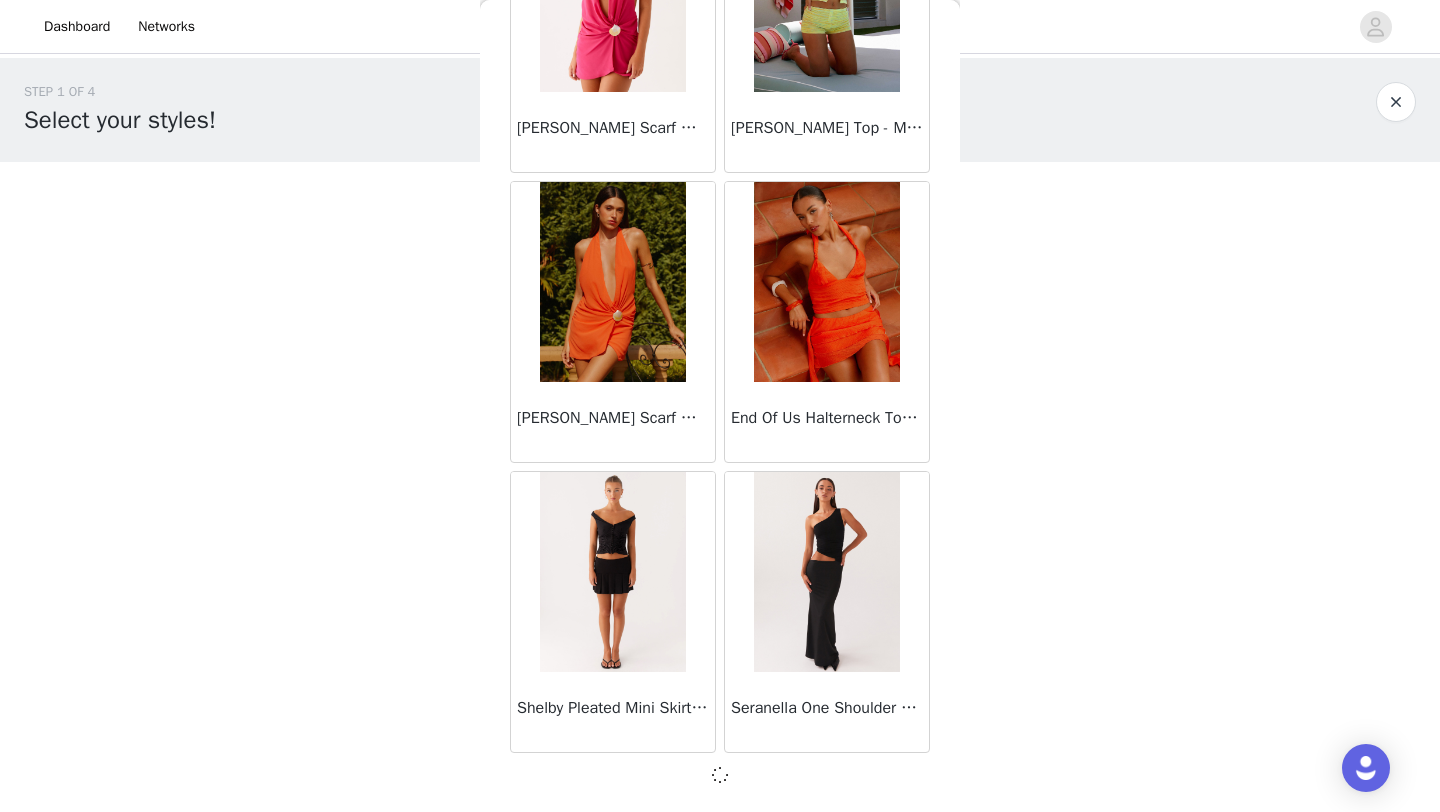 scroll, scrollTop: 19639, scrollLeft: 0, axis: vertical 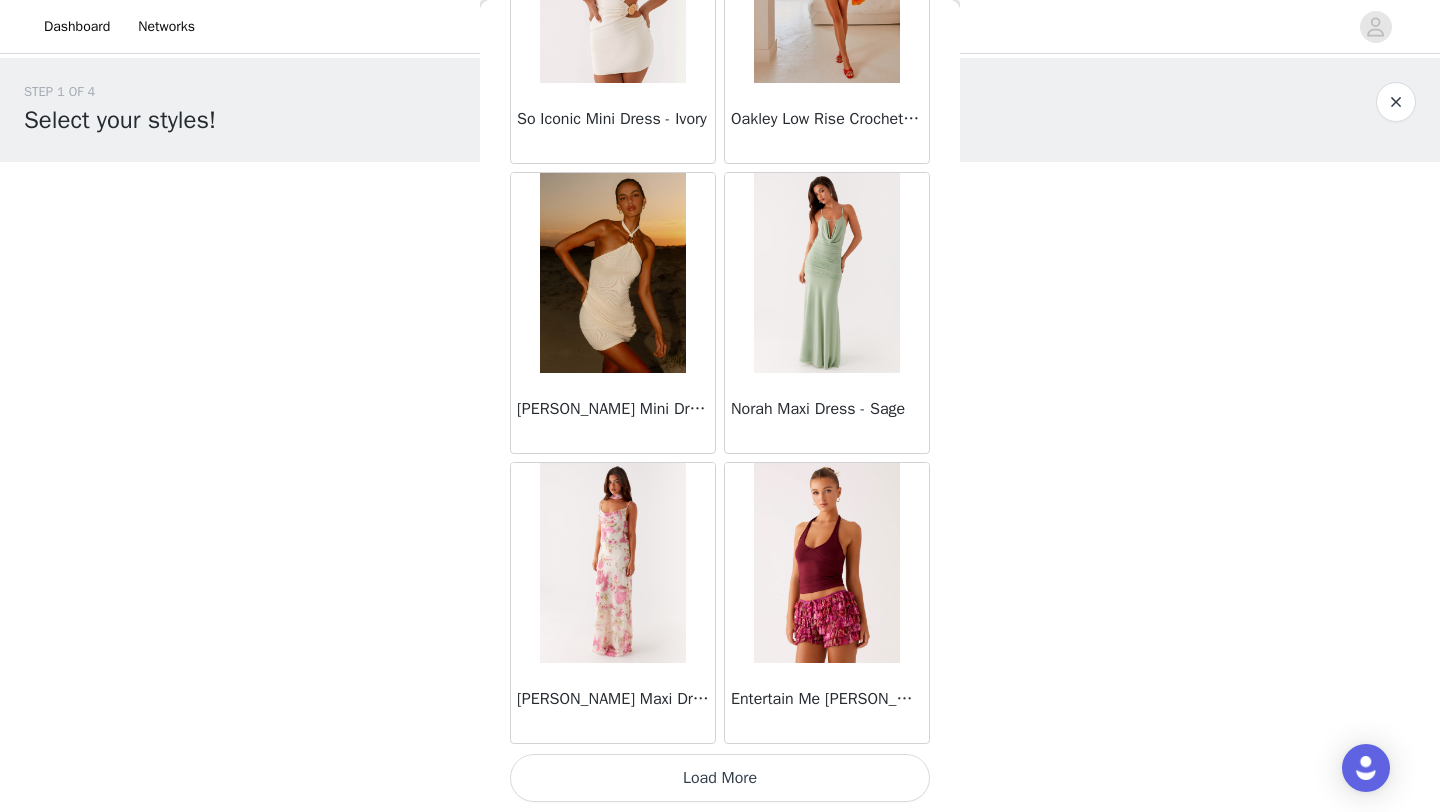 click on "Load More" at bounding box center (720, 778) 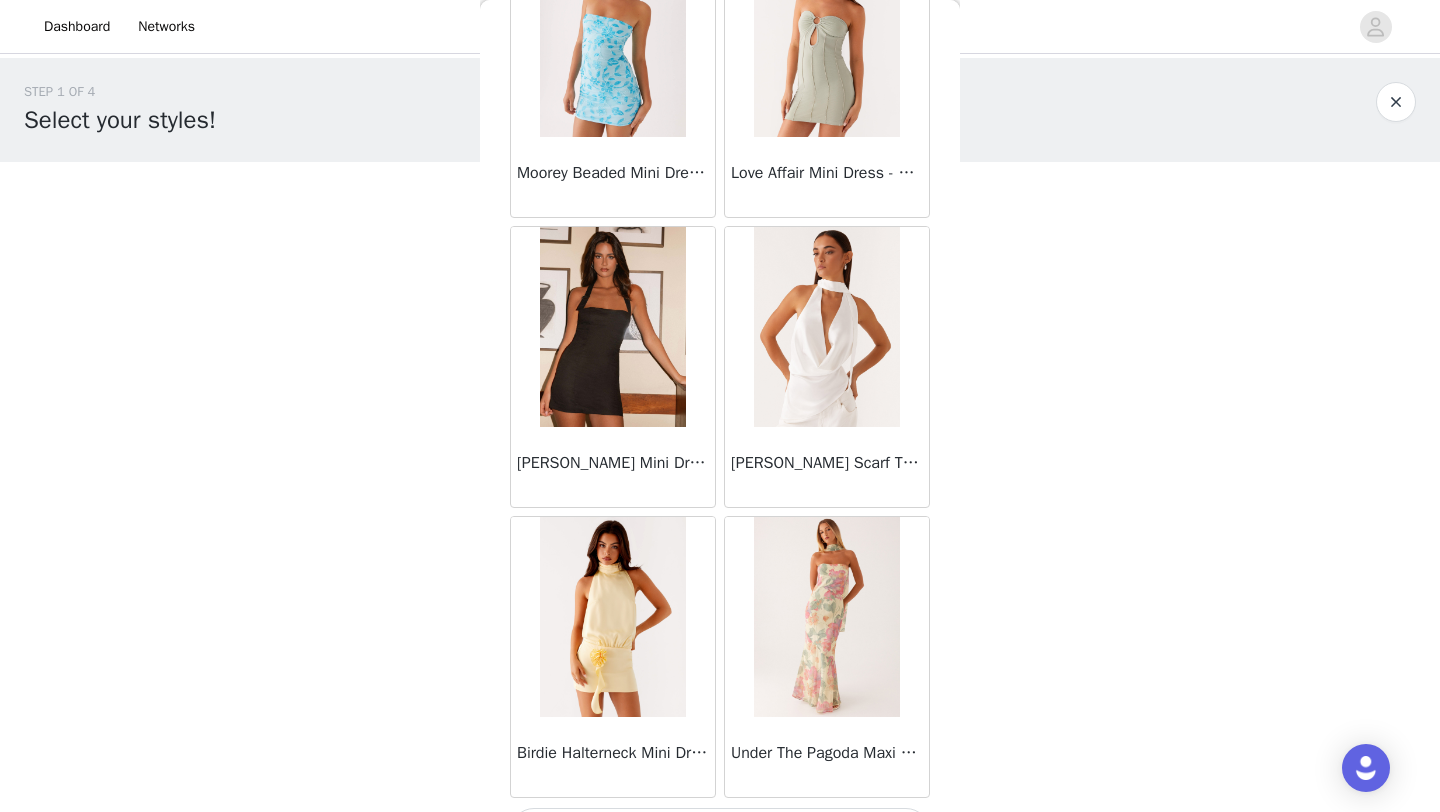 scroll, scrollTop: 25448, scrollLeft: 0, axis: vertical 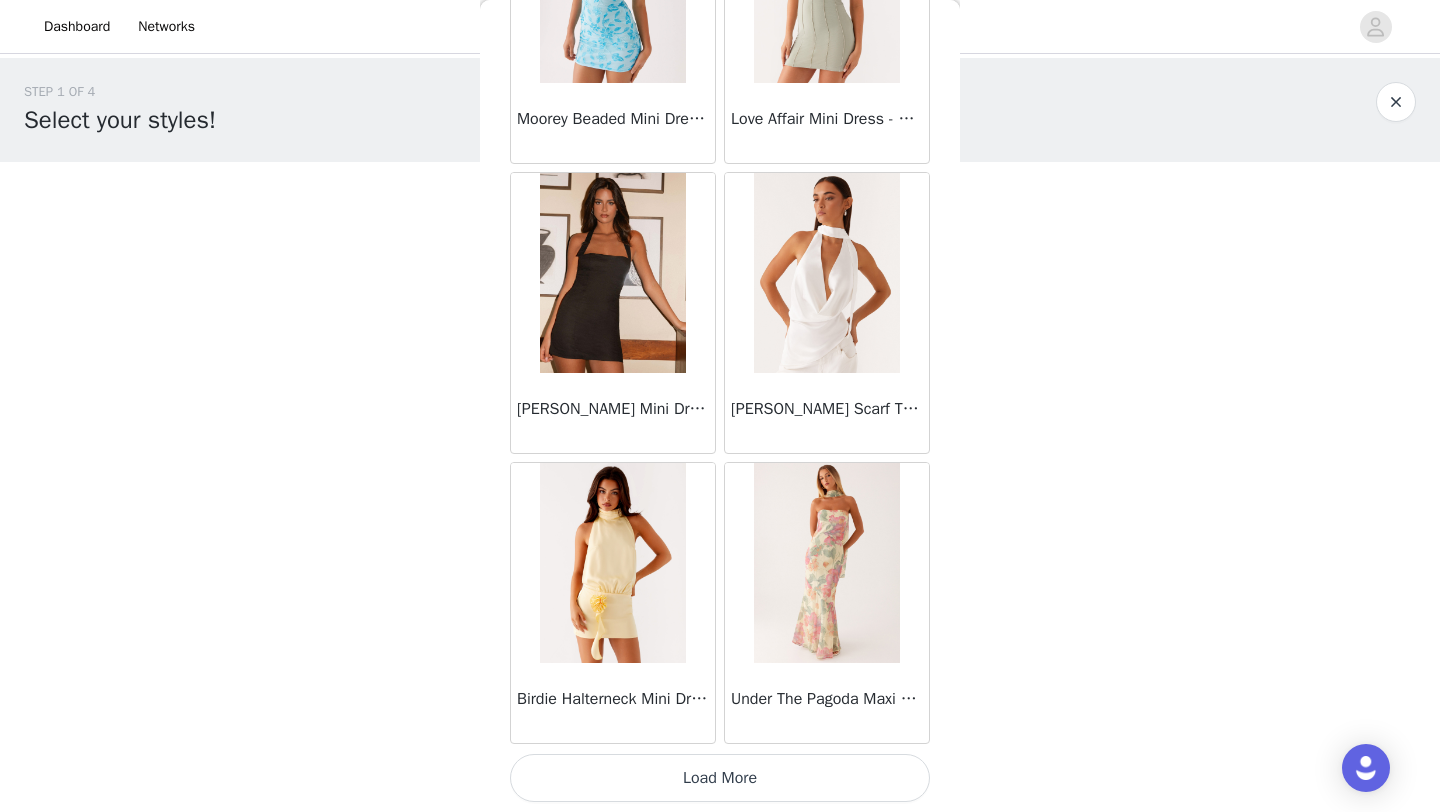 click on "Load More" at bounding box center [720, 778] 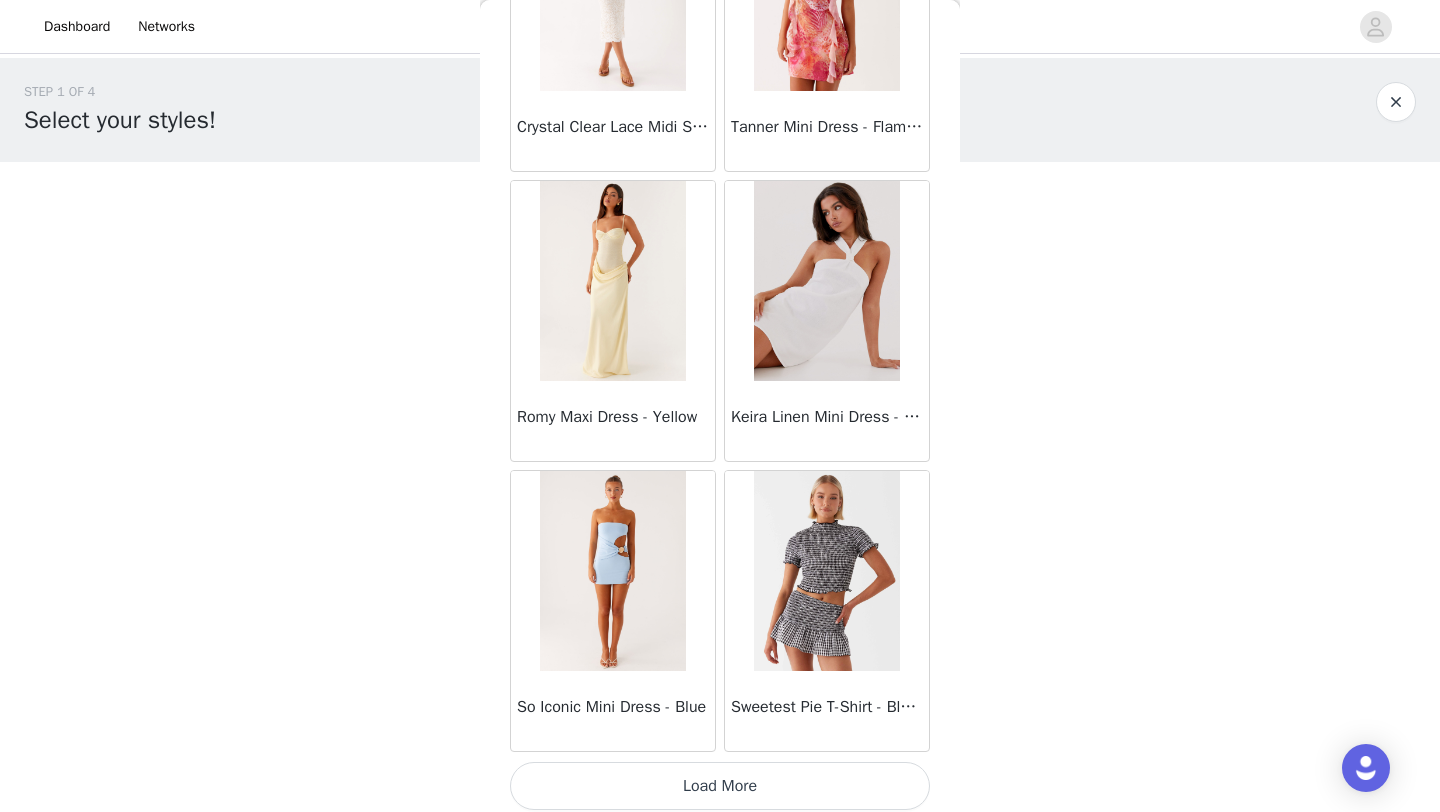 scroll, scrollTop: 28348, scrollLeft: 0, axis: vertical 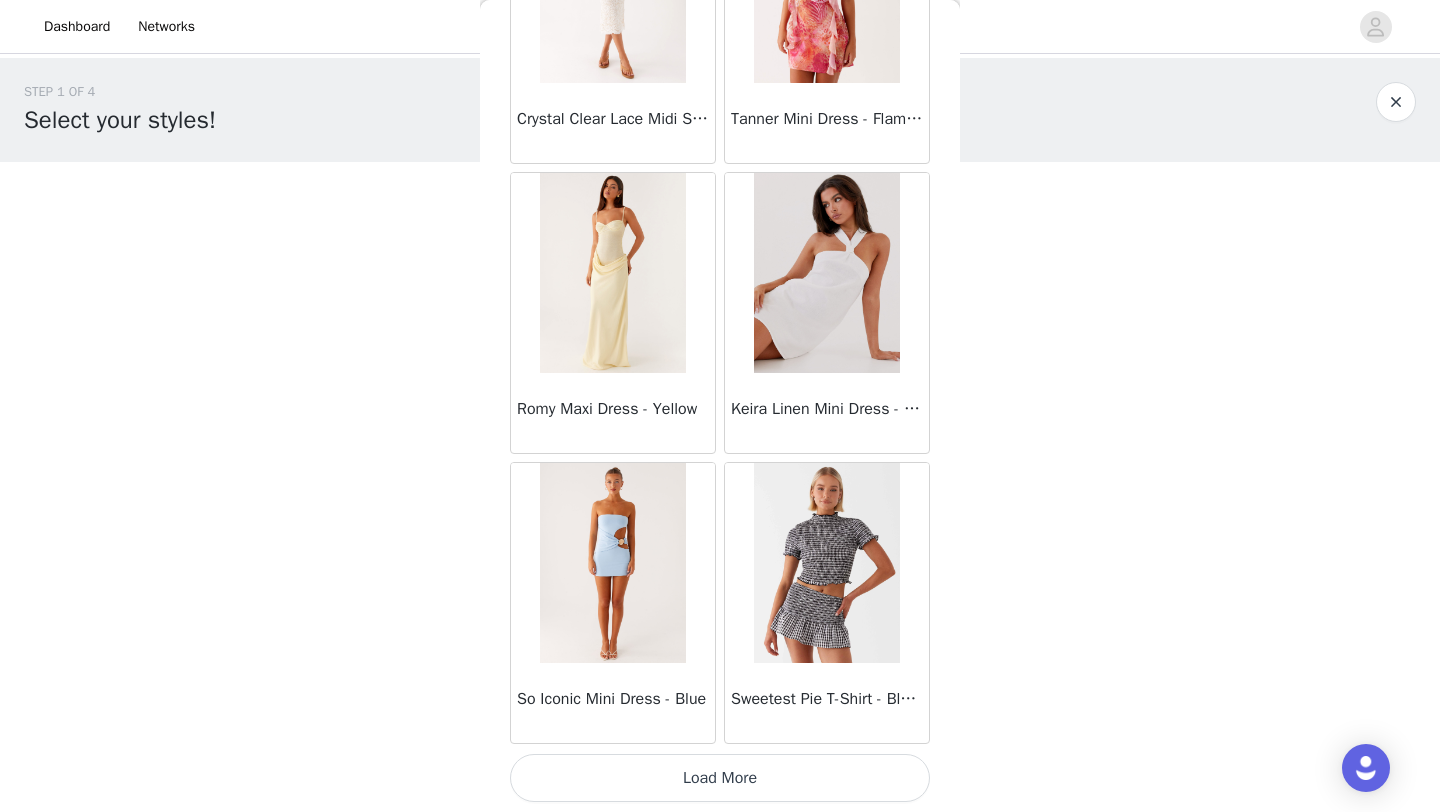 click on "Load More" at bounding box center [720, 778] 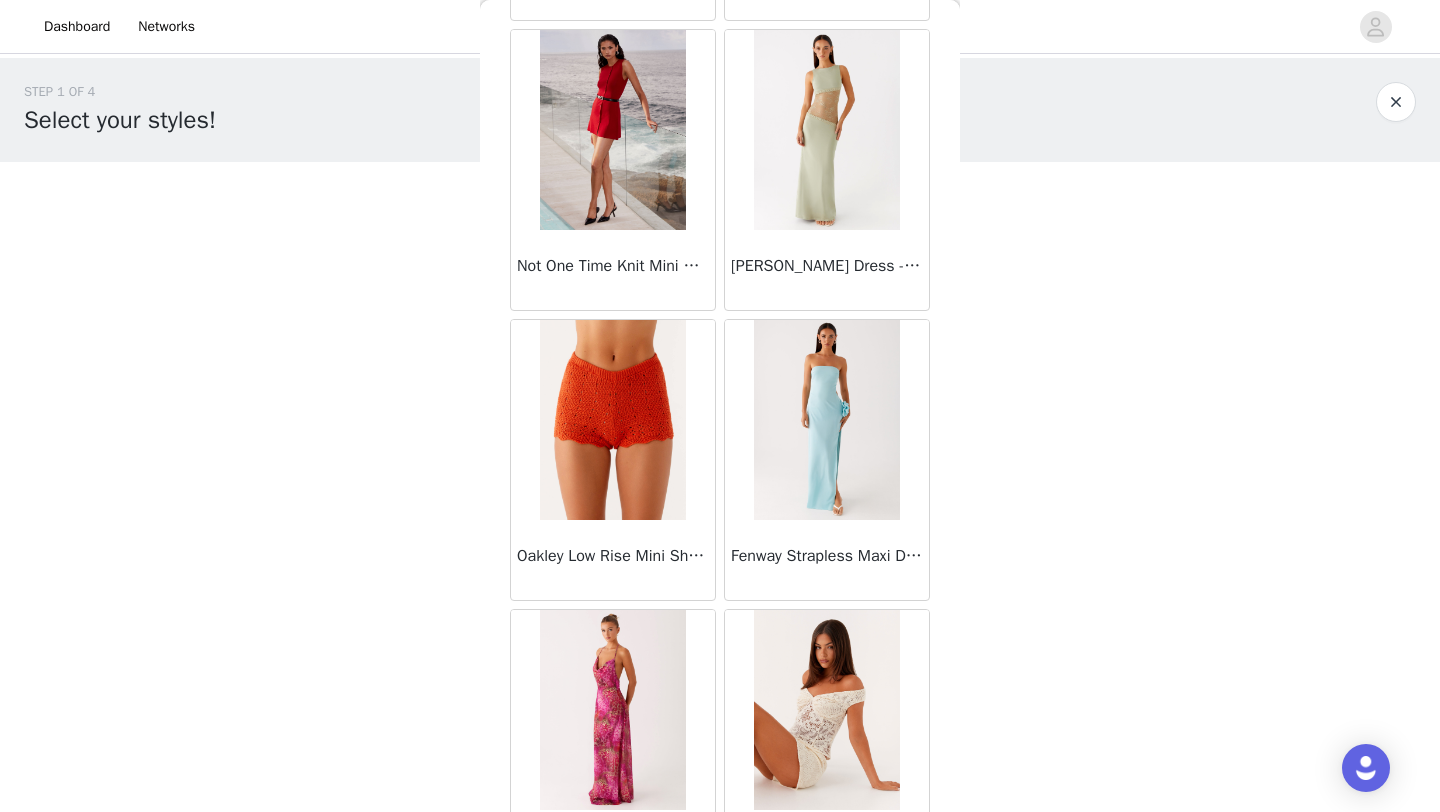 scroll, scrollTop: 31248, scrollLeft: 0, axis: vertical 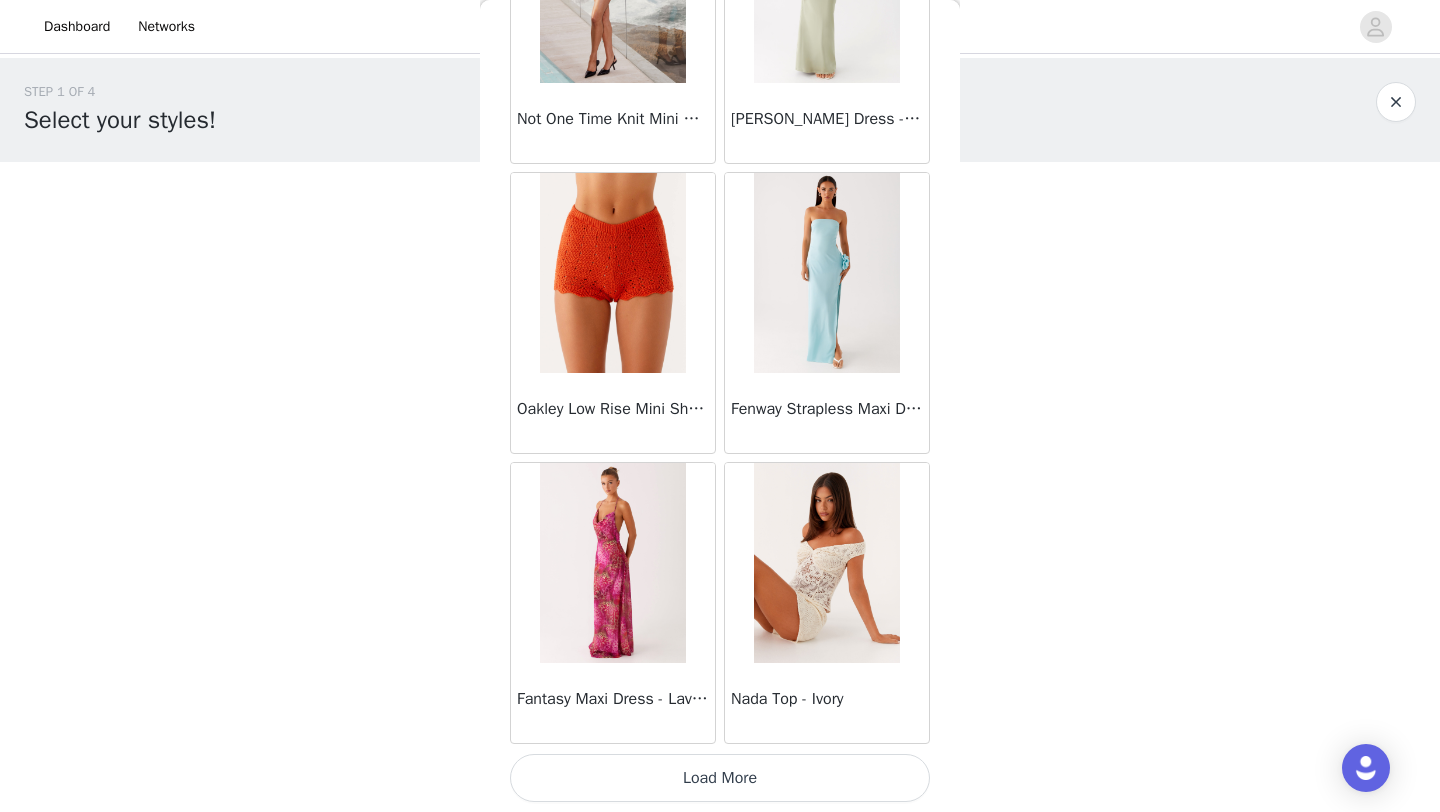 click on "Load More" at bounding box center [720, 778] 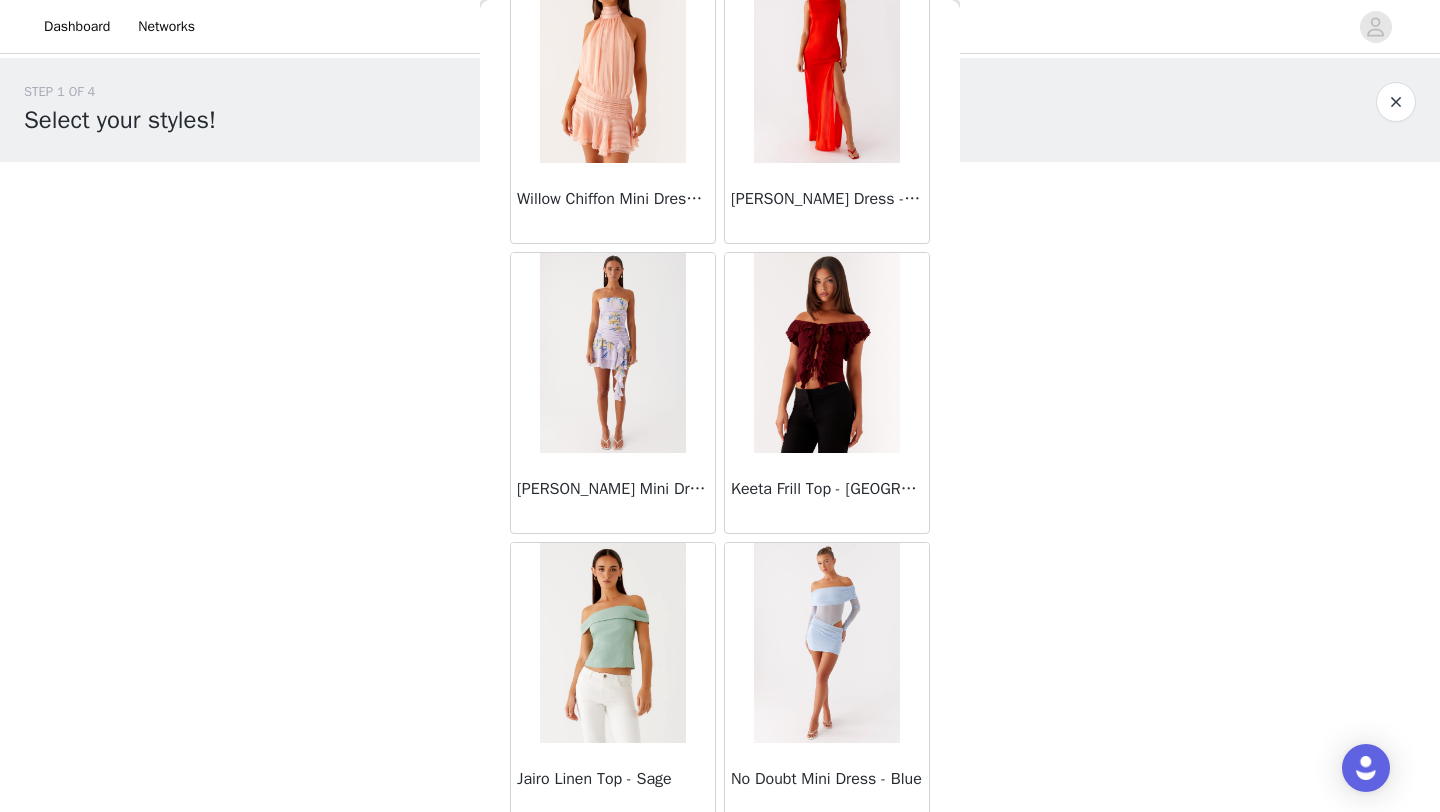 scroll, scrollTop: 34148, scrollLeft: 0, axis: vertical 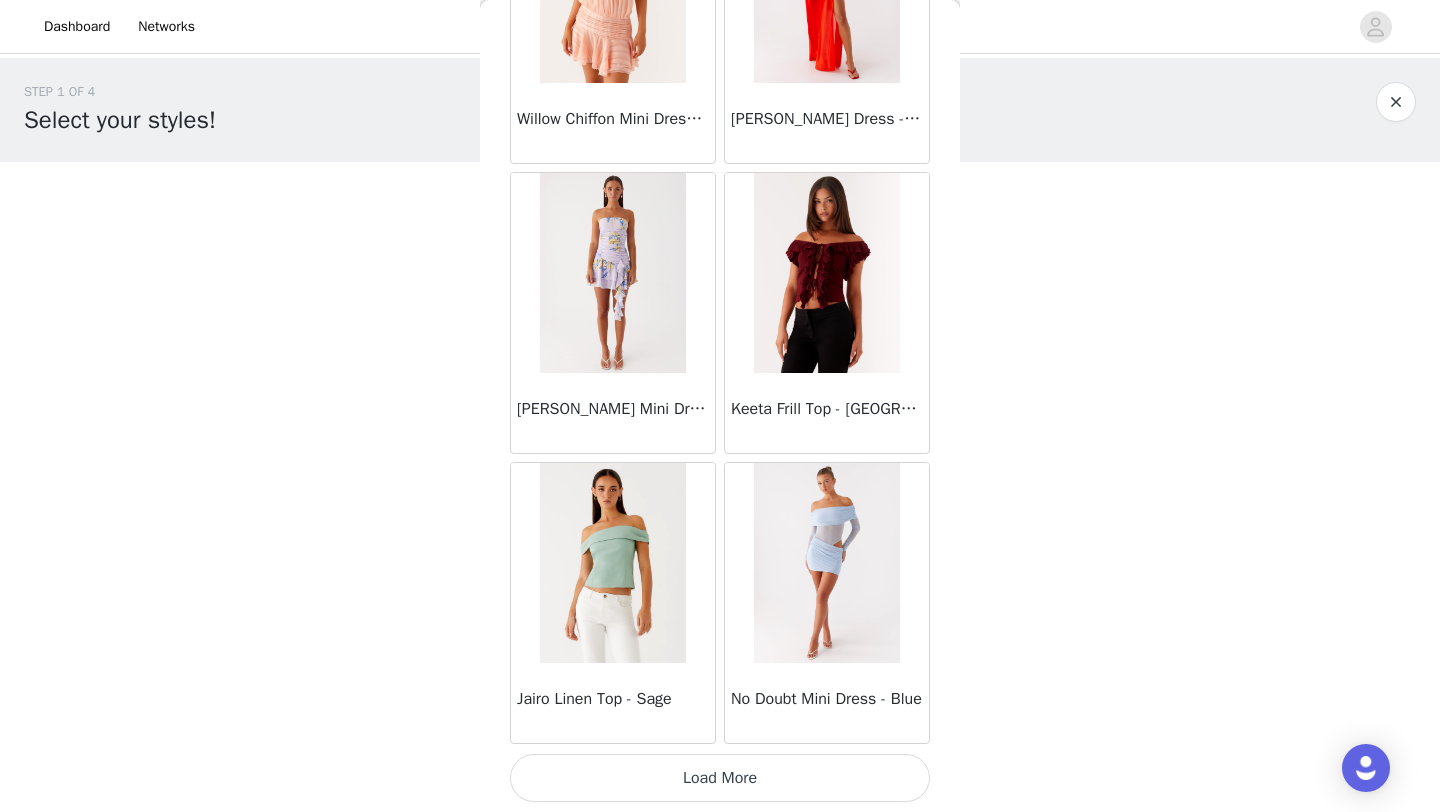 click on "Load More" at bounding box center (720, 778) 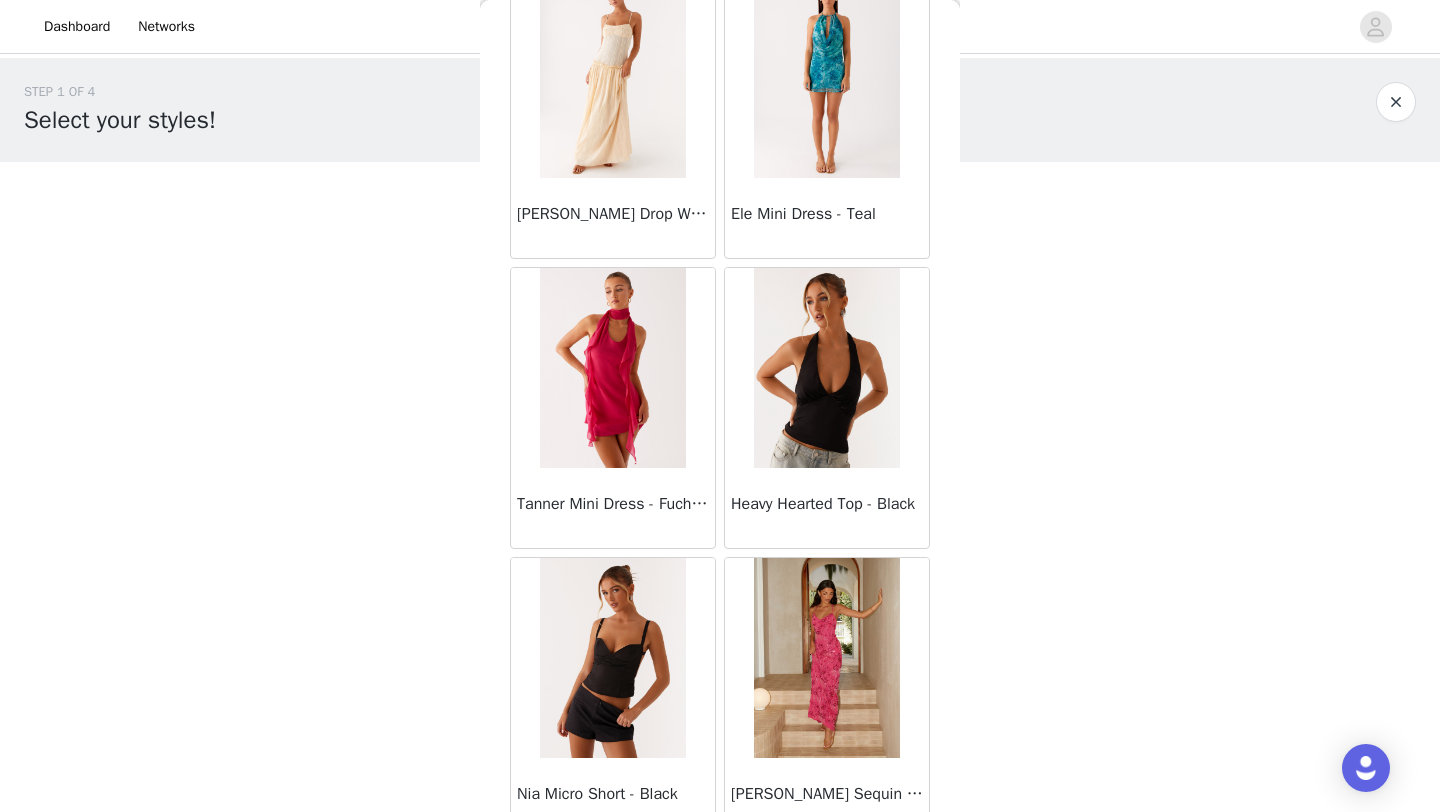 scroll, scrollTop: 37048, scrollLeft: 0, axis: vertical 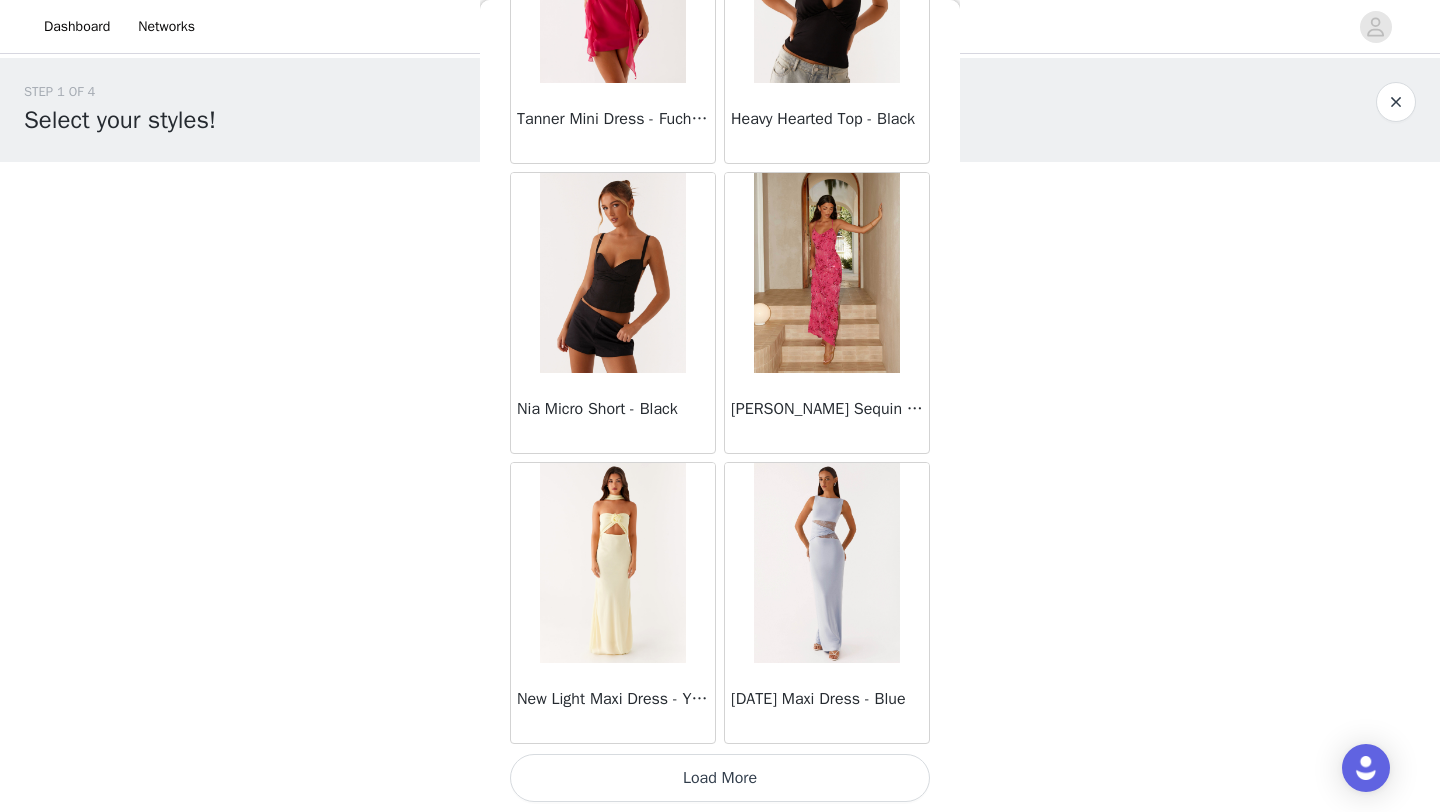 click on "Load More" at bounding box center (720, 778) 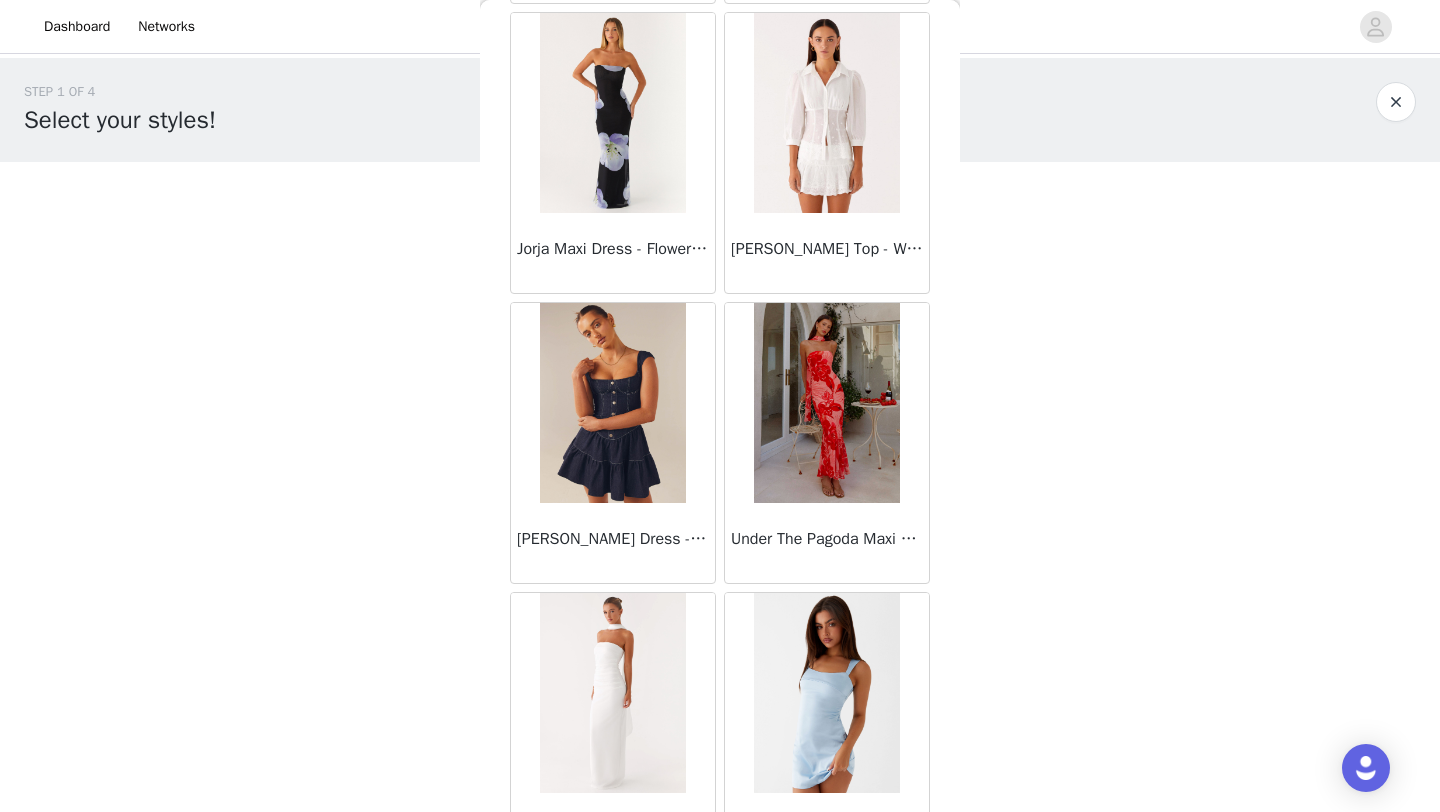scroll, scrollTop: 39948, scrollLeft: 0, axis: vertical 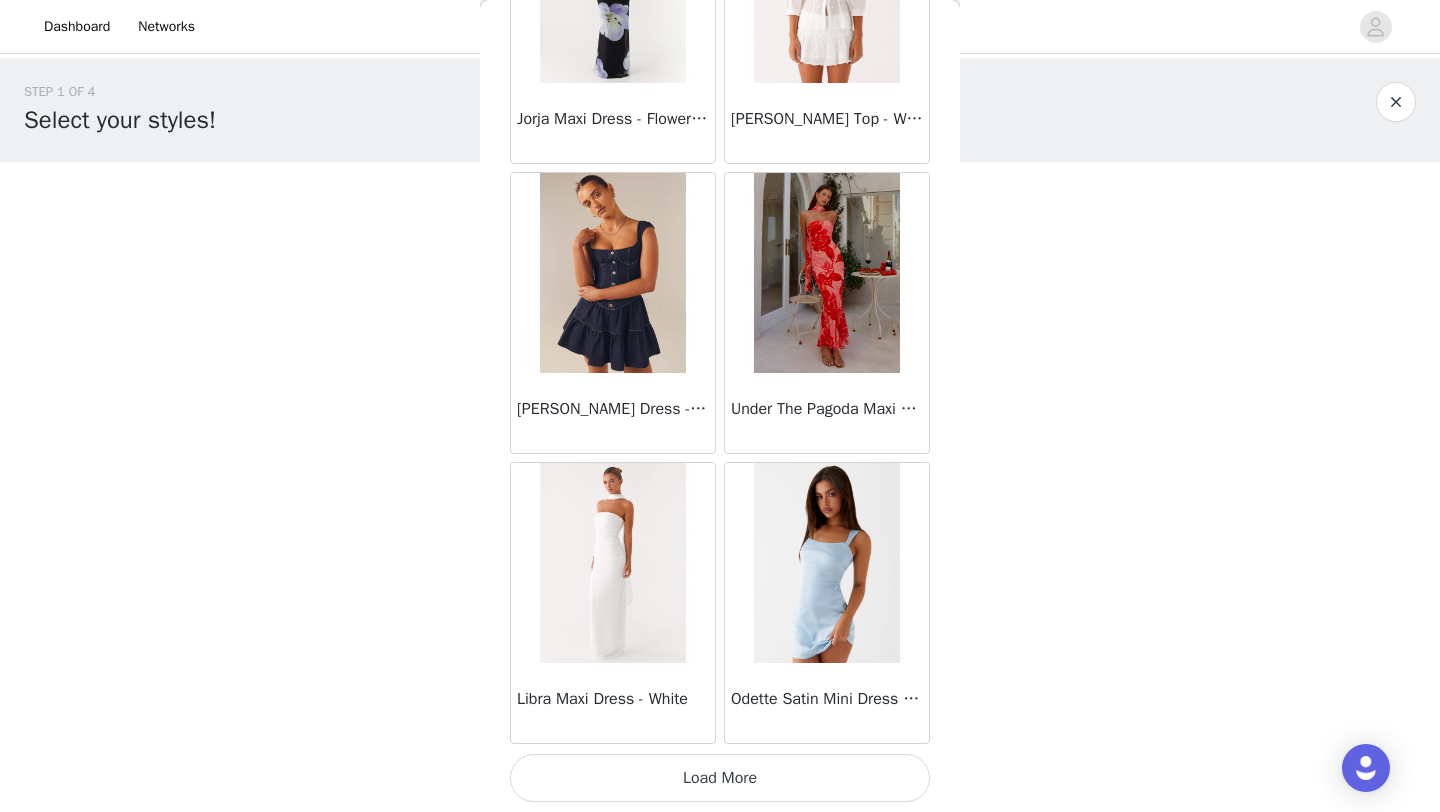 click on "Load More" at bounding box center [720, 778] 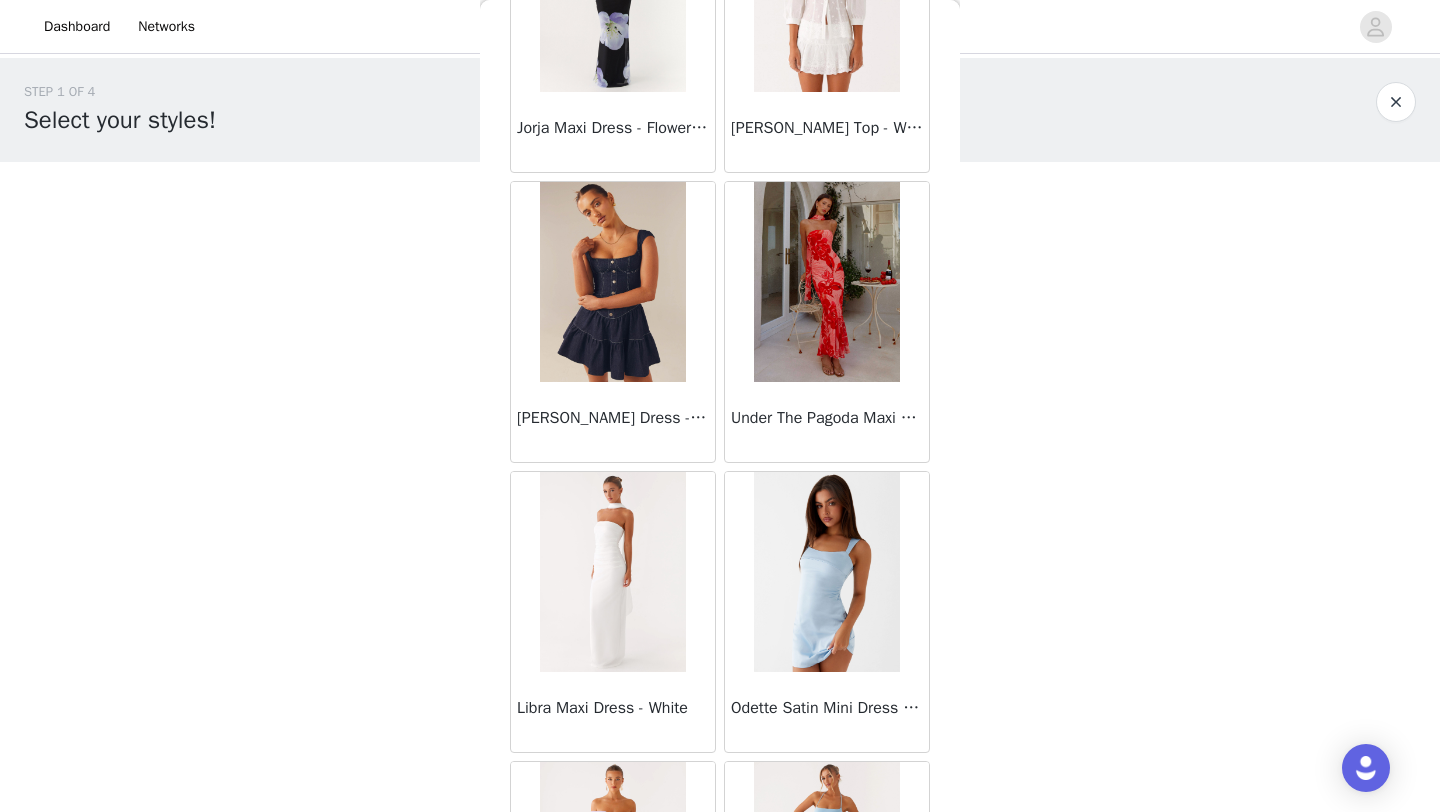 scroll, scrollTop: 39948, scrollLeft: 0, axis: vertical 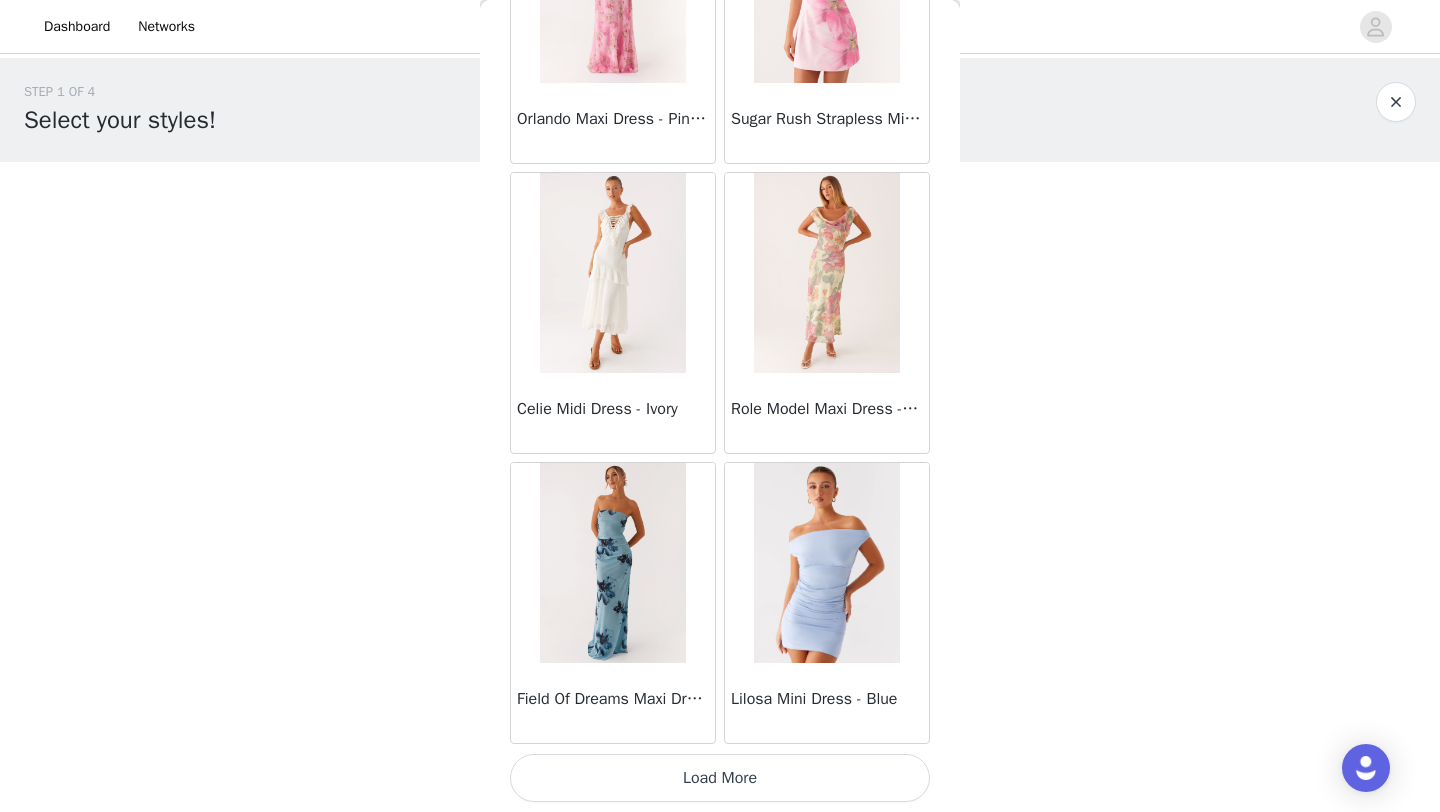 click on "Load More" at bounding box center [720, 778] 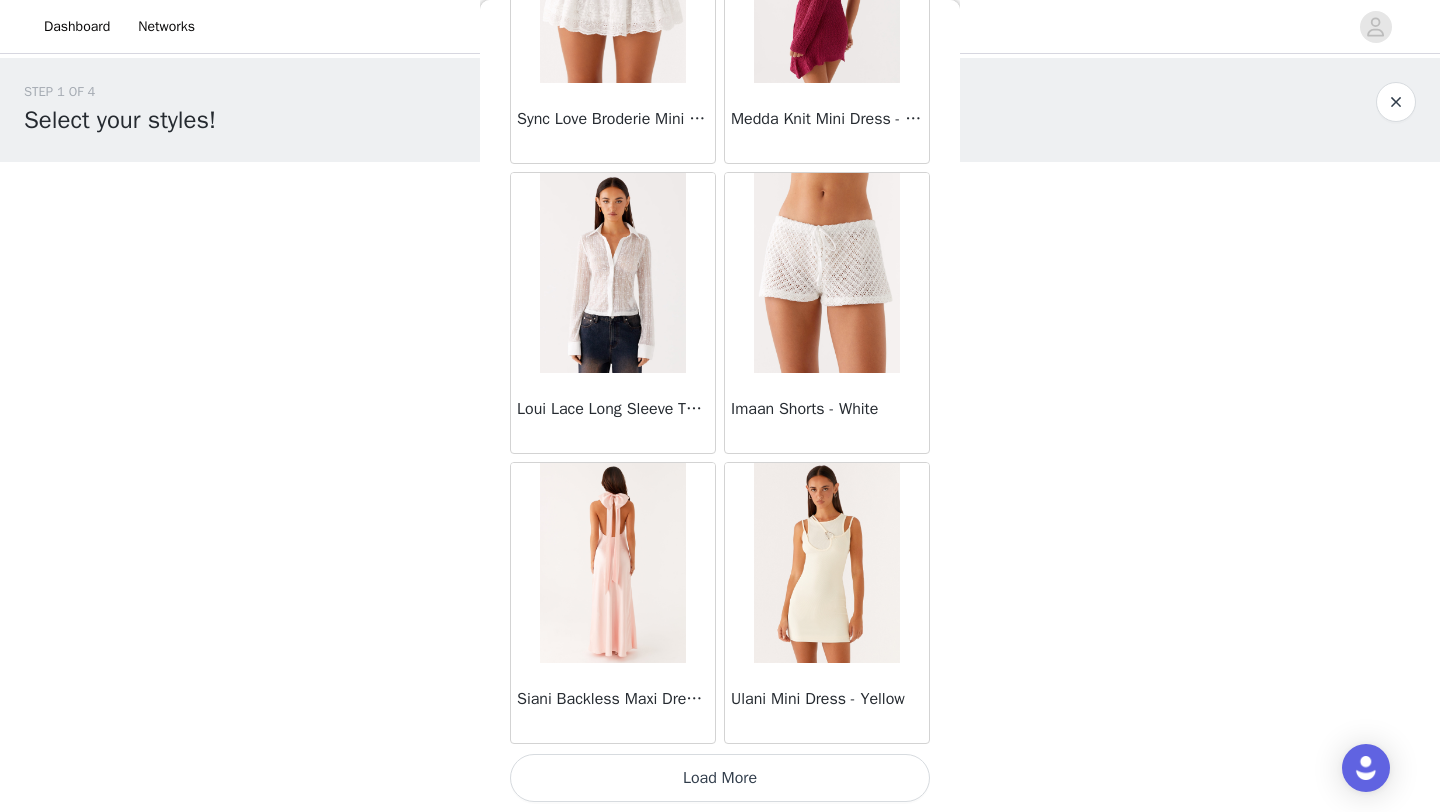 click on "Load More" at bounding box center (720, 778) 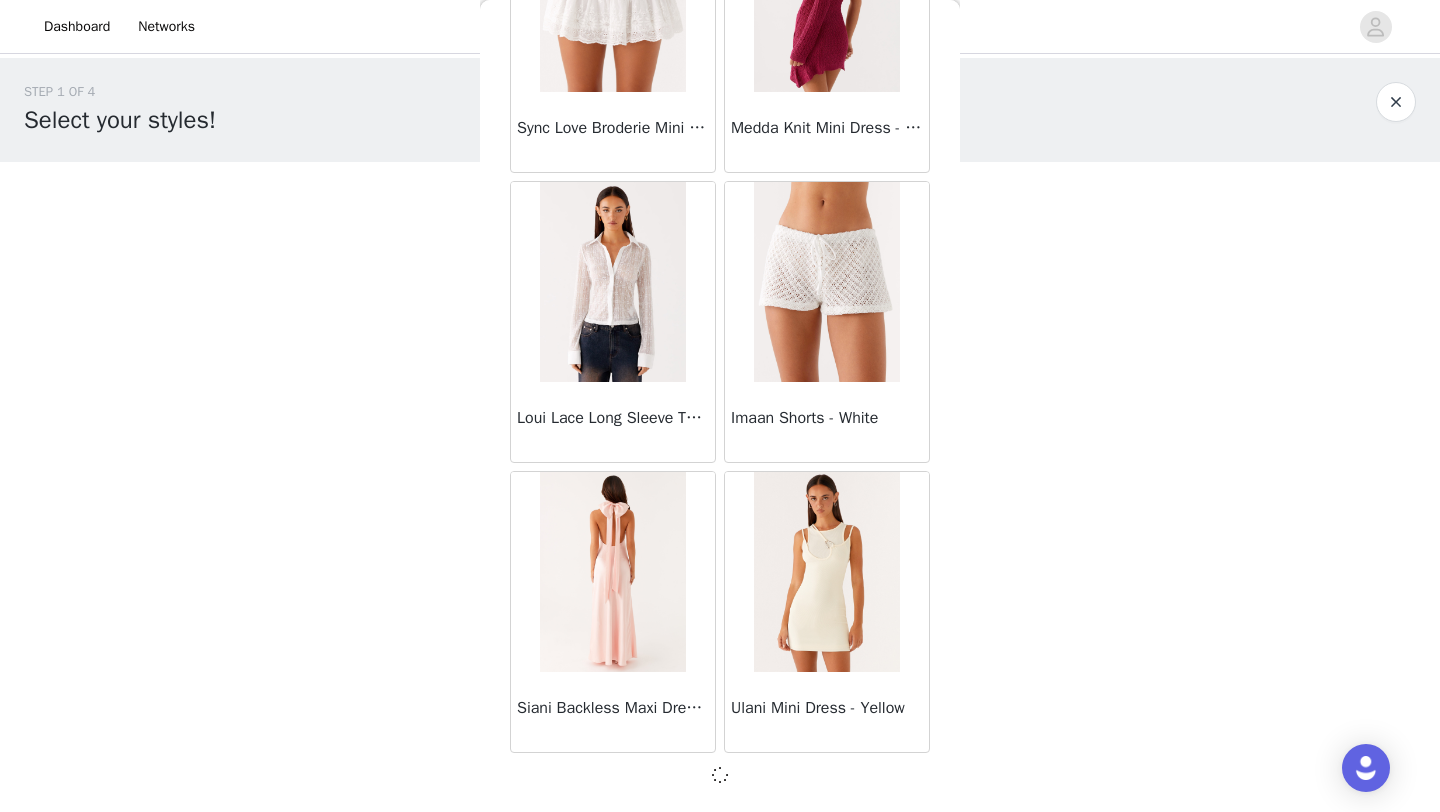 scroll, scrollTop: 45739, scrollLeft: 0, axis: vertical 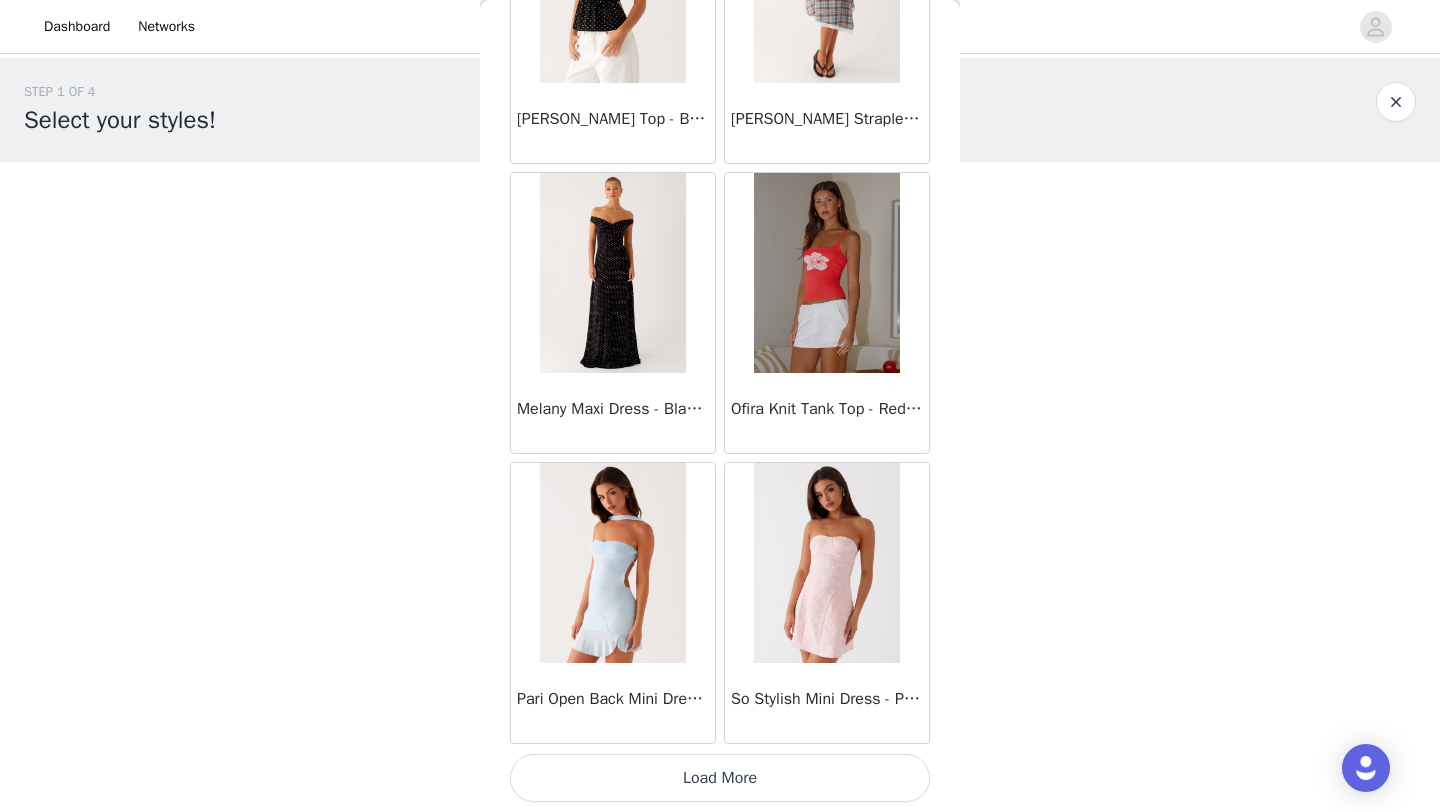 click on "Load More" at bounding box center [720, 778] 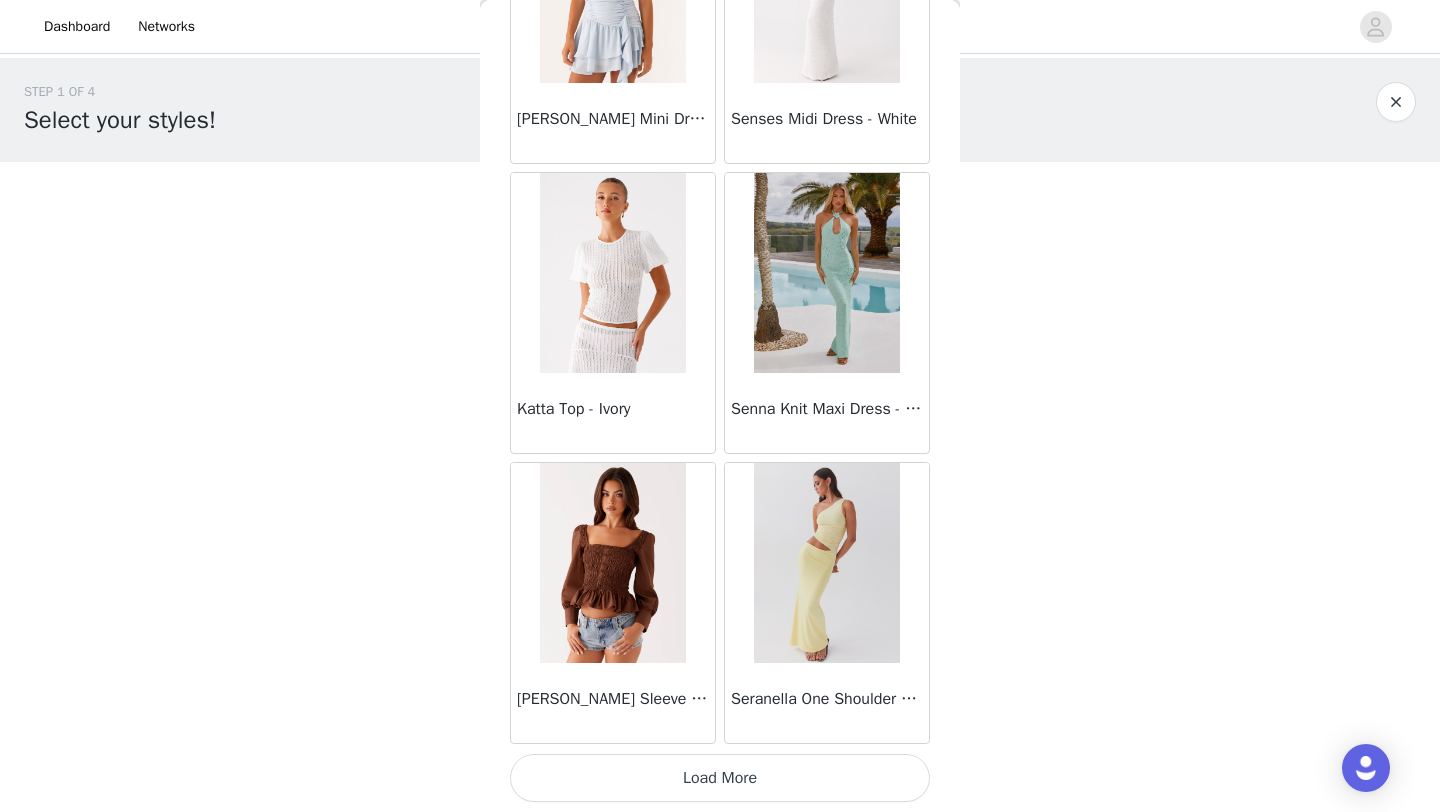 click on "Load More" at bounding box center (720, 778) 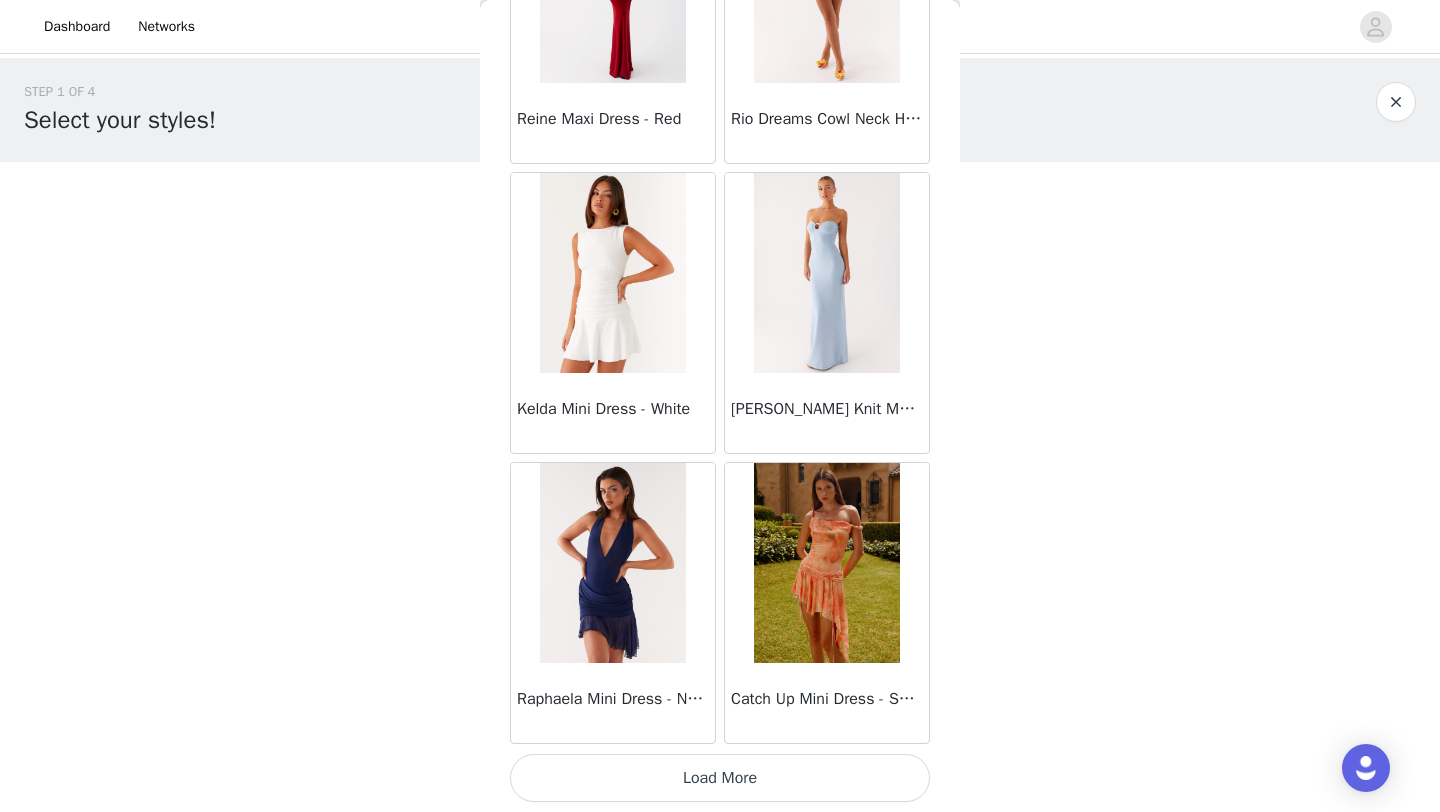 click on "Load More" at bounding box center (720, 778) 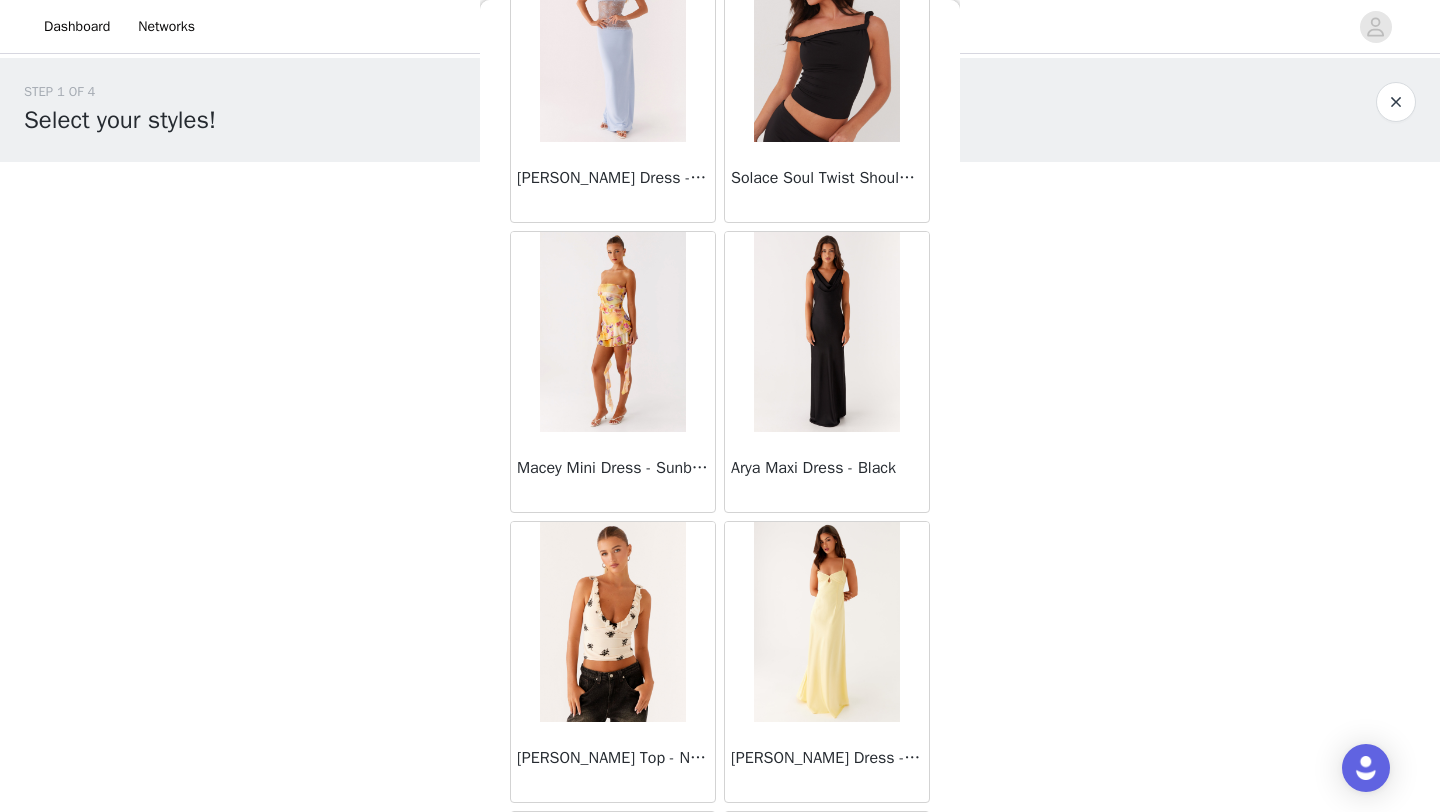 scroll, scrollTop: 57348, scrollLeft: 0, axis: vertical 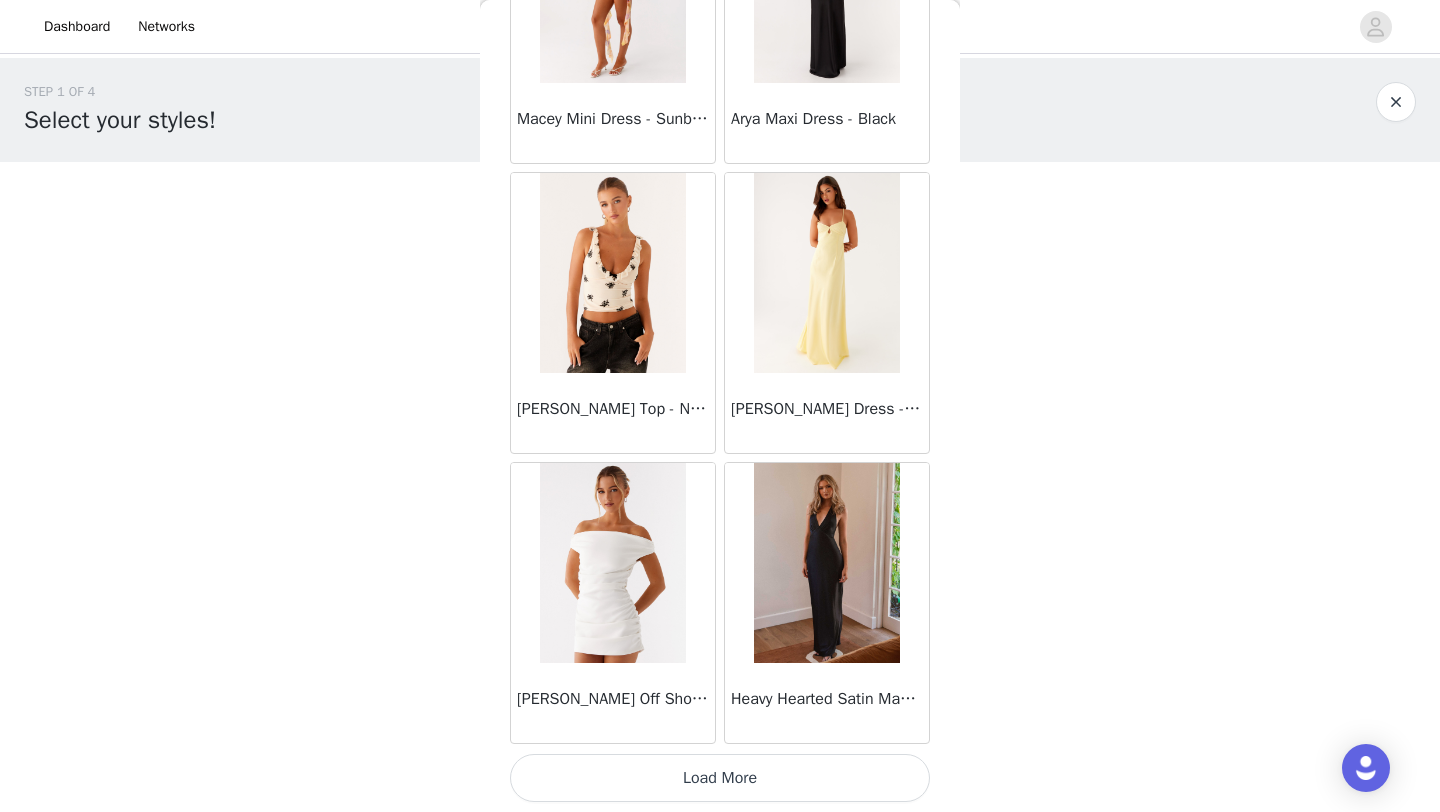 click on "Load More" at bounding box center (720, 778) 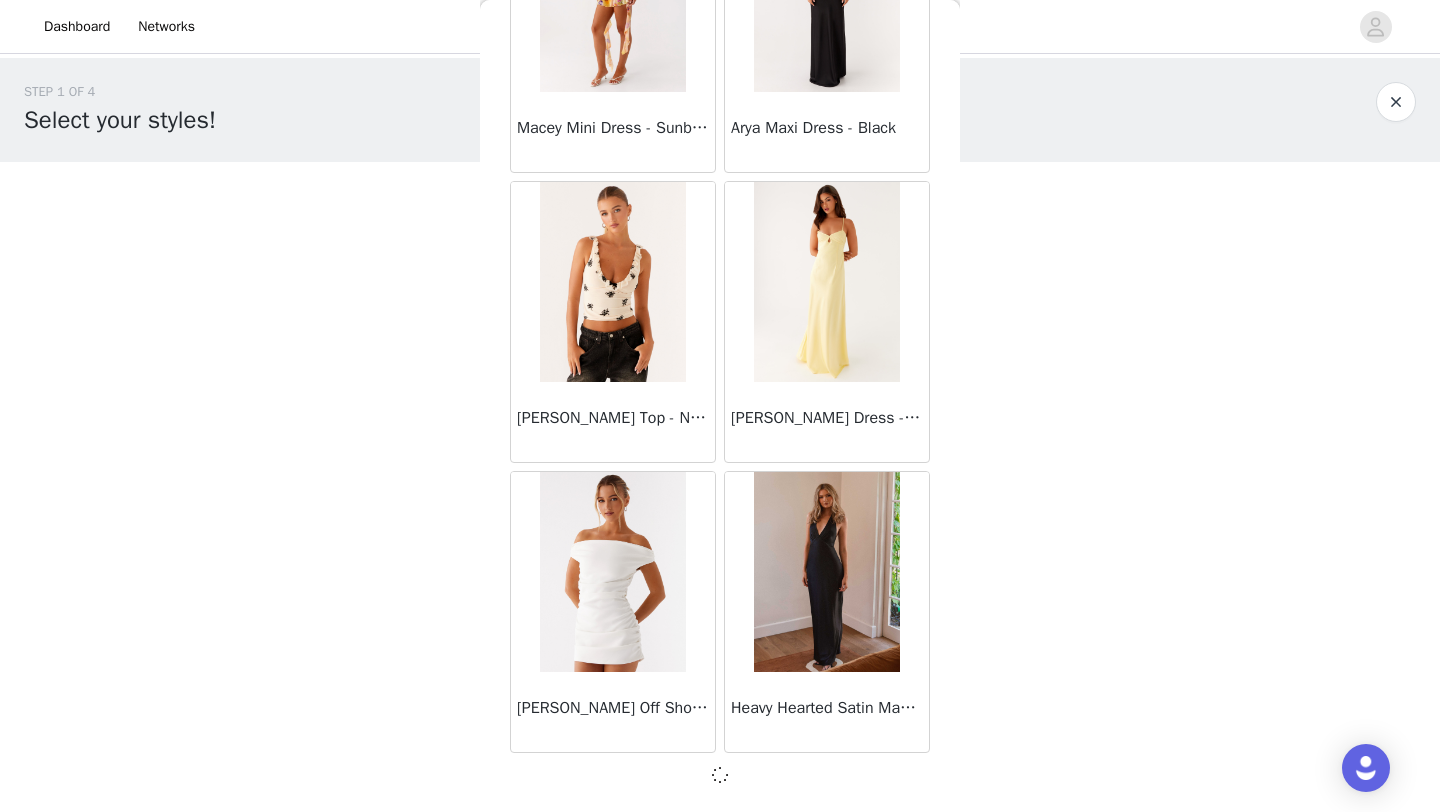 scroll, scrollTop: 57339, scrollLeft: 0, axis: vertical 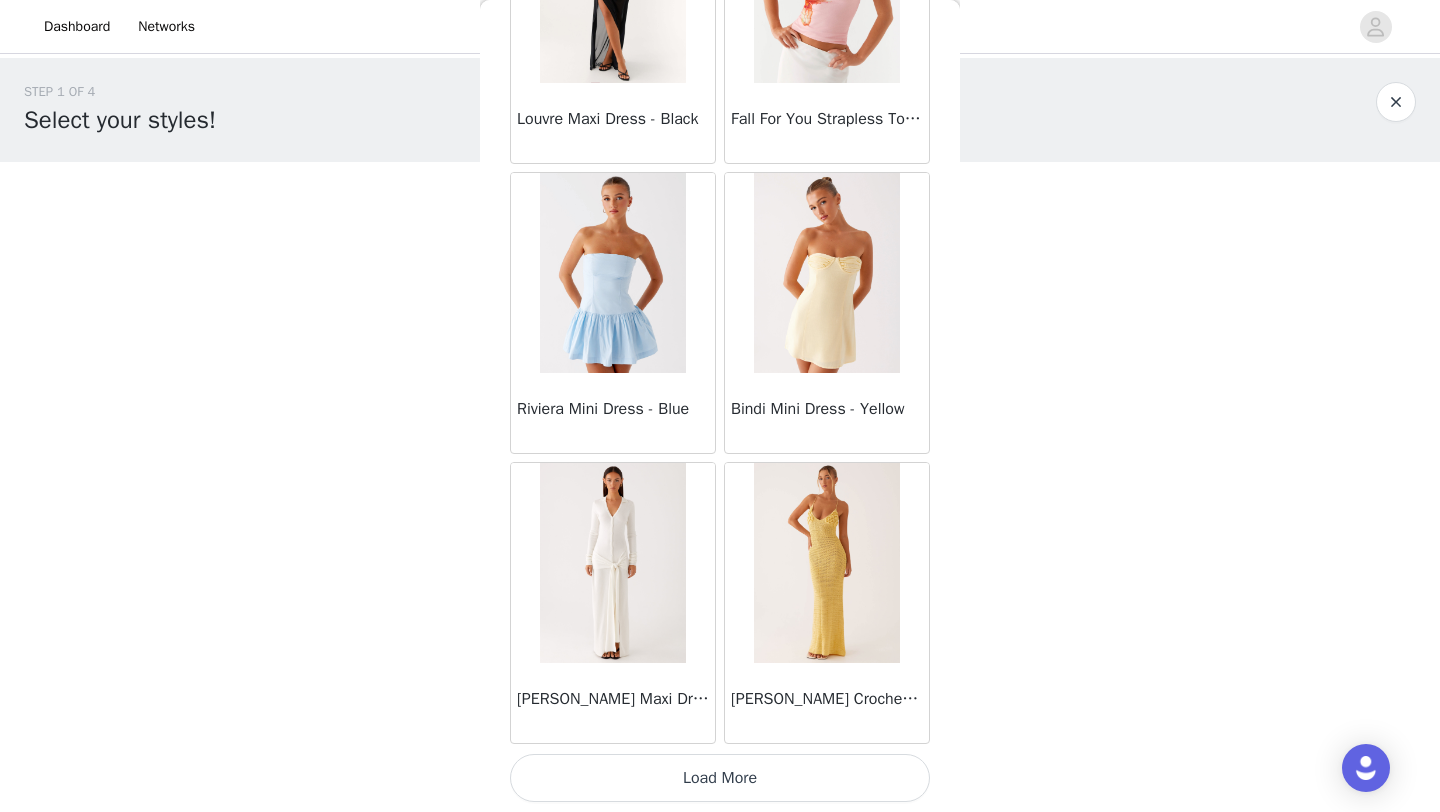 click on "Load More" at bounding box center (720, 778) 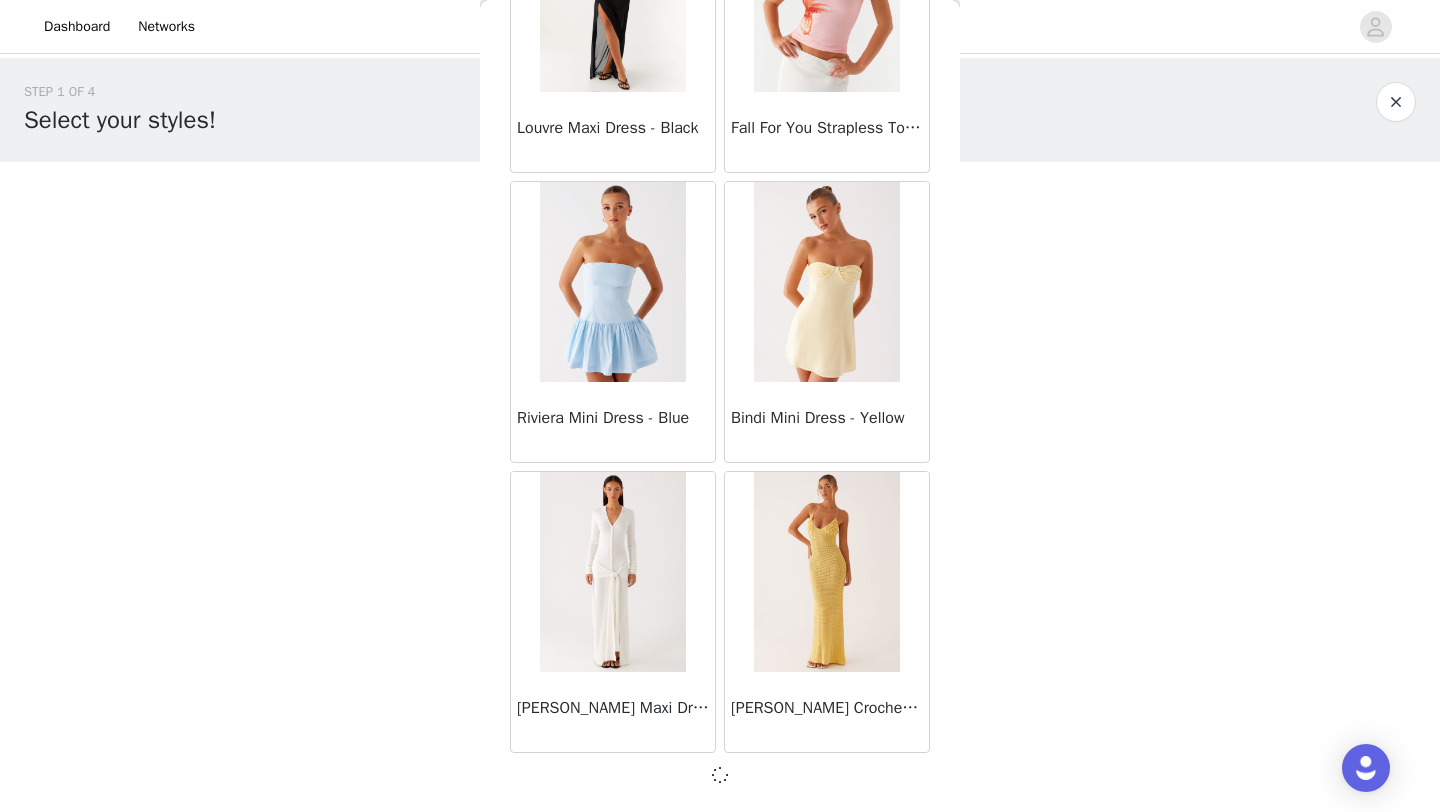 scroll, scrollTop: 60239, scrollLeft: 0, axis: vertical 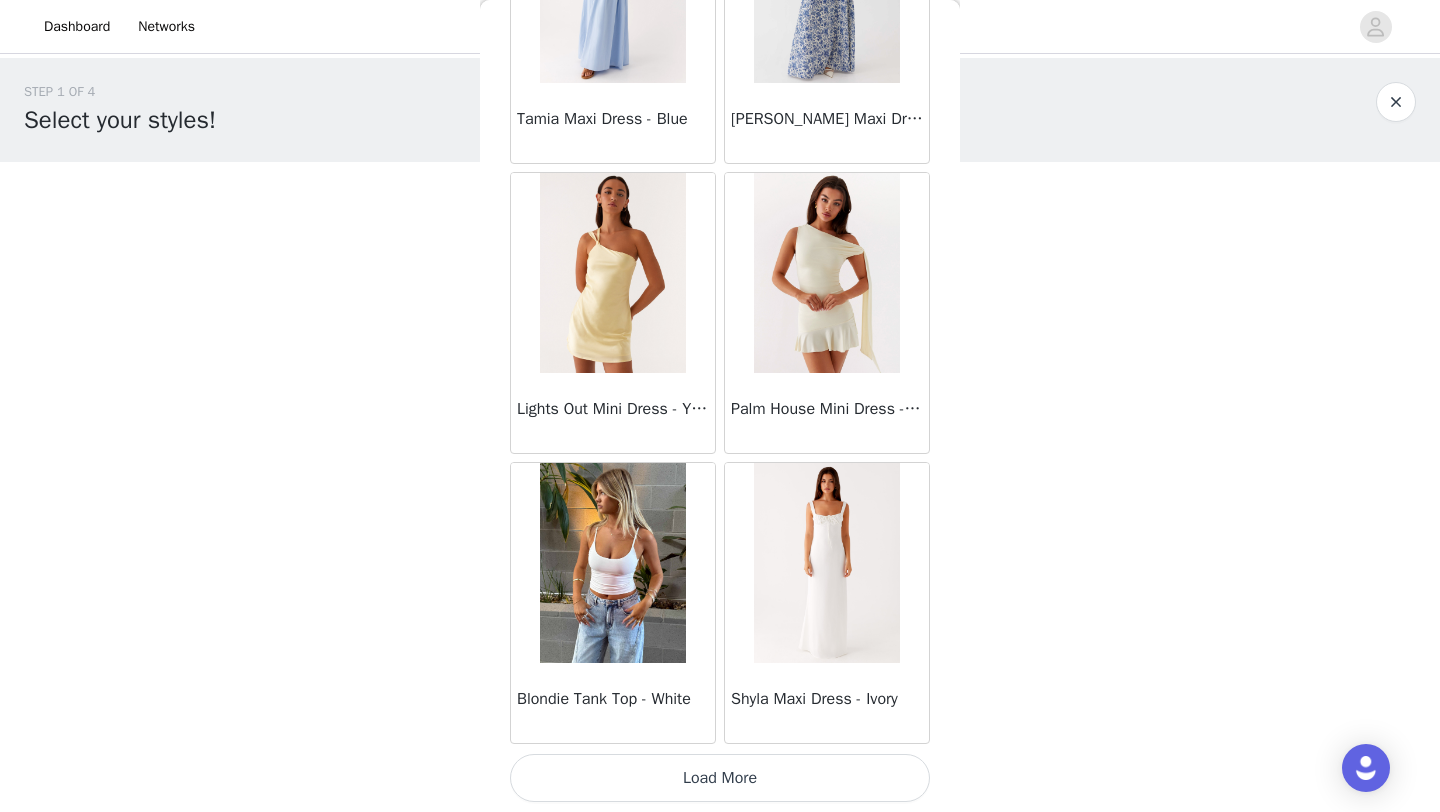 click on "Load More" at bounding box center (720, 778) 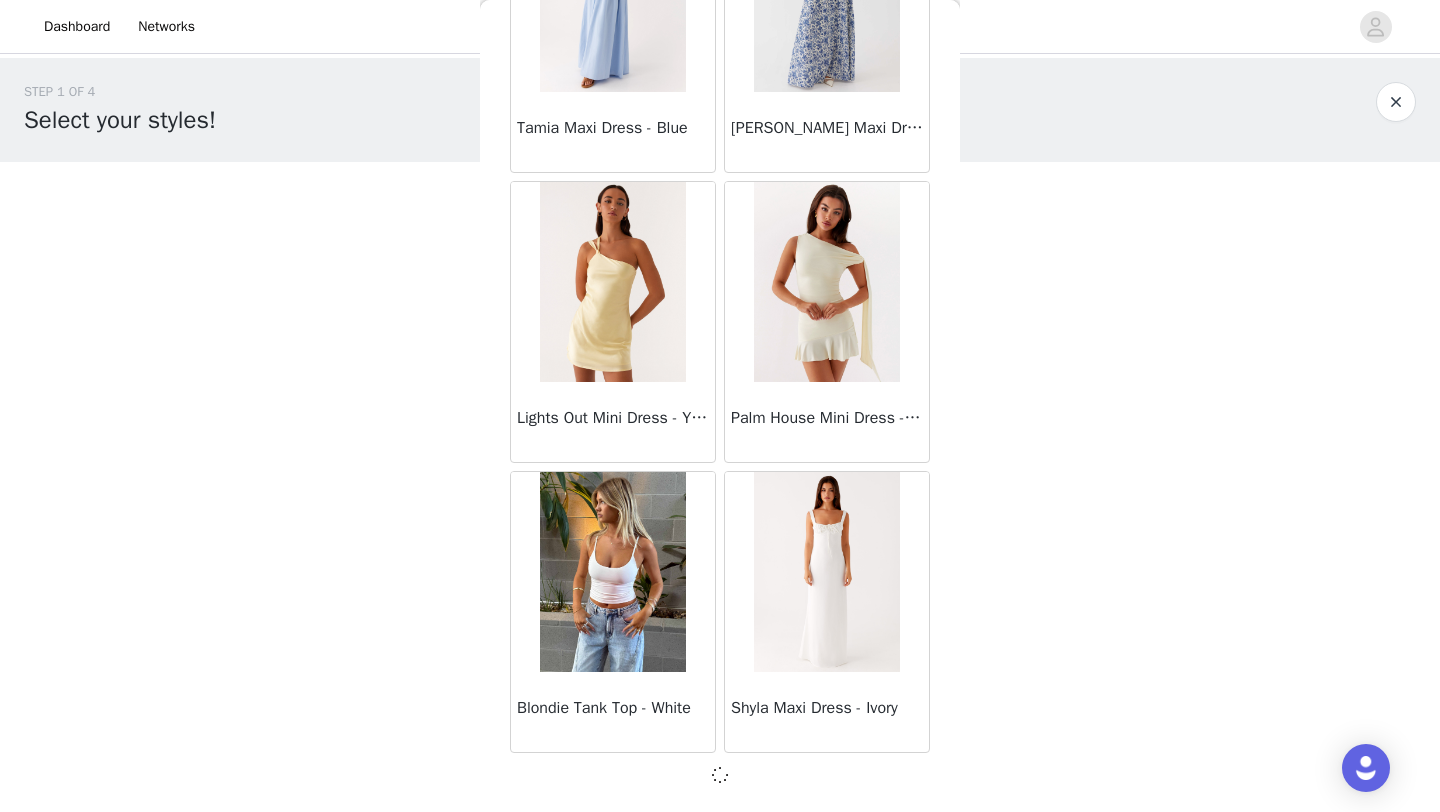 scroll, scrollTop: 63139, scrollLeft: 0, axis: vertical 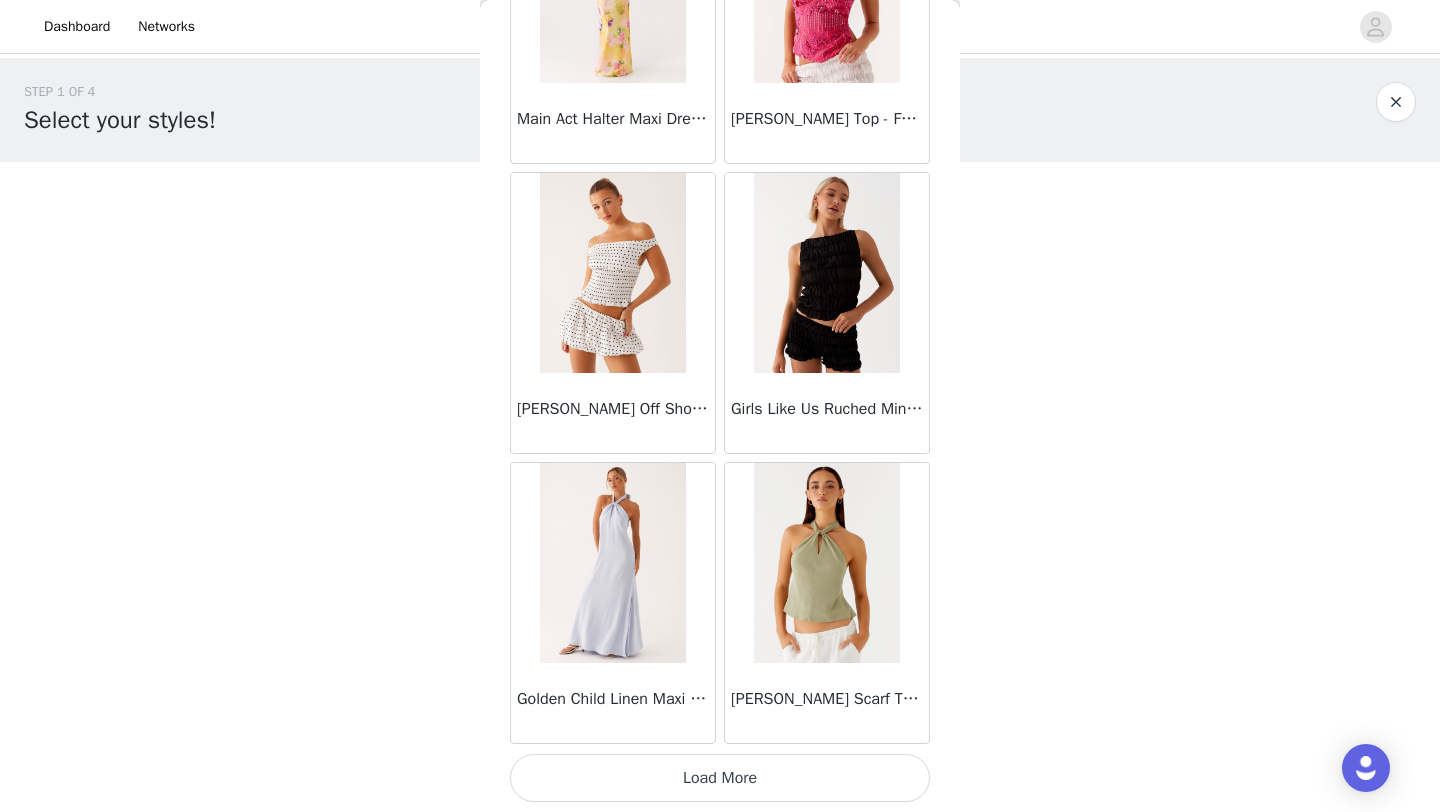 click on "Load More" at bounding box center [720, 778] 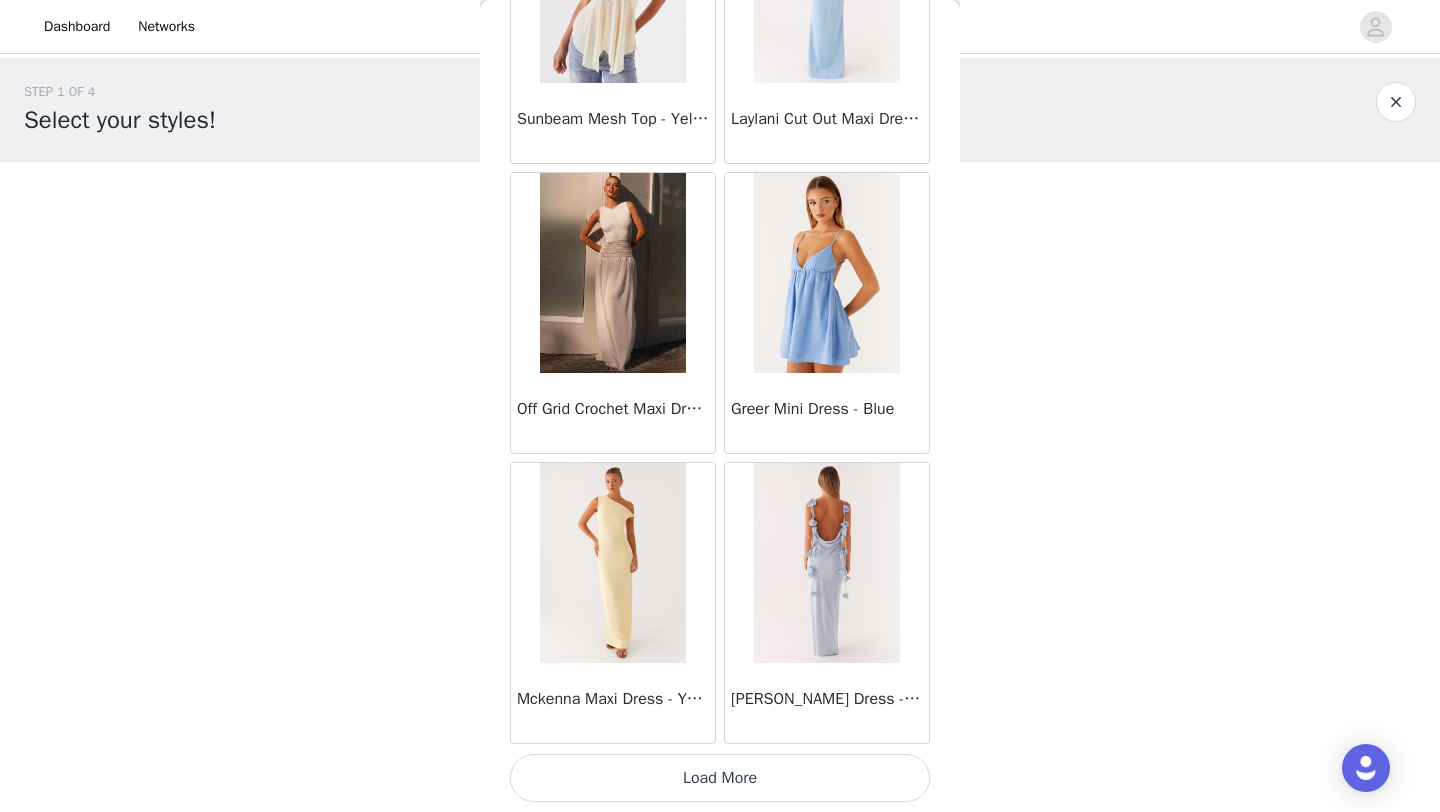 click on "Load More" at bounding box center (720, 778) 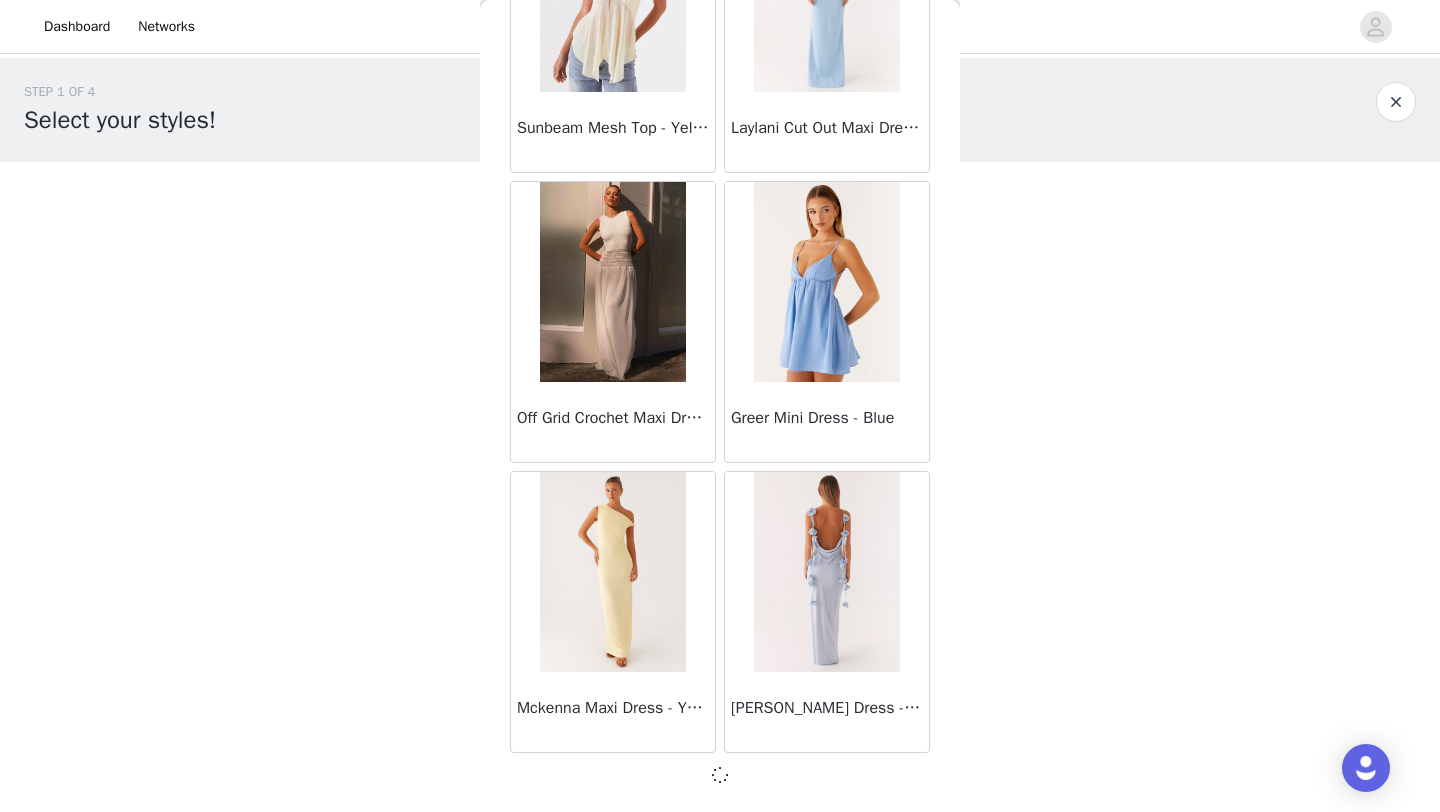 scroll, scrollTop: 68939, scrollLeft: 0, axis: vertical 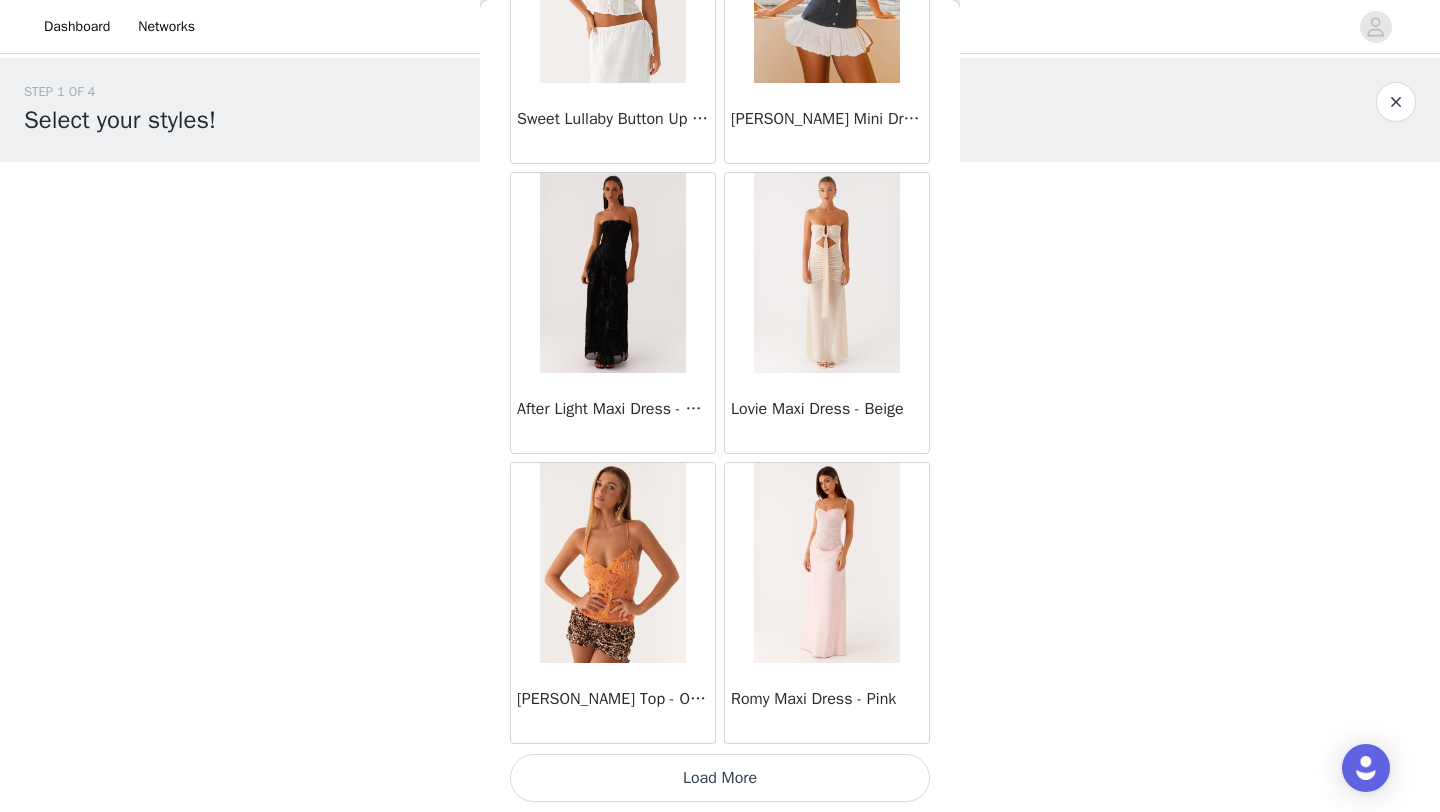 click on "Load More" at bounding box center (720, 778) 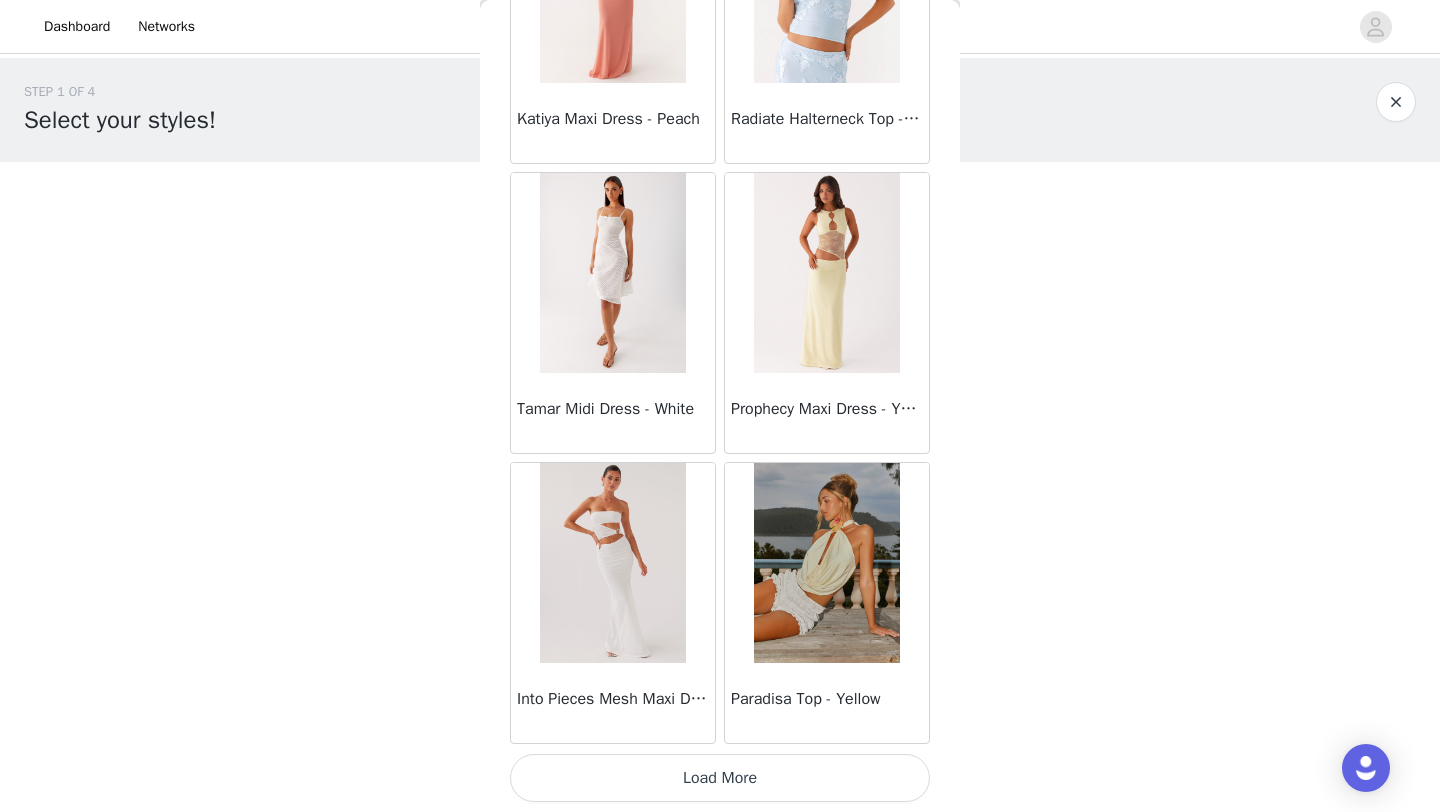 click on "Load More" at bounding box center (720, 778) 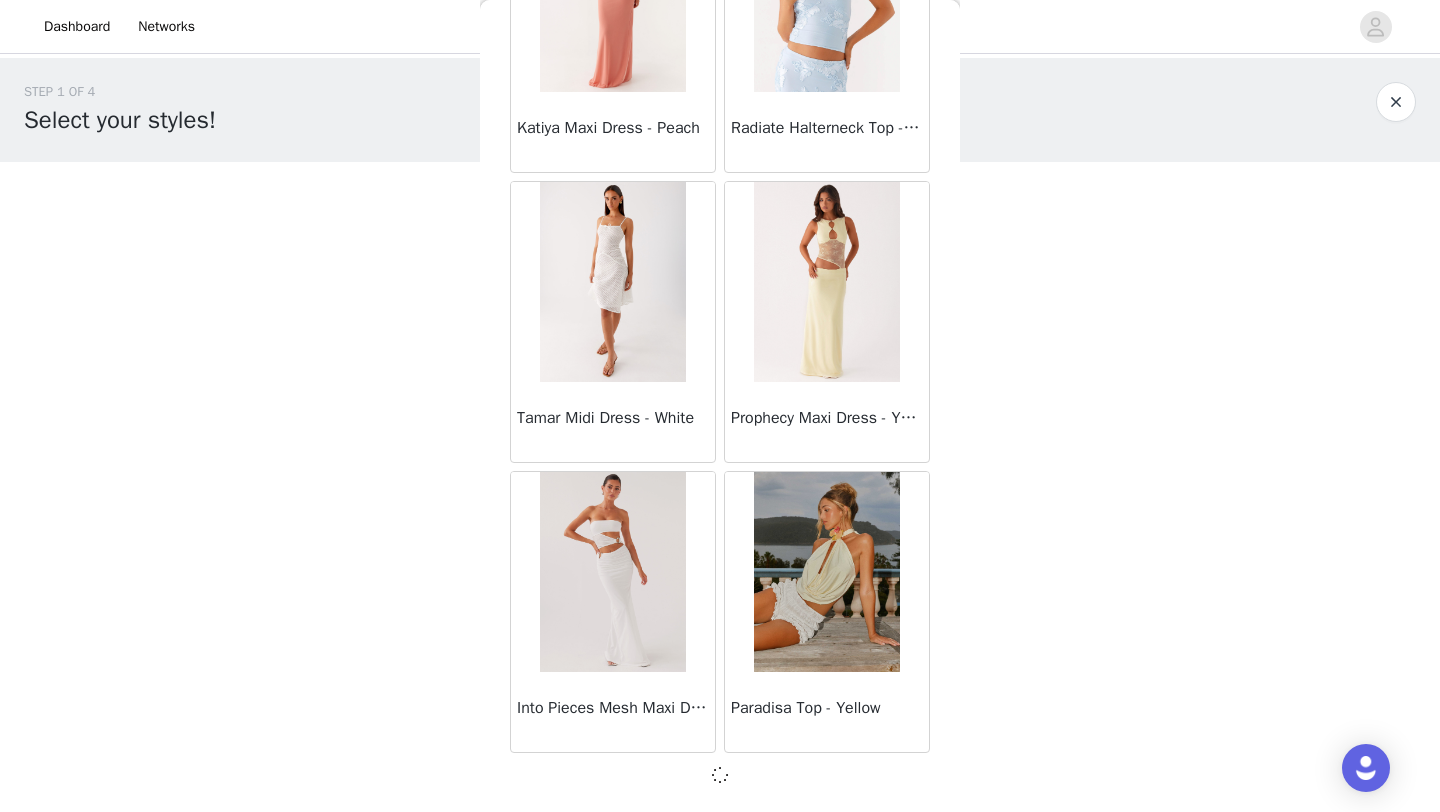 scroll, scrollTop: 74739, scrollLeft: 0, axis: vertical 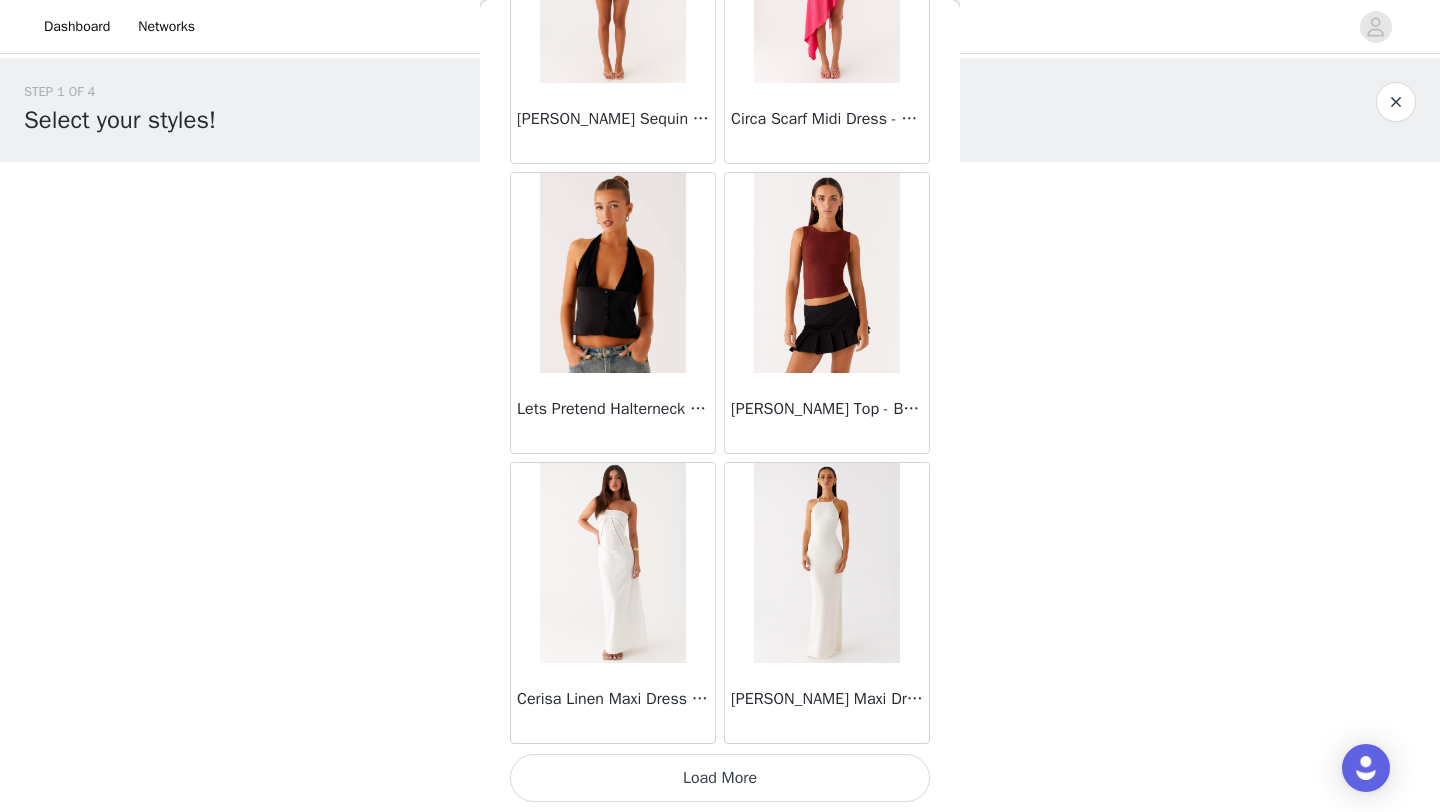 click on "Load More" at bounding box center [720, 778] 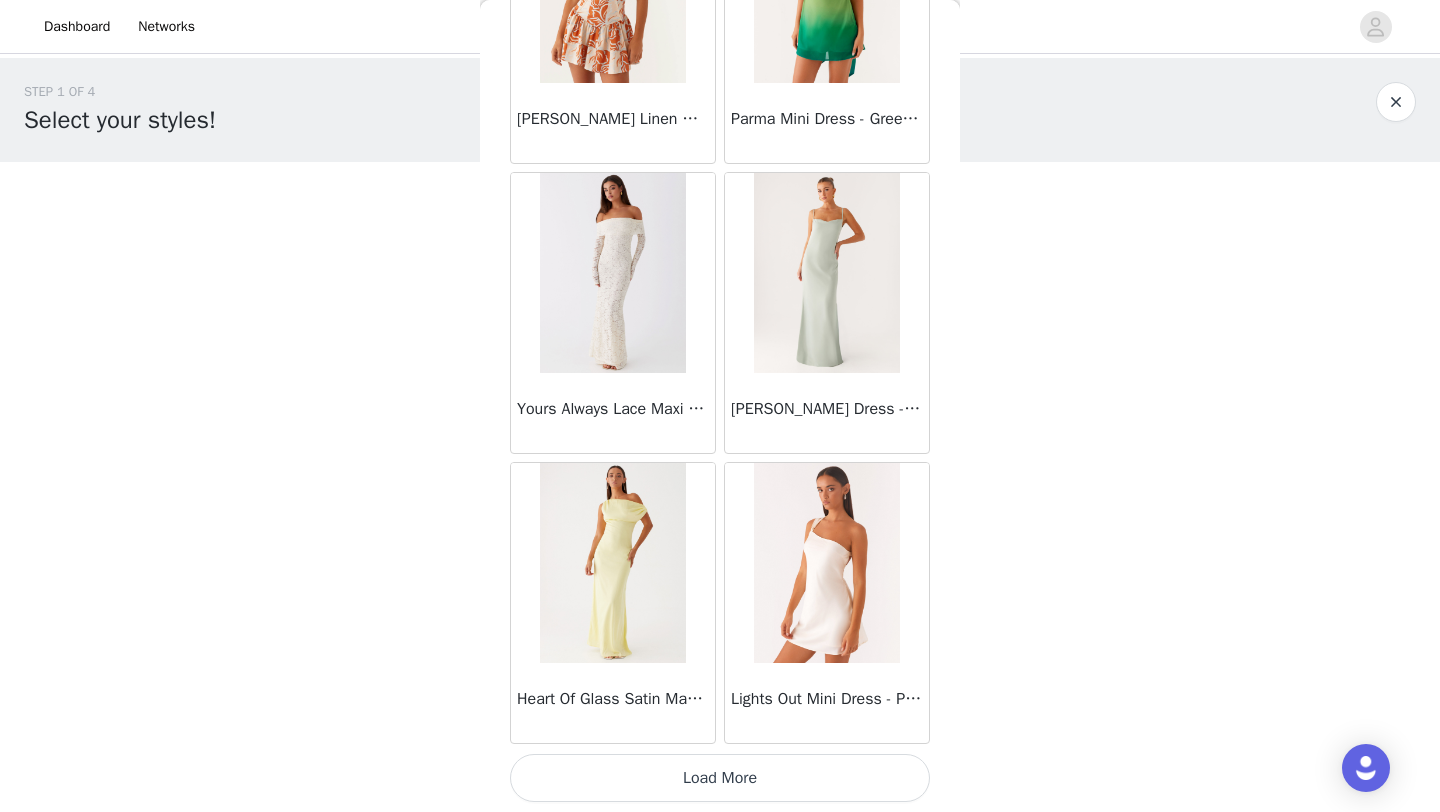 click on "Load More" at bounding box center [720, 778] 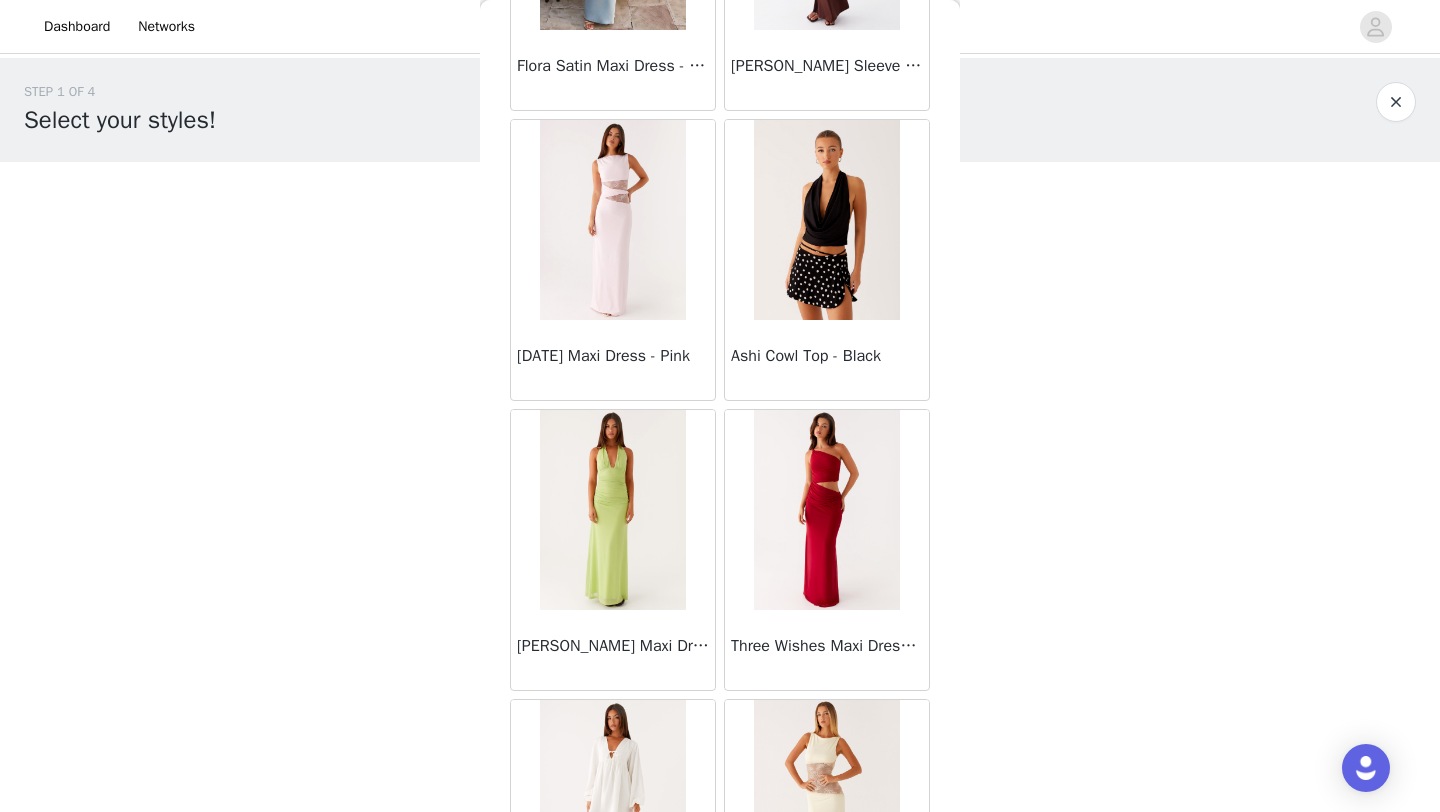 scroll, scrollTop: 83448, scrollLeft: 0, axis: vertical 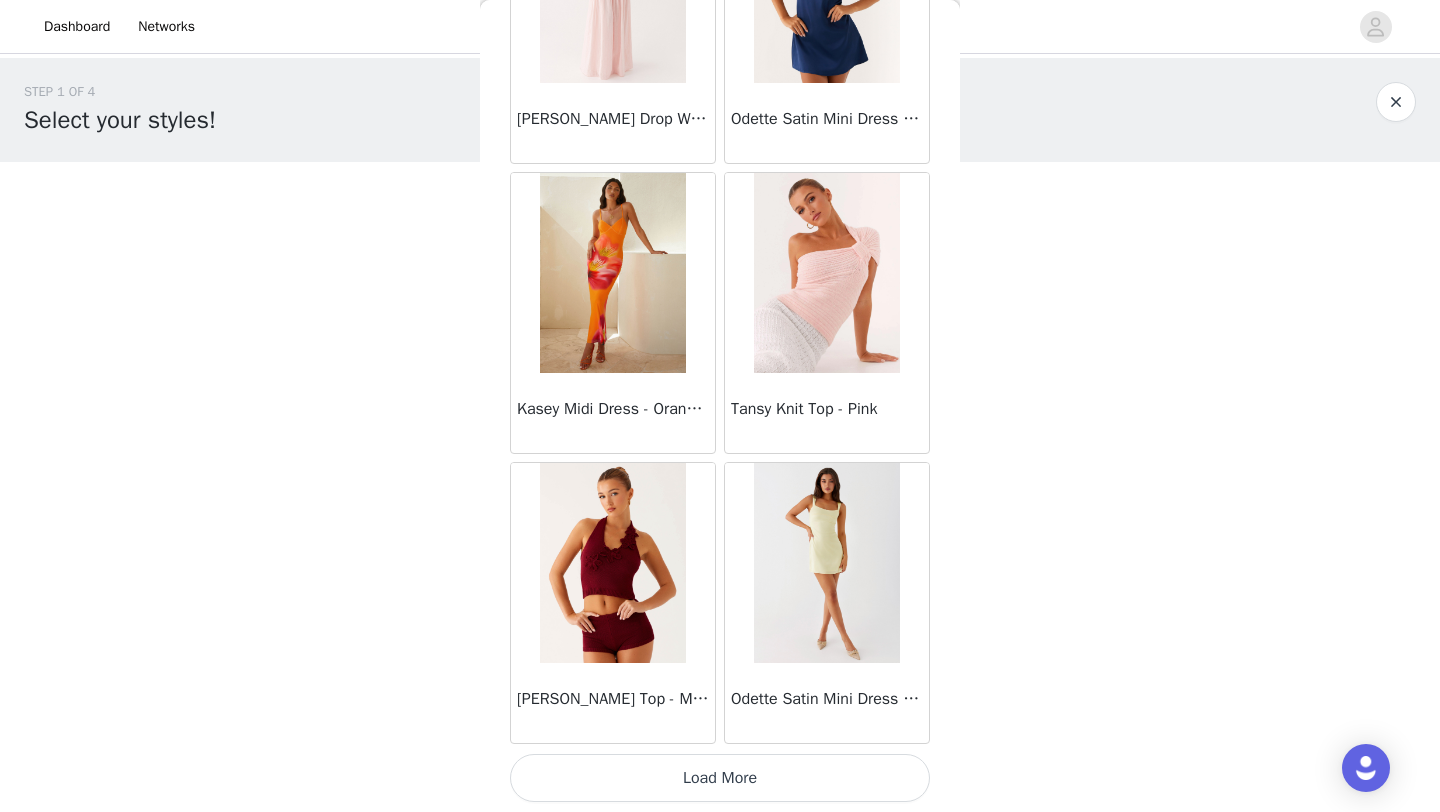 click on "Load More" at bounding box center (720, 778) 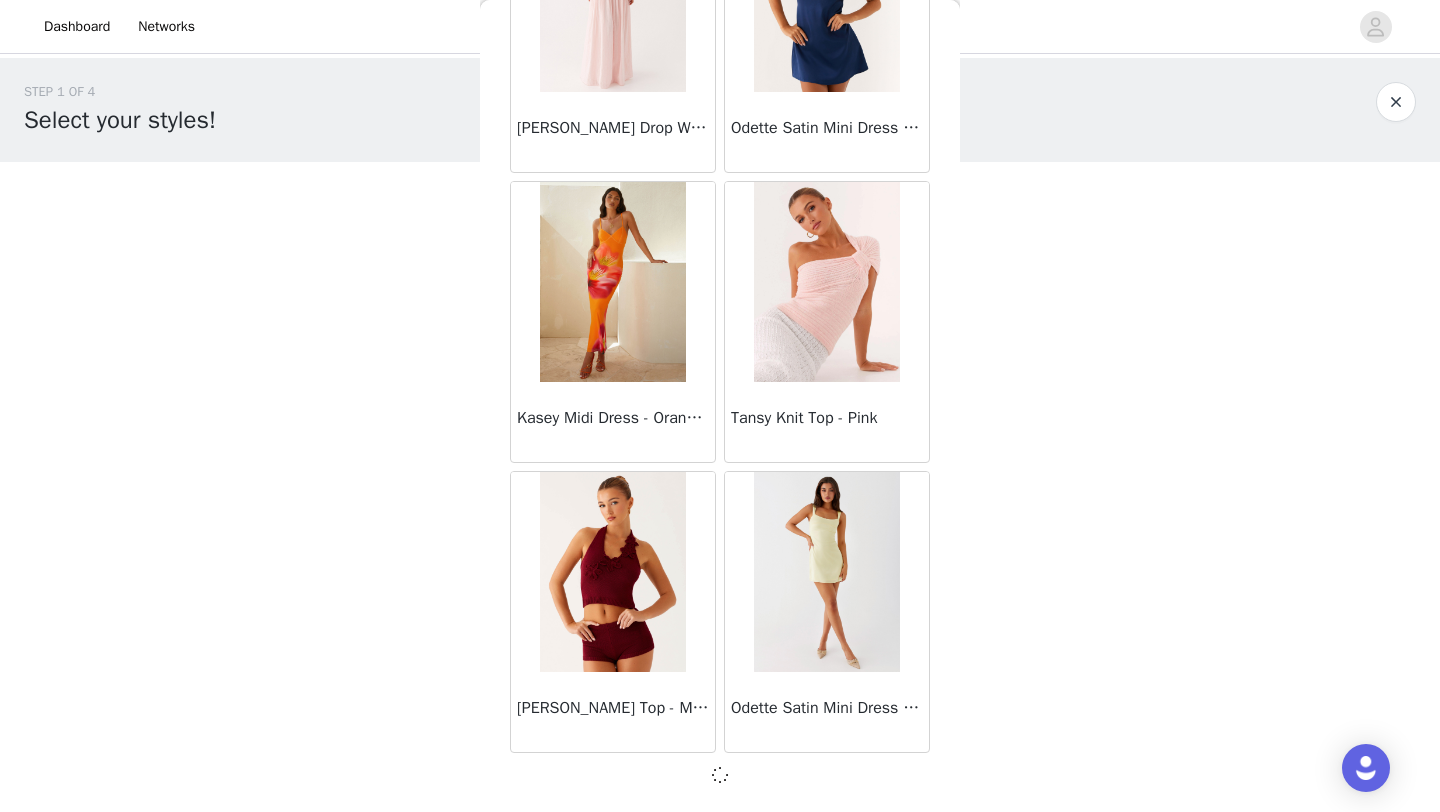 scroll, scrollTop: 83439, scrollLeft: 0, axis: vertical 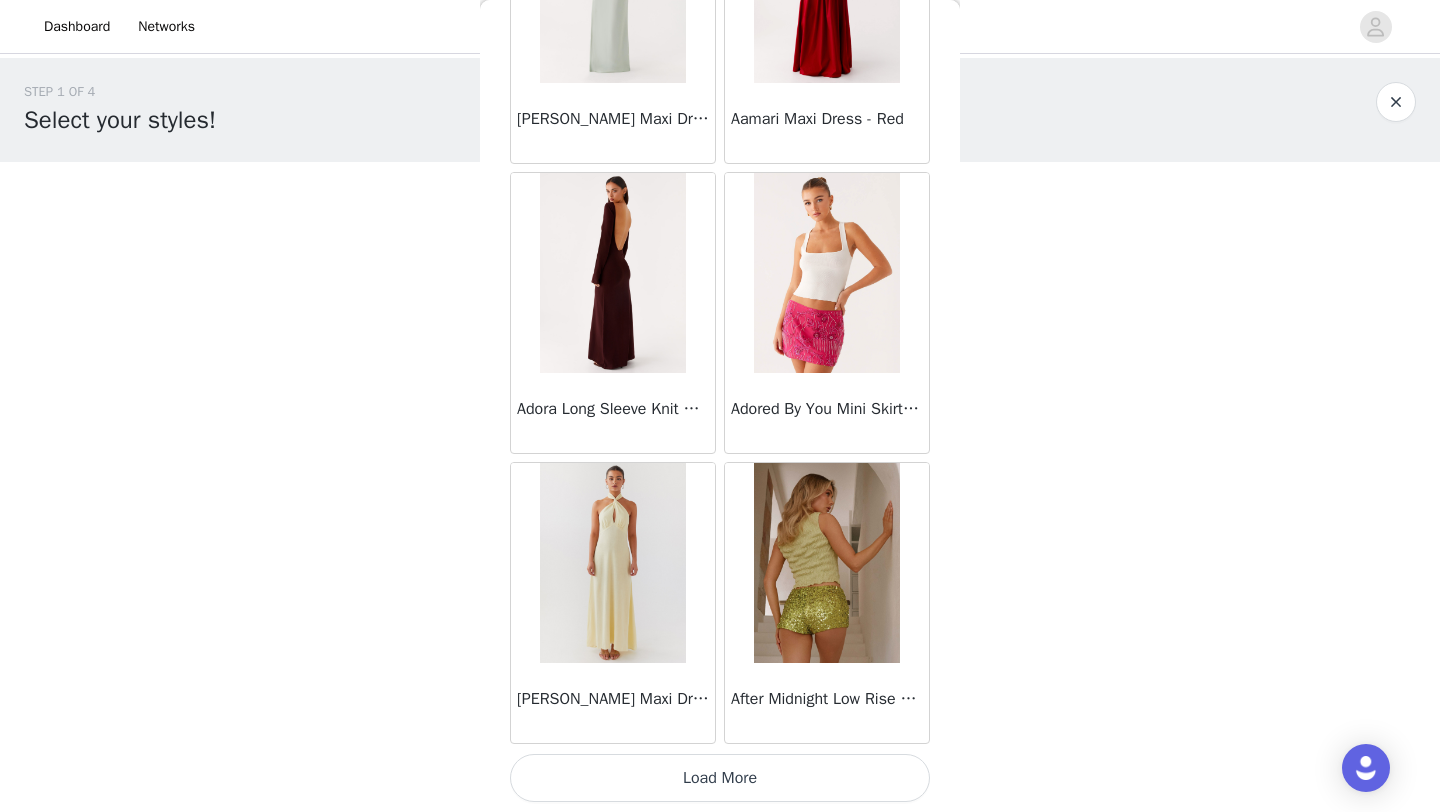 click on "Load More" at bounding box center (720, 778) 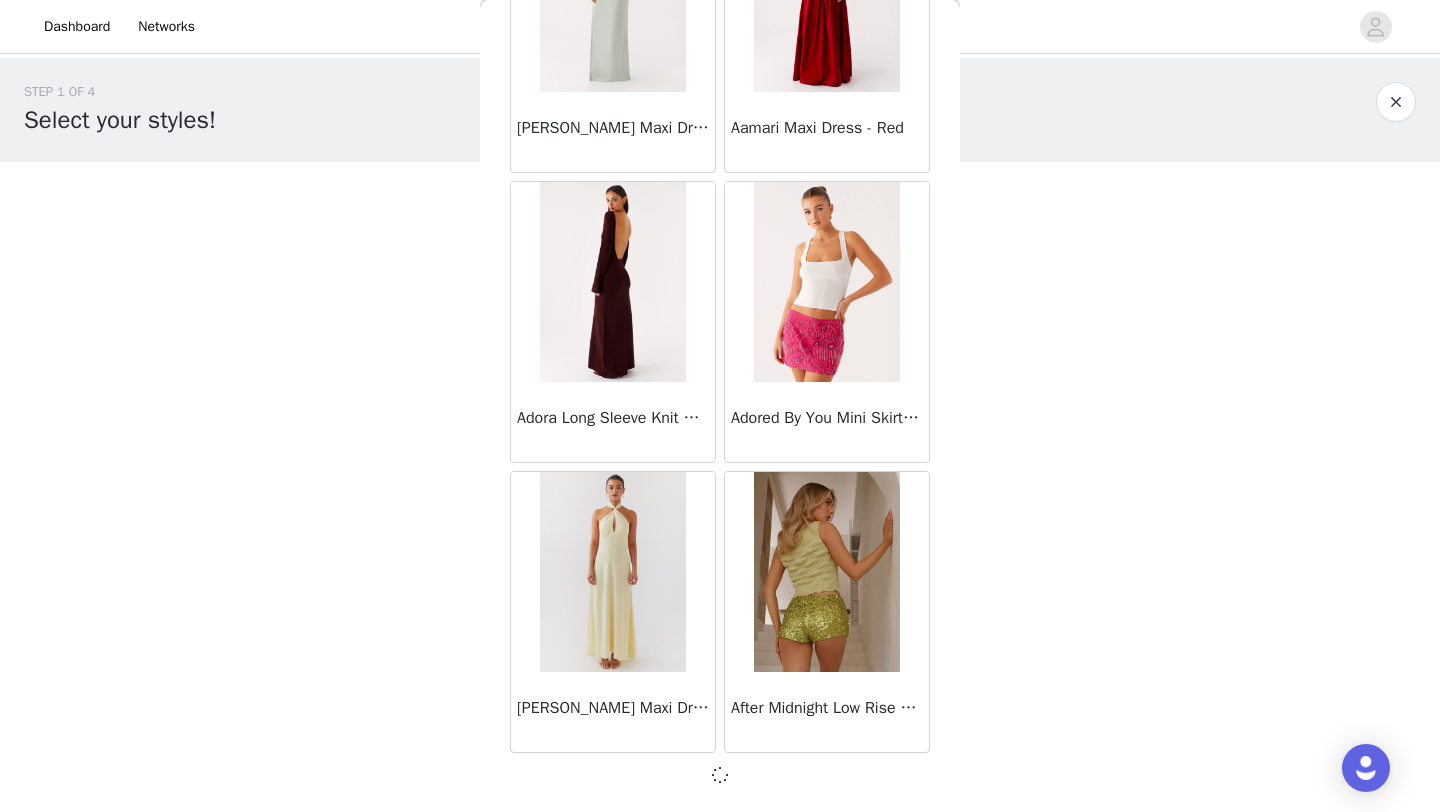 scroll, scrollTop: 86339, scrollLeft: 0, axis: vertical 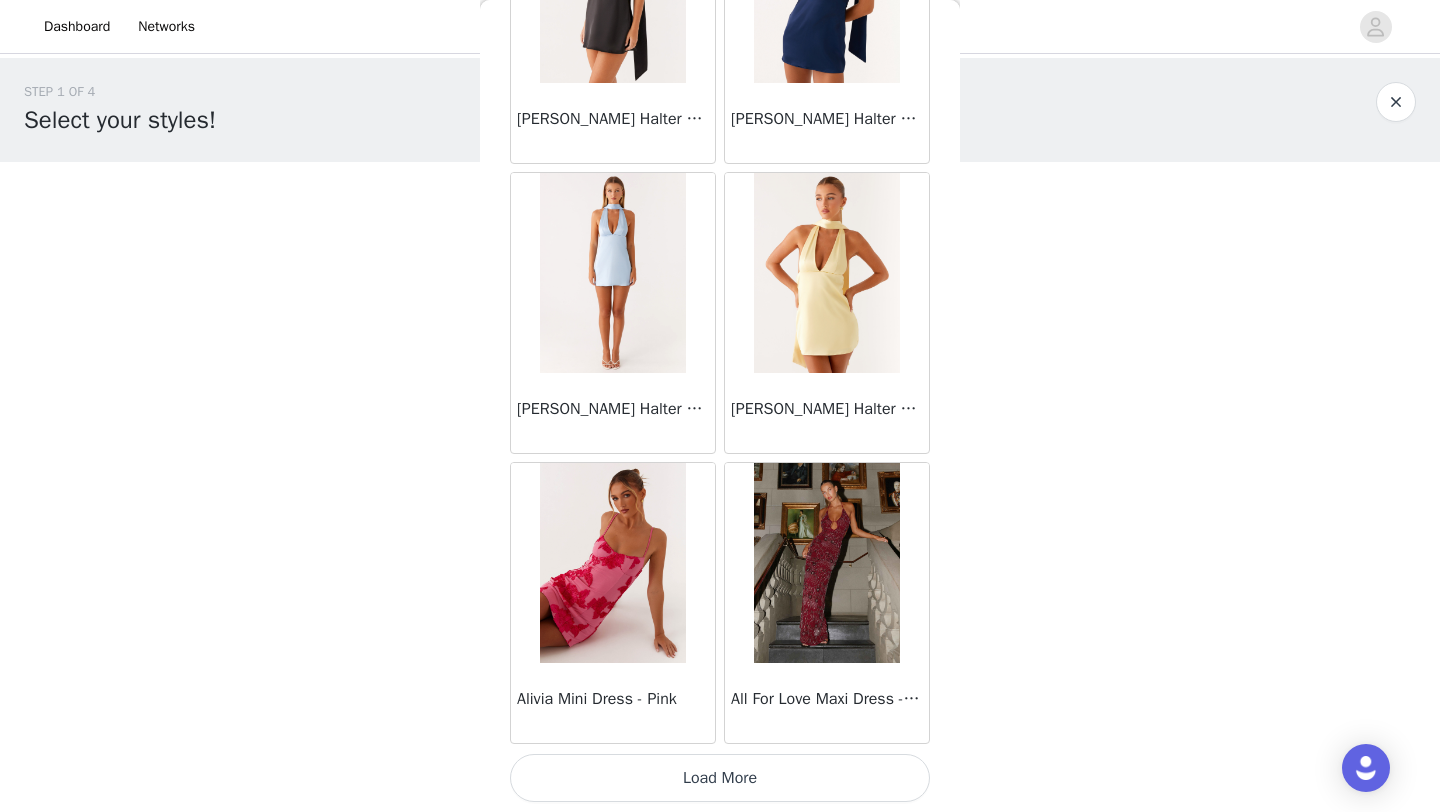 click on "Load More" at bounding box center [720, 778] 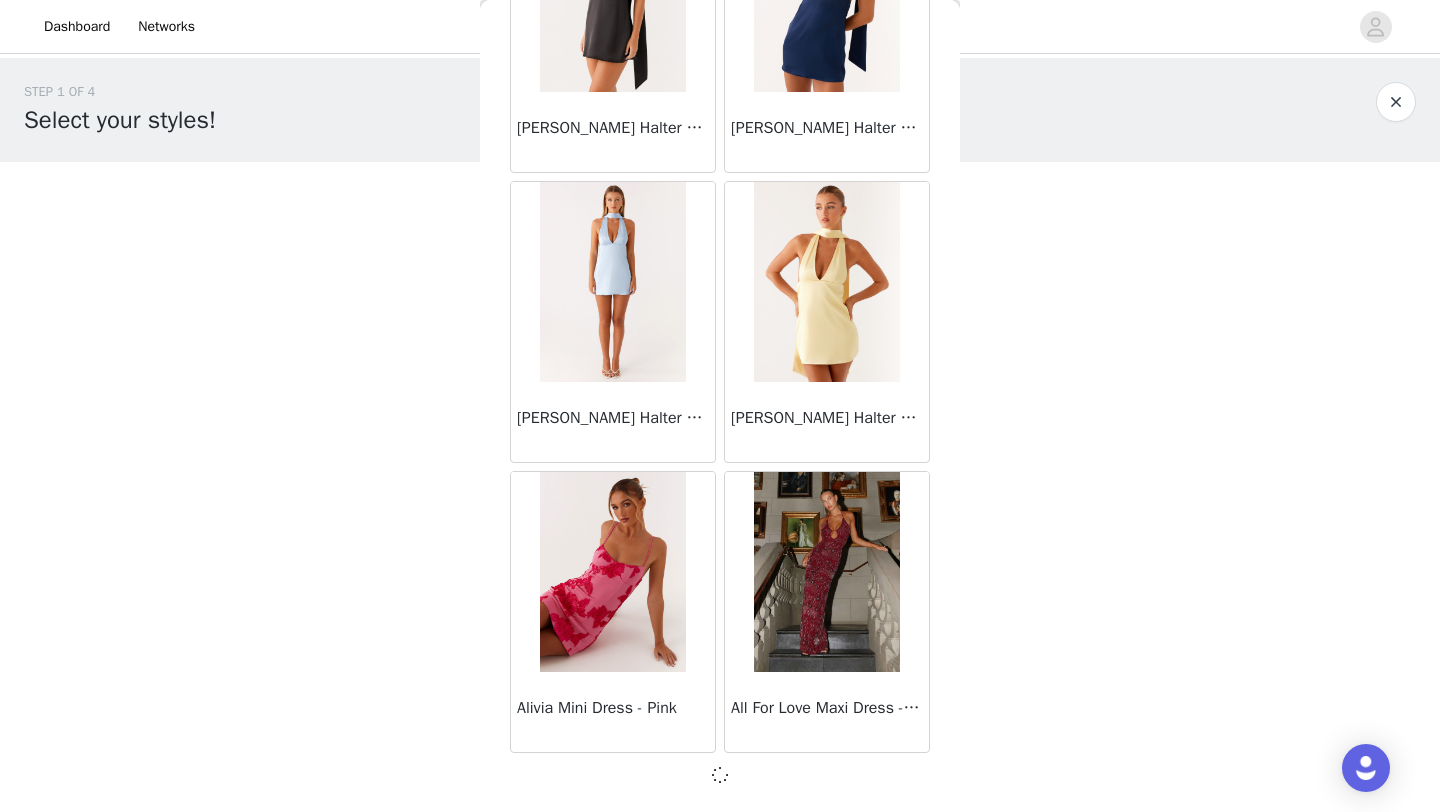 scroll, scrollTop: 89239, scrollLeft: 0, axis: vertical 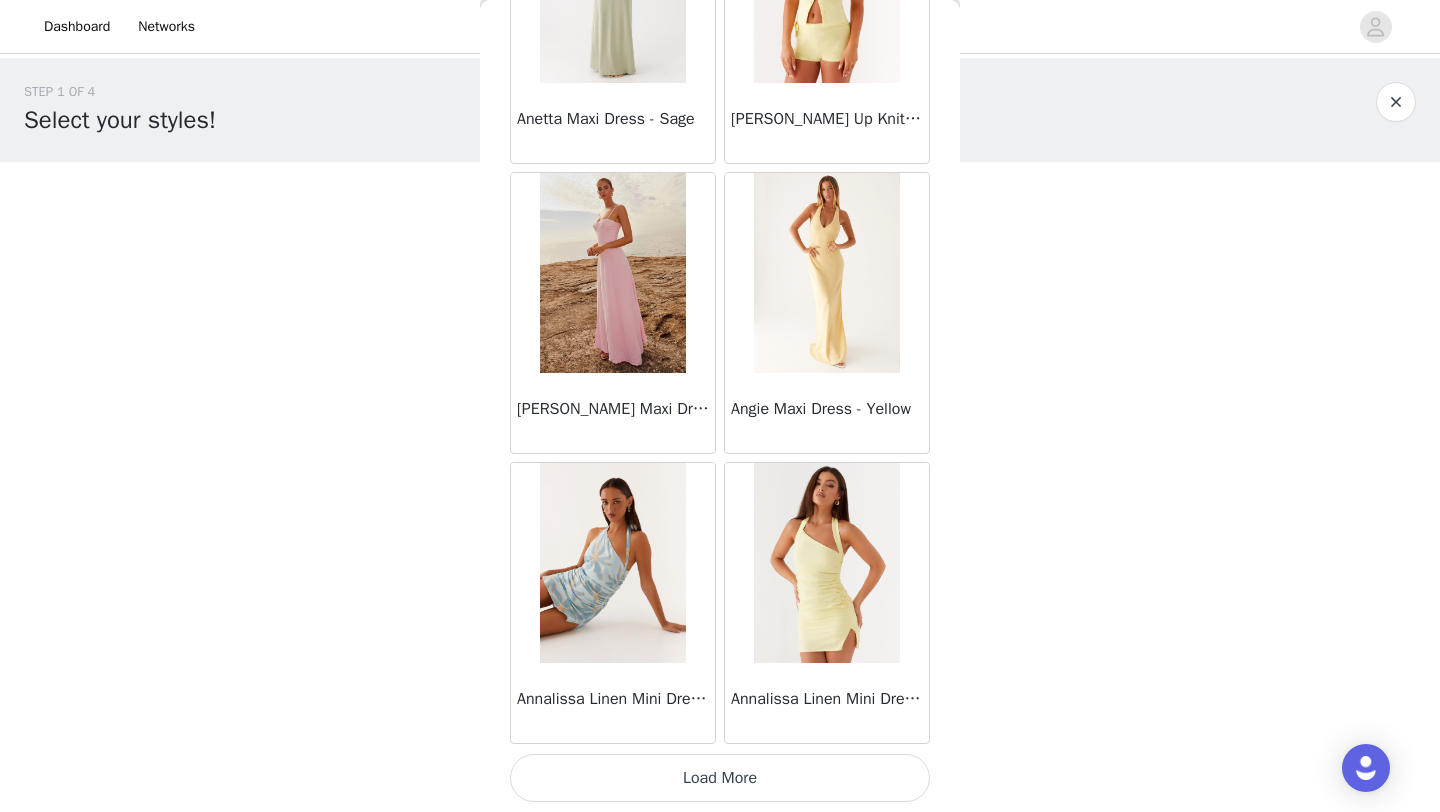click on "Load More" at bounding box center (720, 778) 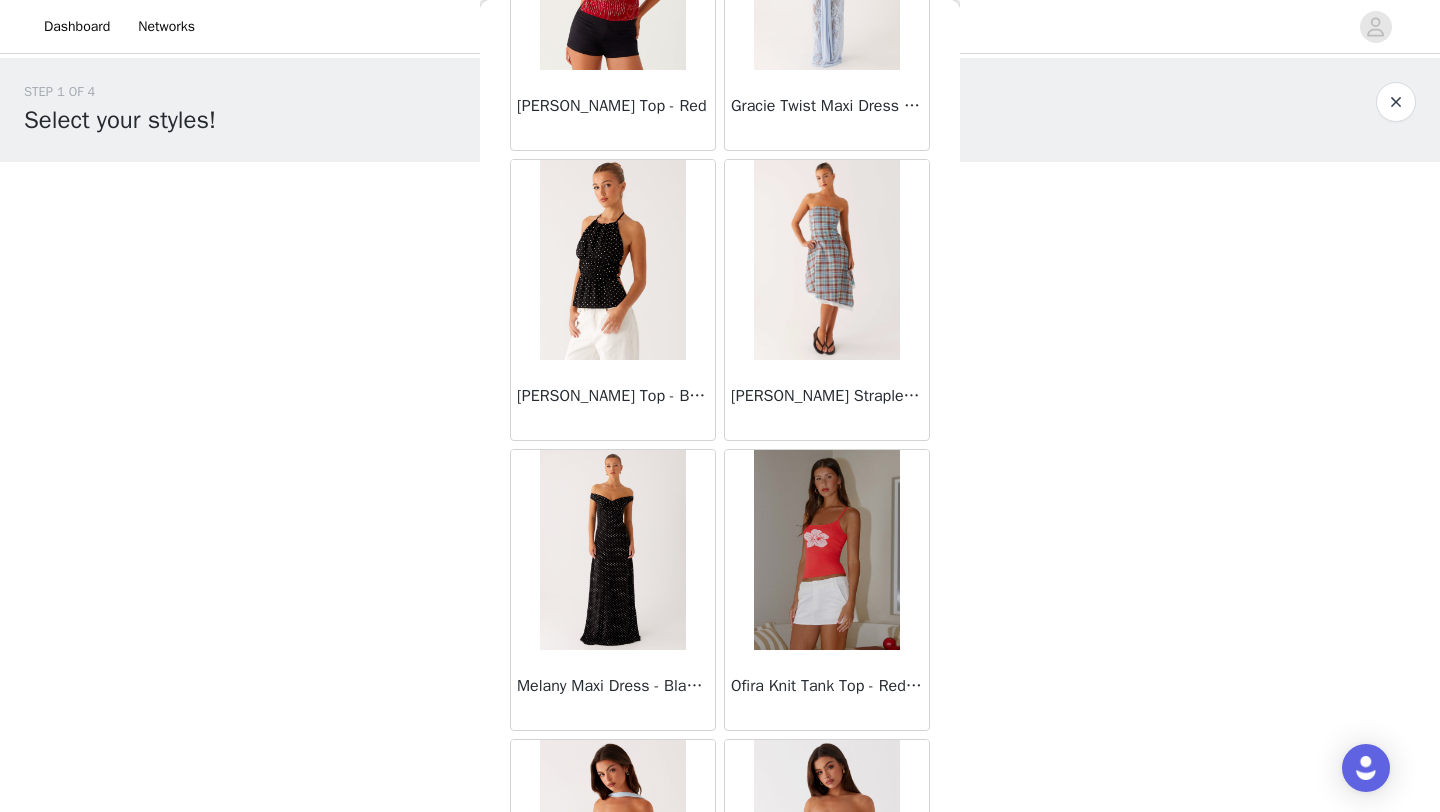 scroll, scrollTop: 48372, scrollLeft: 0, axis: vertical 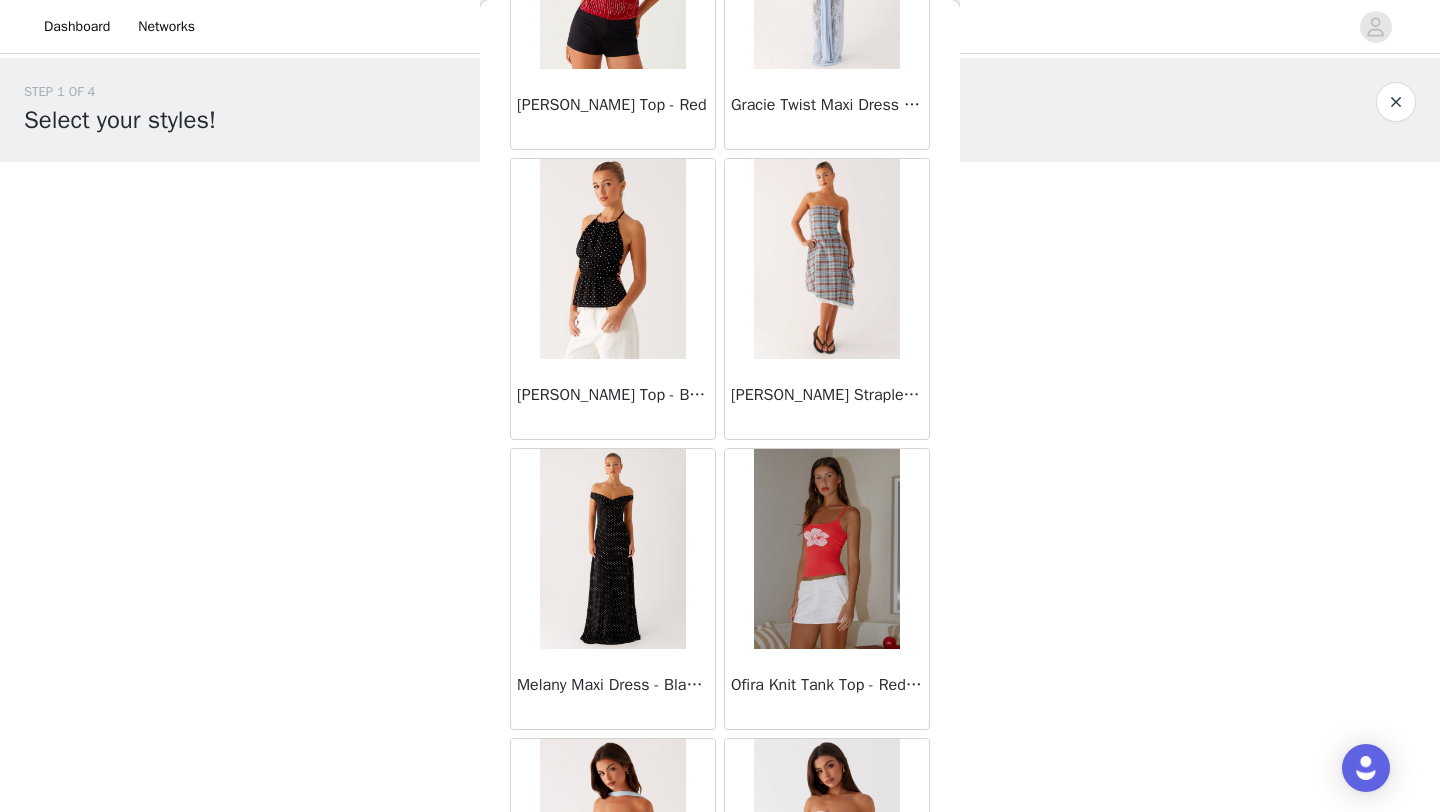 click at bounding box center [612, 259] 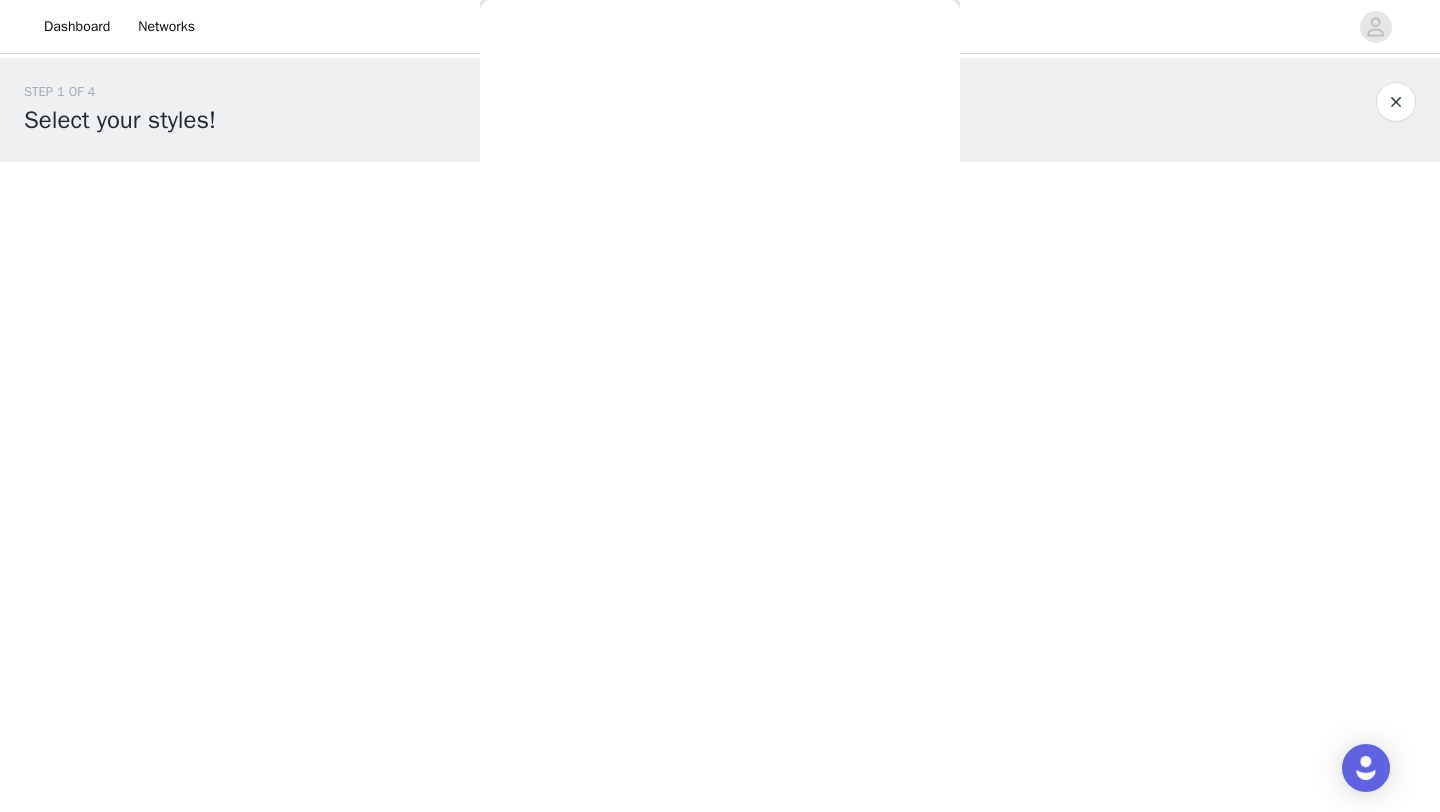 scroll, scrollTop: 0, scrollLeft: 0, axis: both 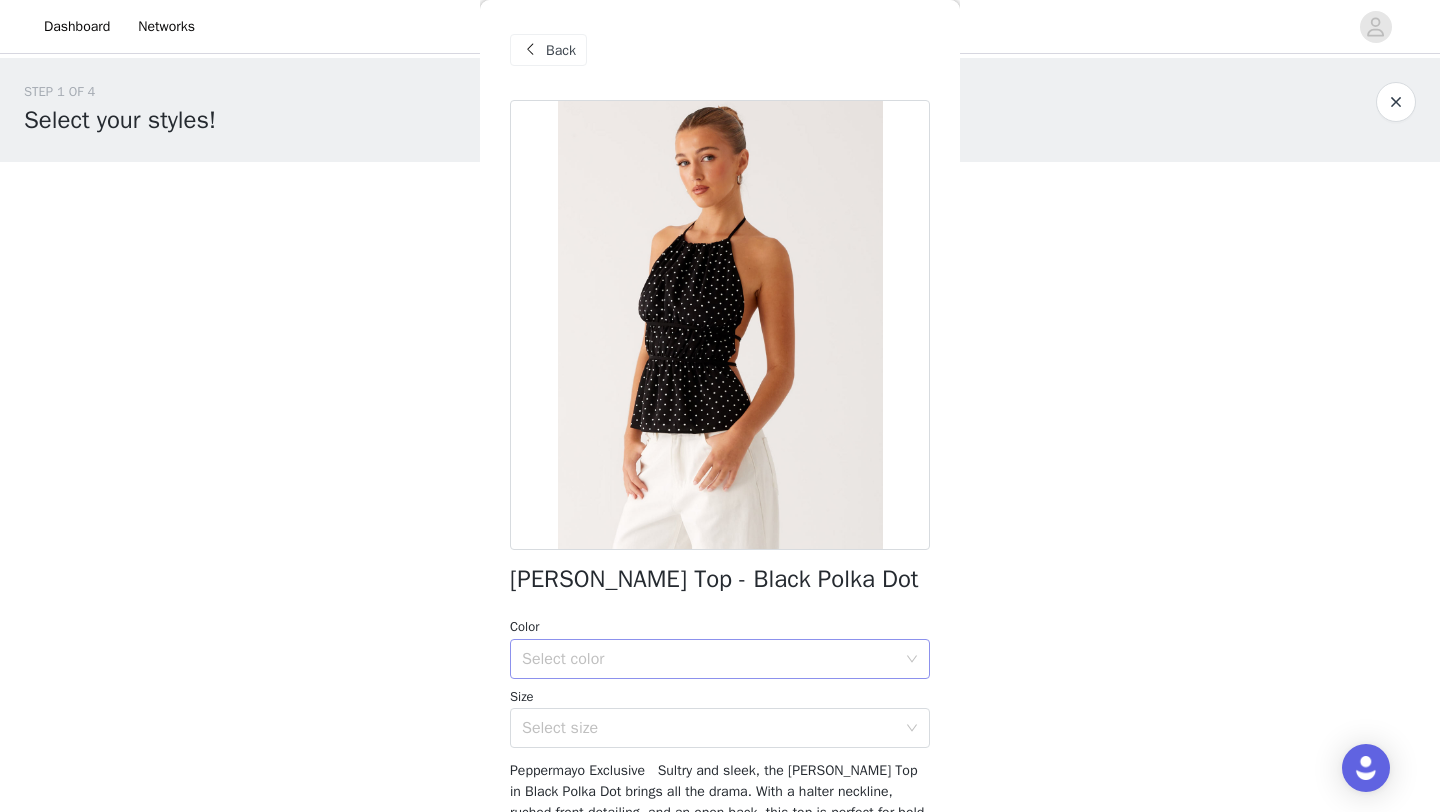 click on "Select color" at bounding box center (709, 659) 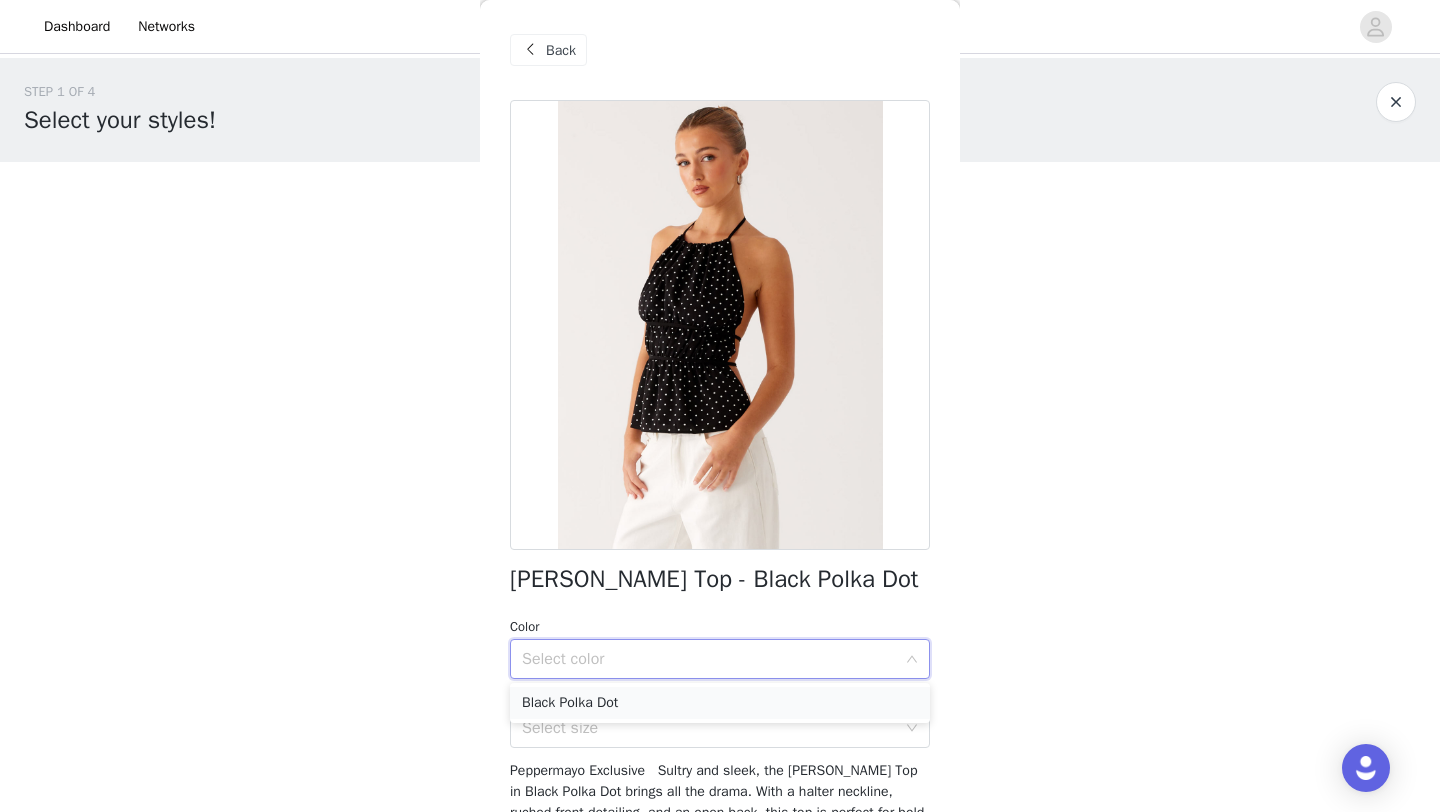 click on "Black Polka Dot" at bounding box center [720, 703] 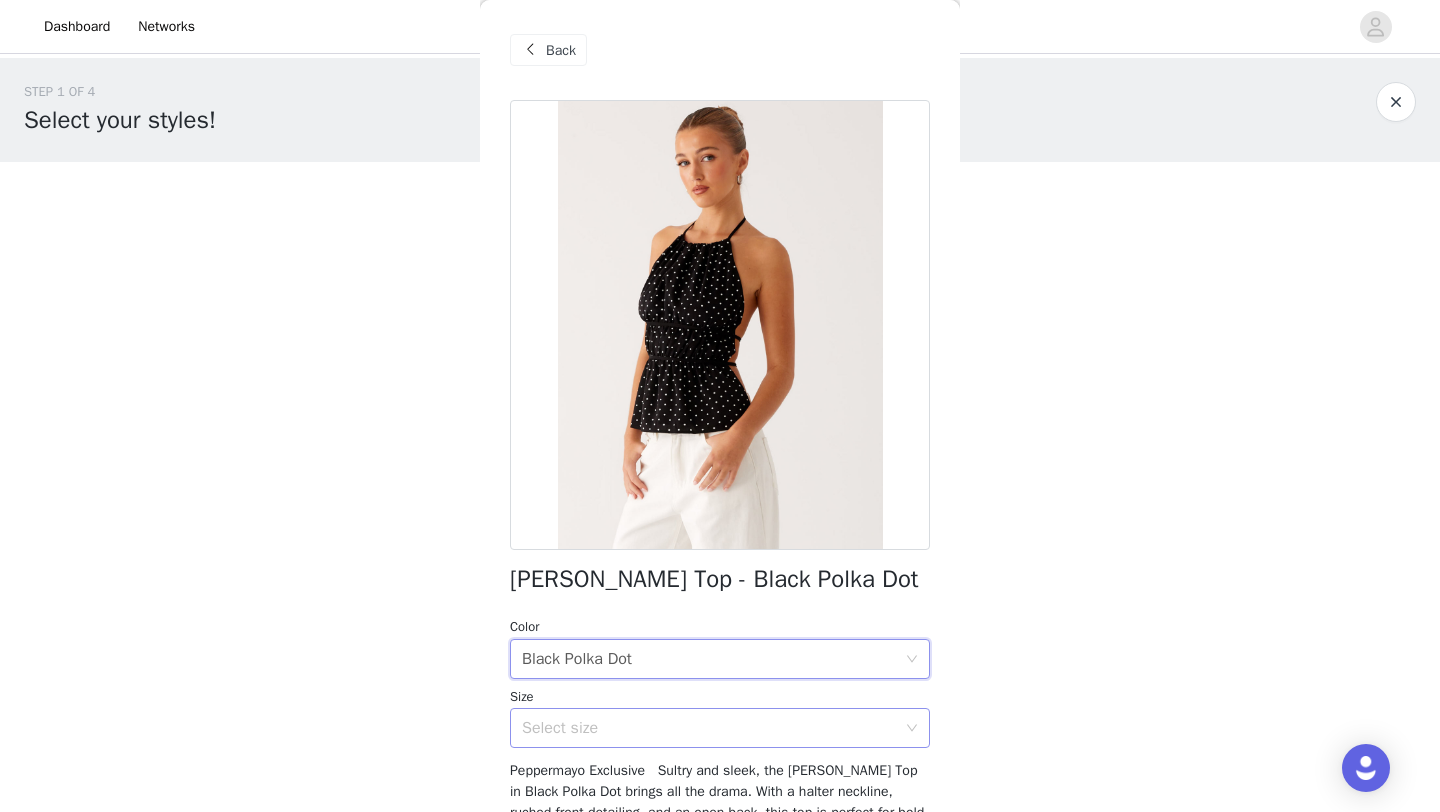click on "Select size" at bounding box center (709, 728) 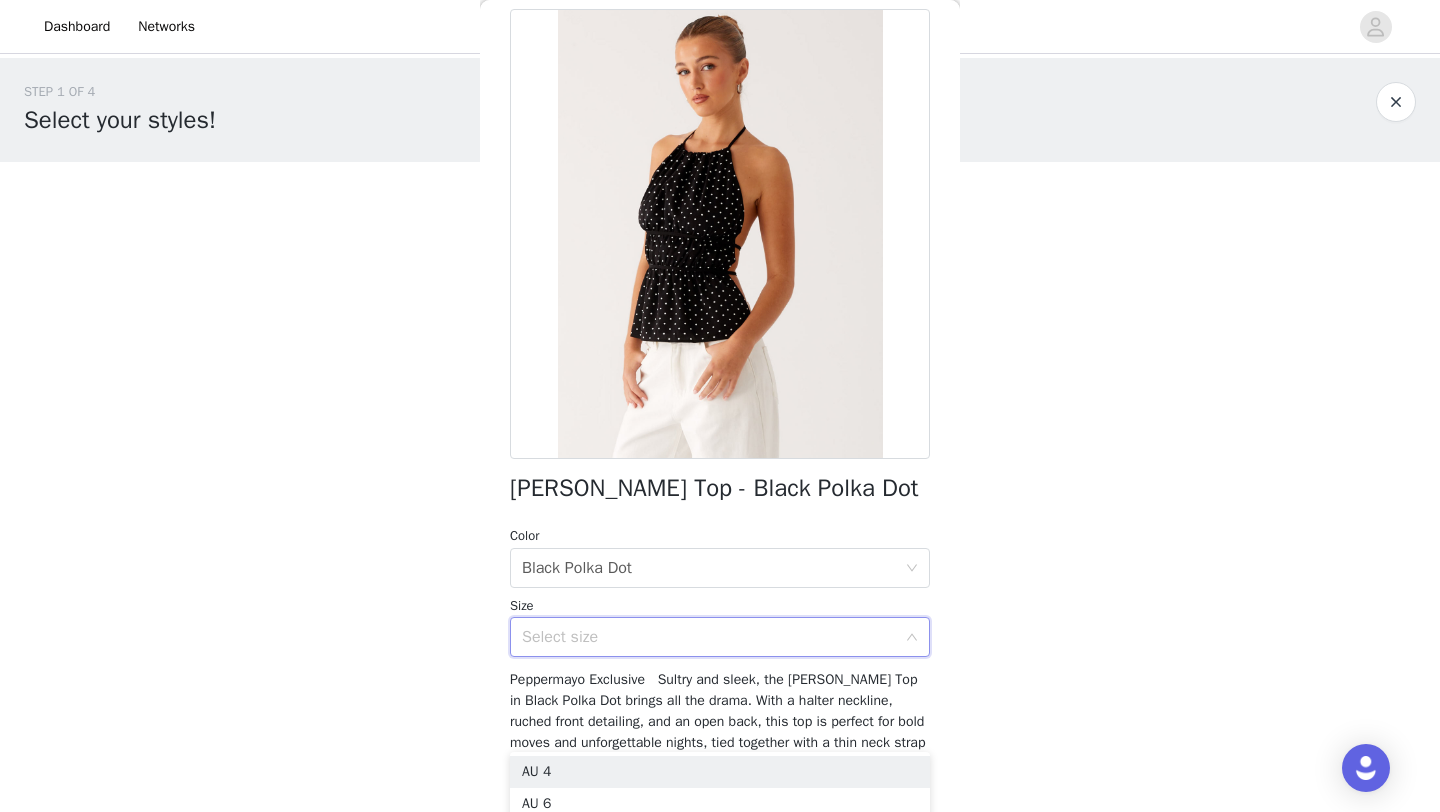 scroll, scrollTop: 110, scrollLeft: 0, axis: vertical 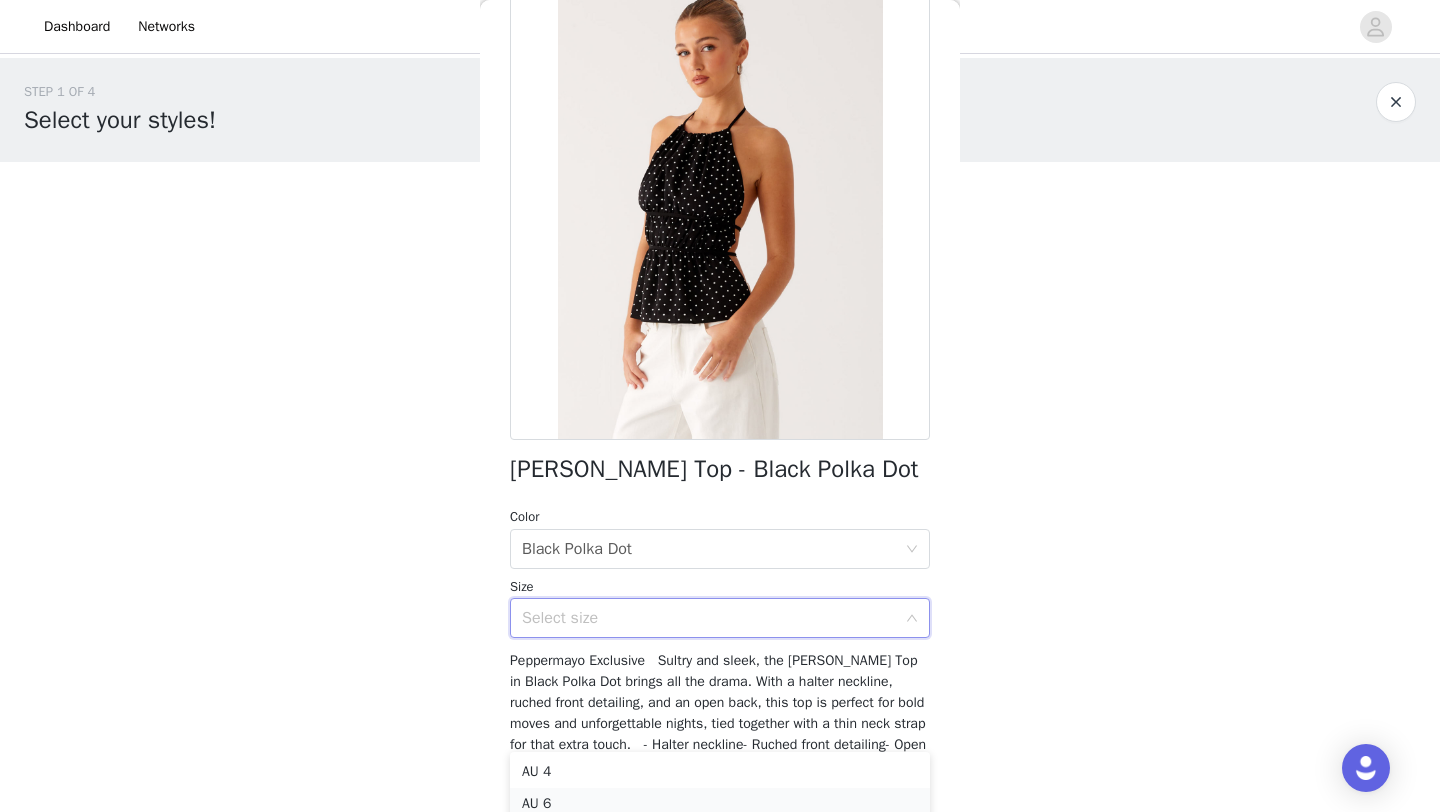 click on "AU 6" at bounding box center [720, 804] 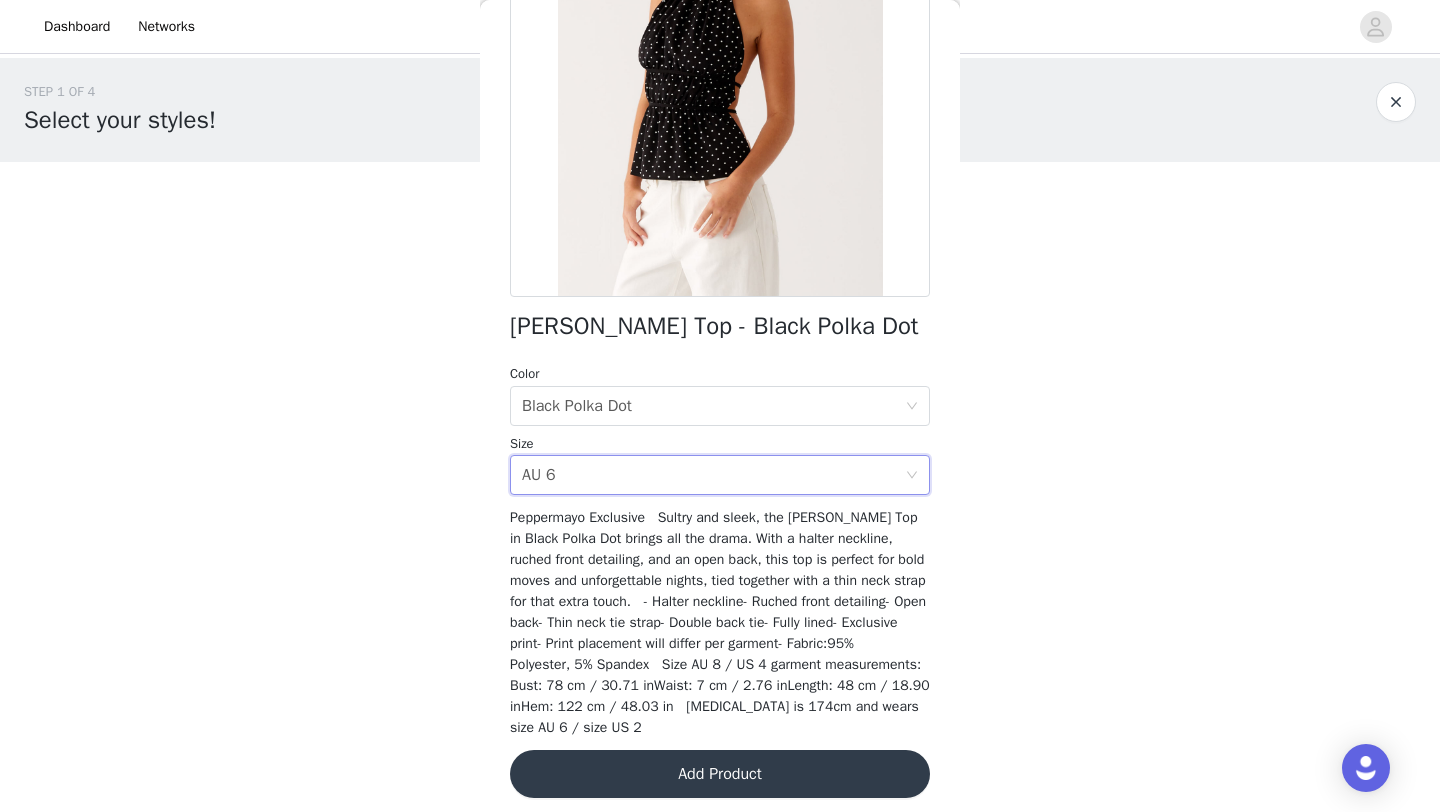 scroll, scrollTop: 263, scrollLeft: 0, axis: vertical 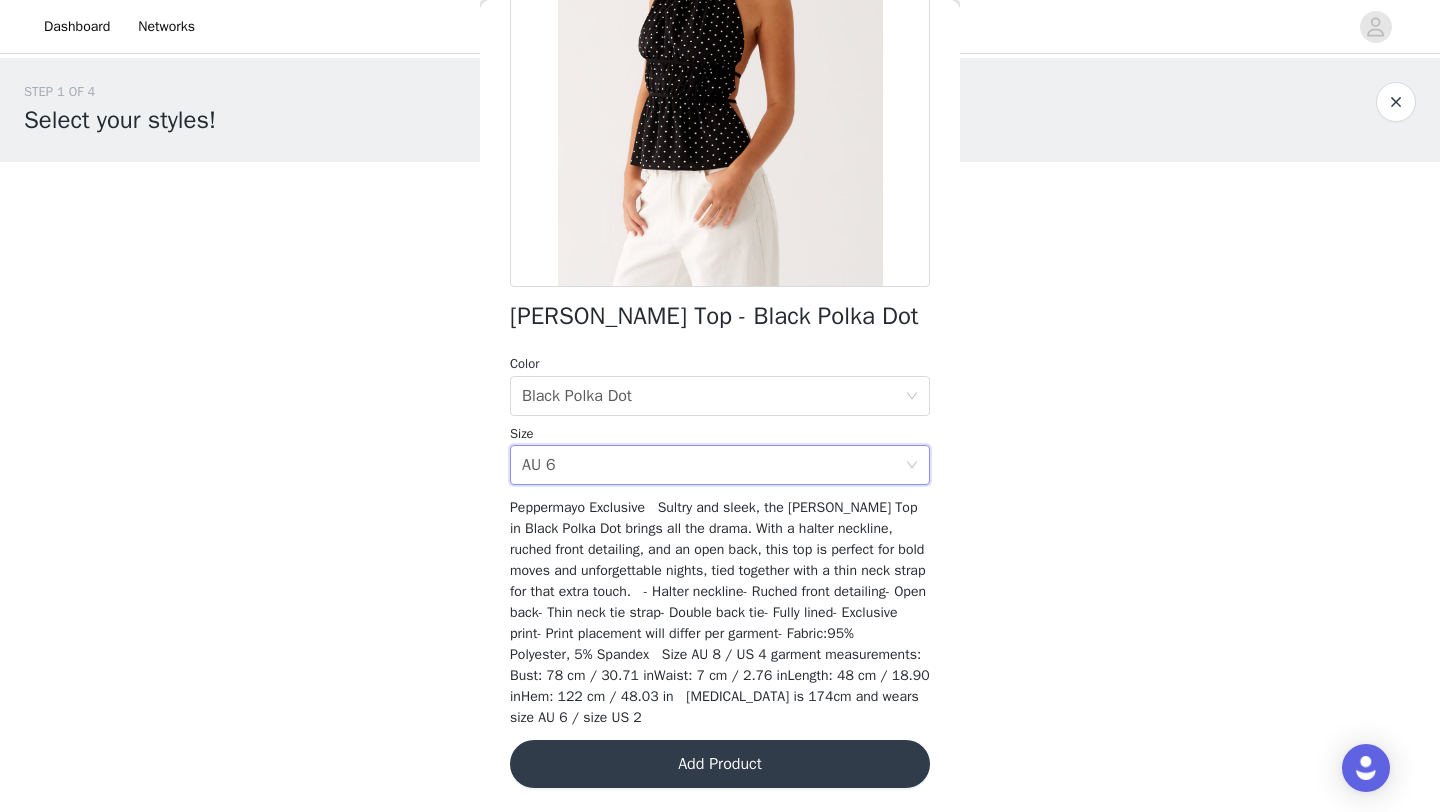 click on "Add Product" at bounding box center [720, 764] 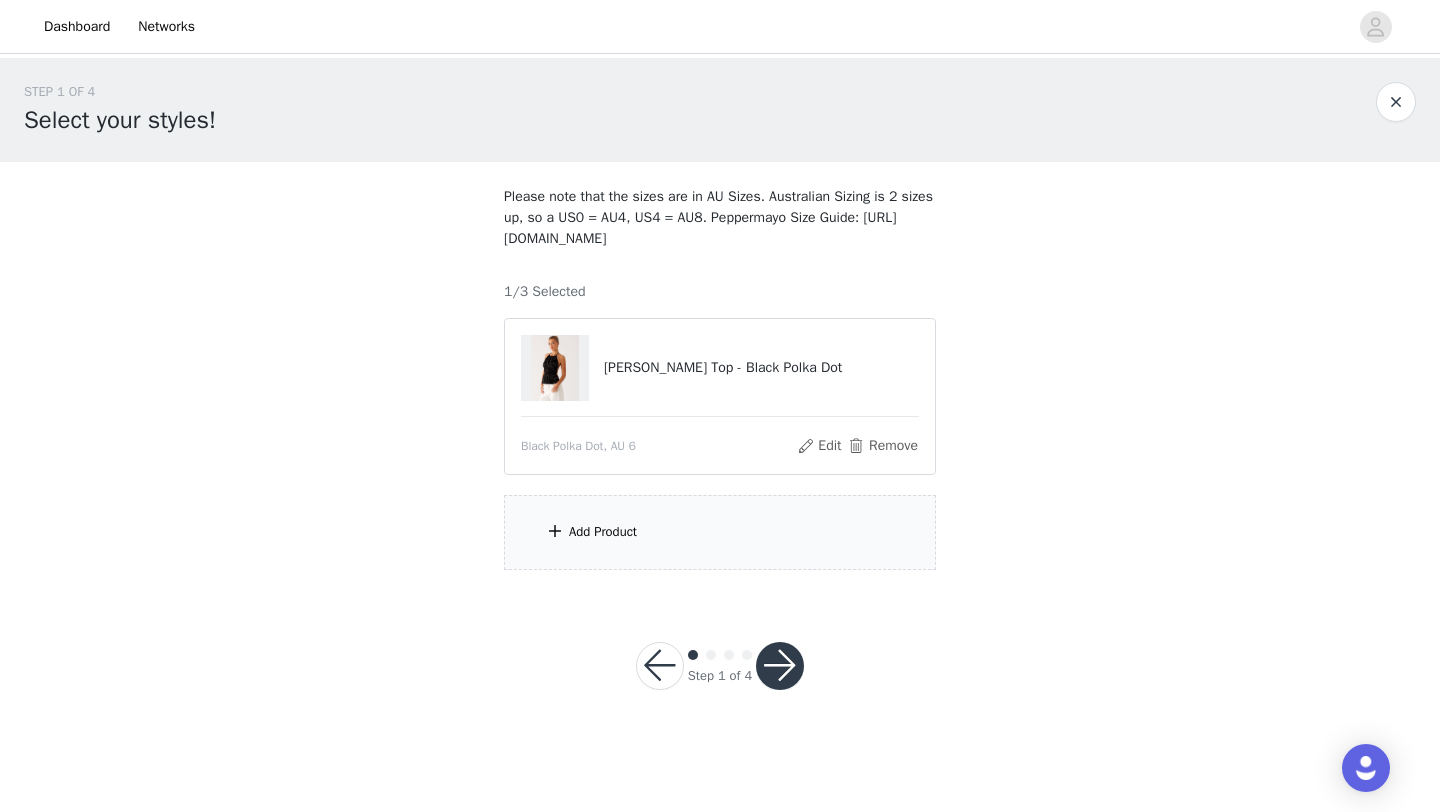 click on "Add Product" at bounding box center [603, 532] 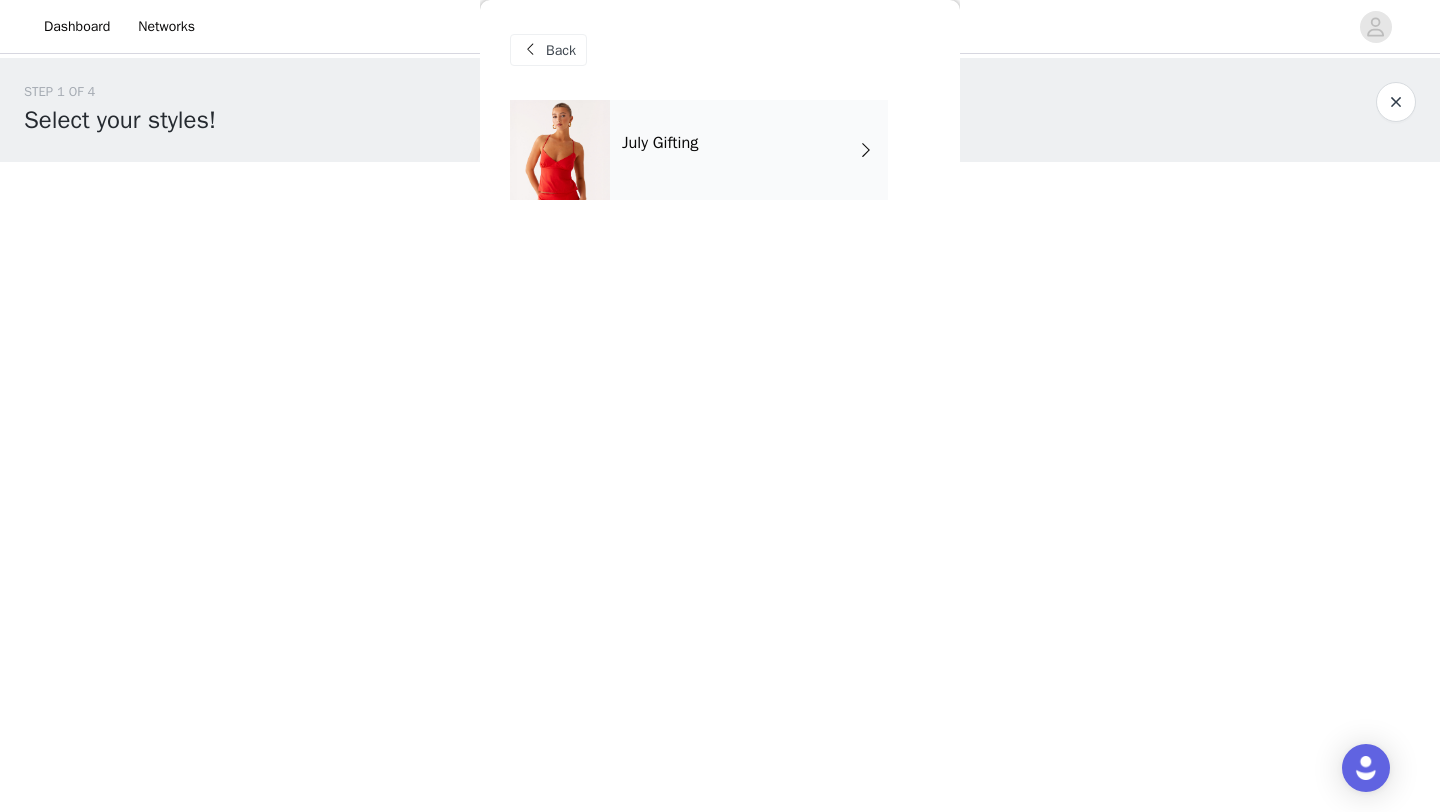 click on "July Gifting" at bounding box center [749, 150] 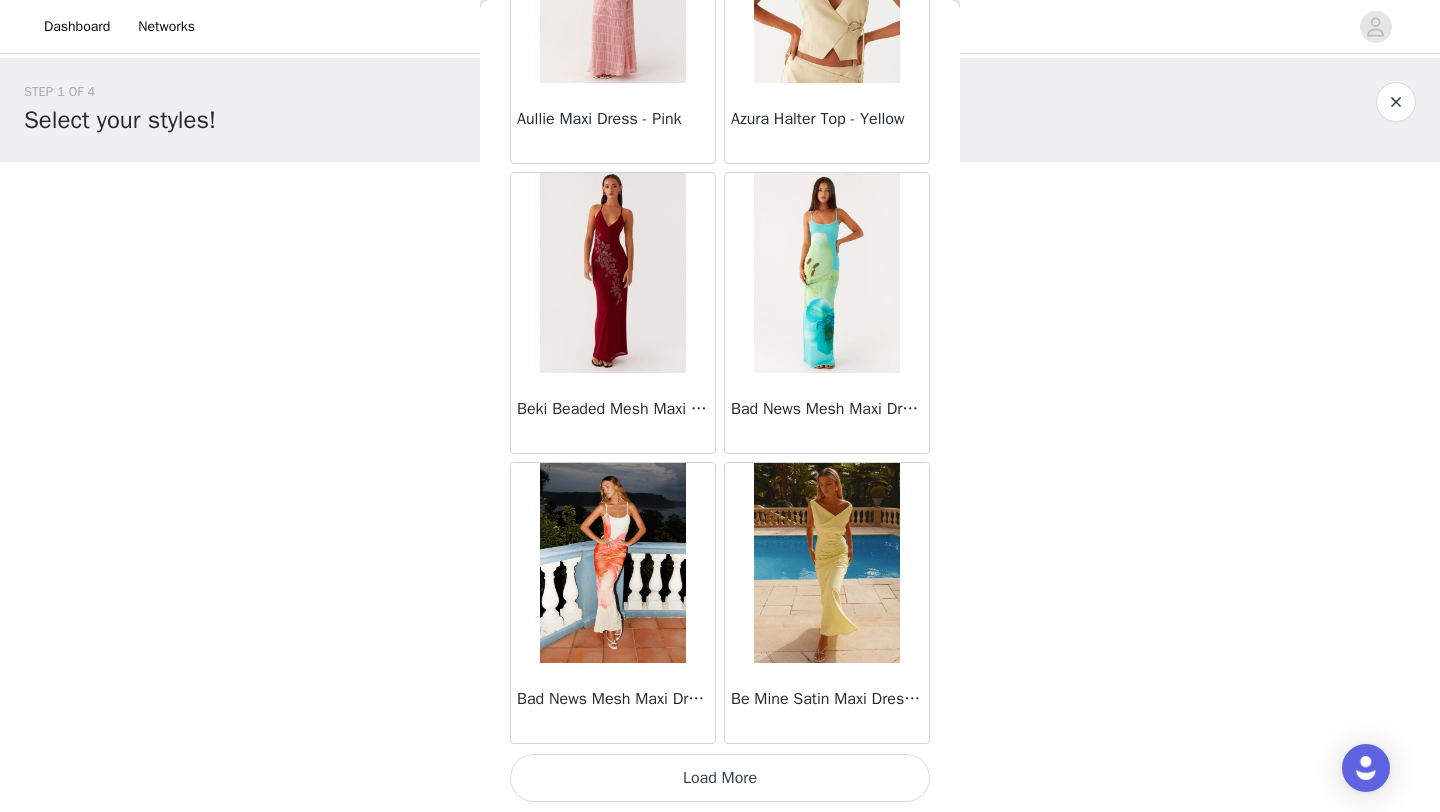 click on "Load More" at bounding box center [720, 778] 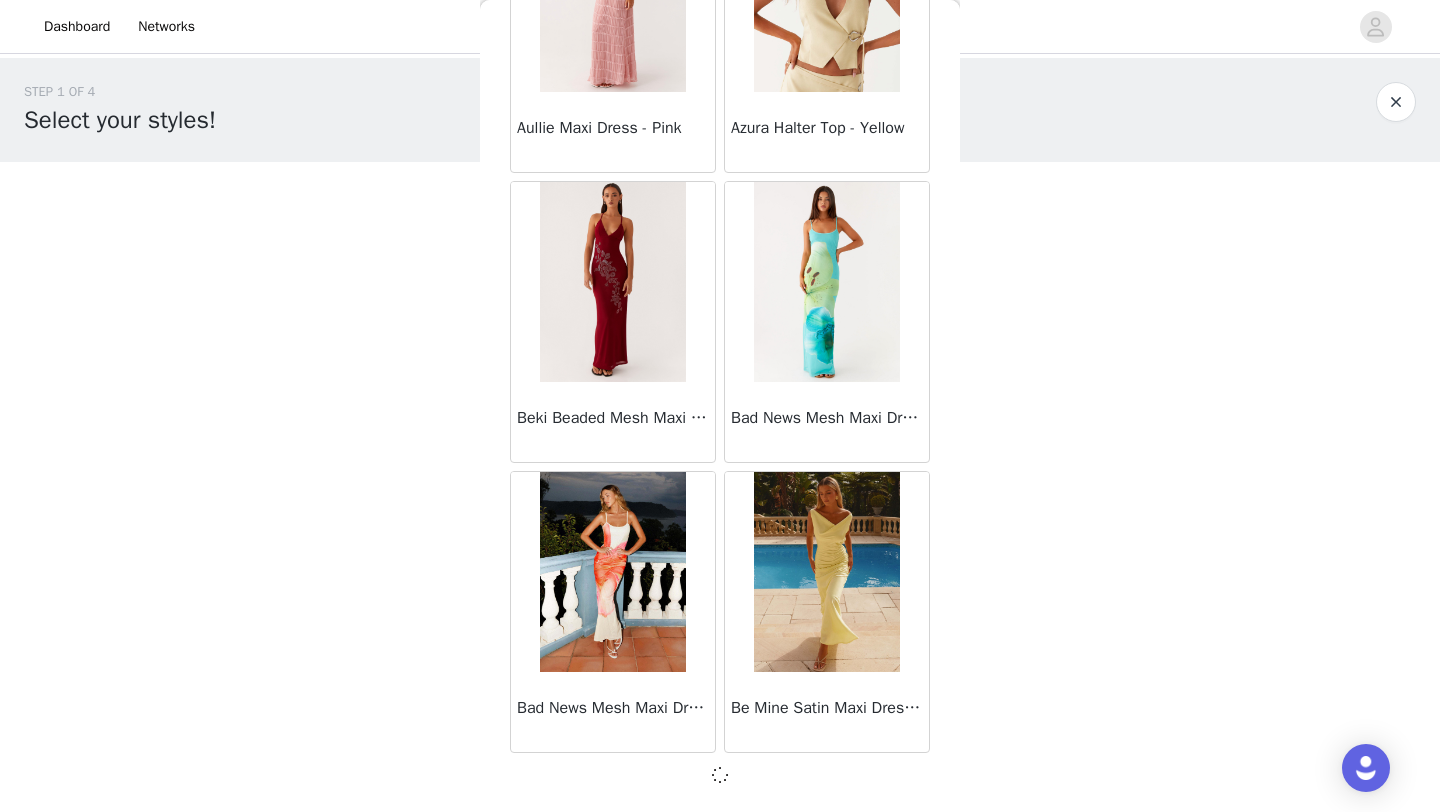 scroll, scrollTop: 2239, scrollLeft: 0, axis: vertical 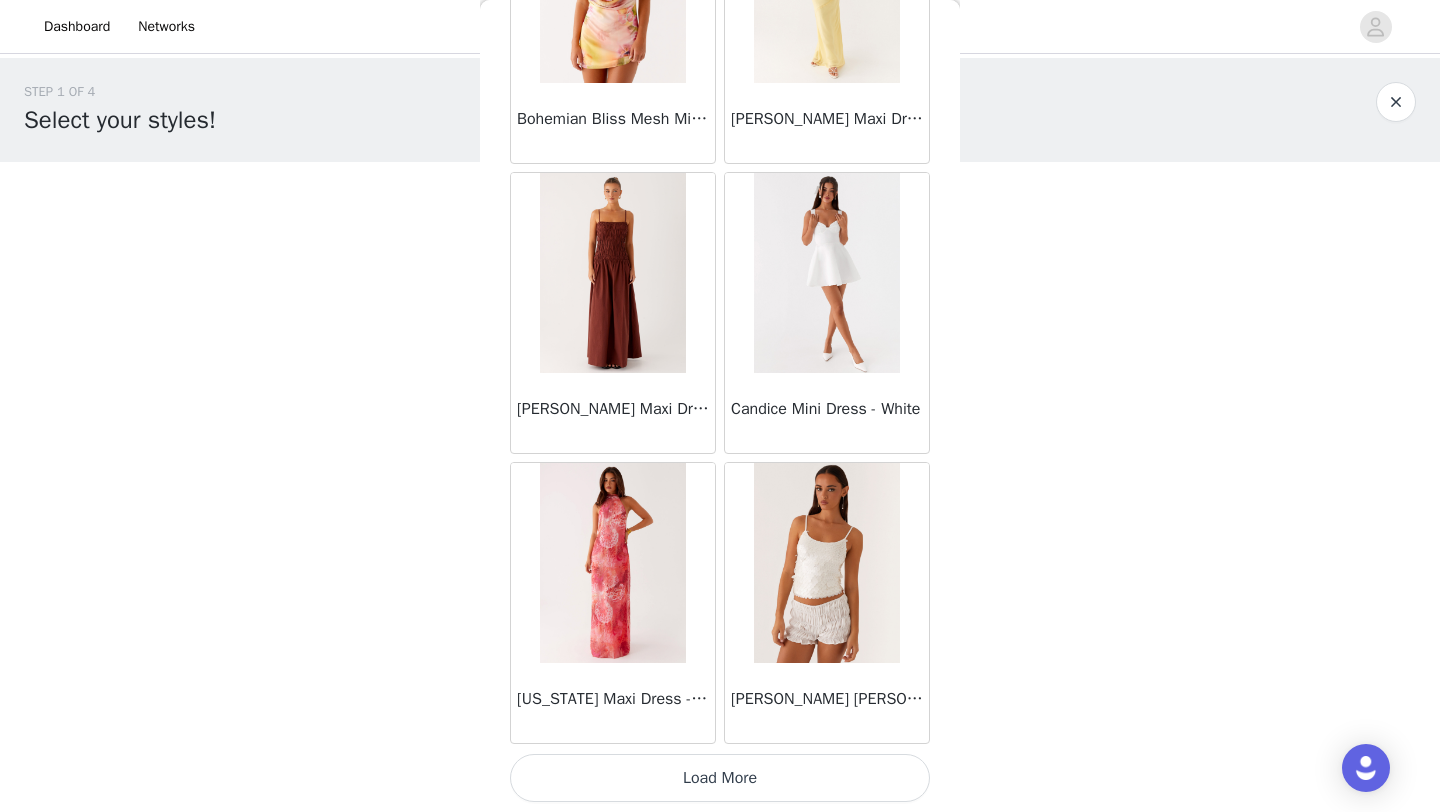 click on "Load More" at bounding box center [720, 778] 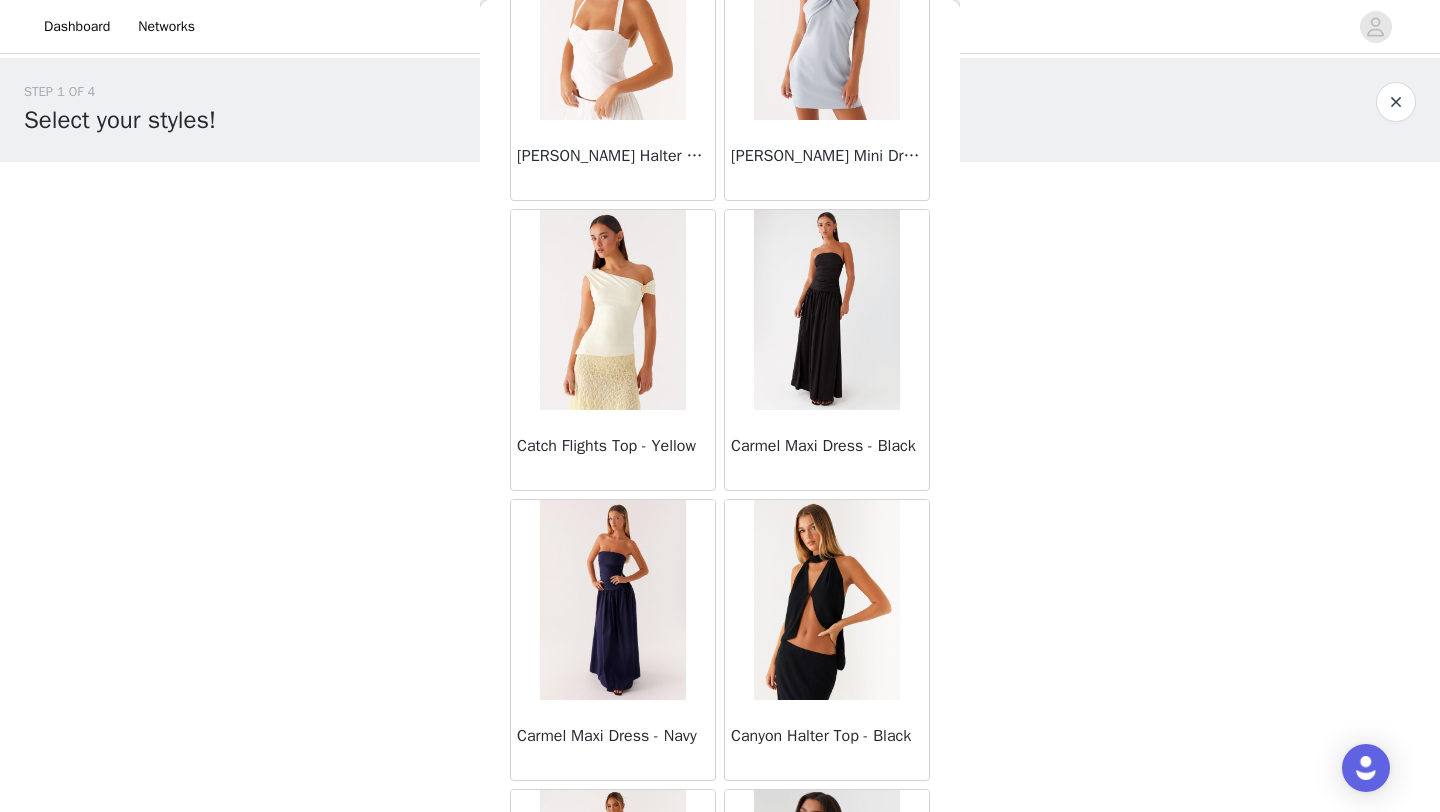 scroll, scrollTop: 8048, scrollLeft: 0, axis: vertical 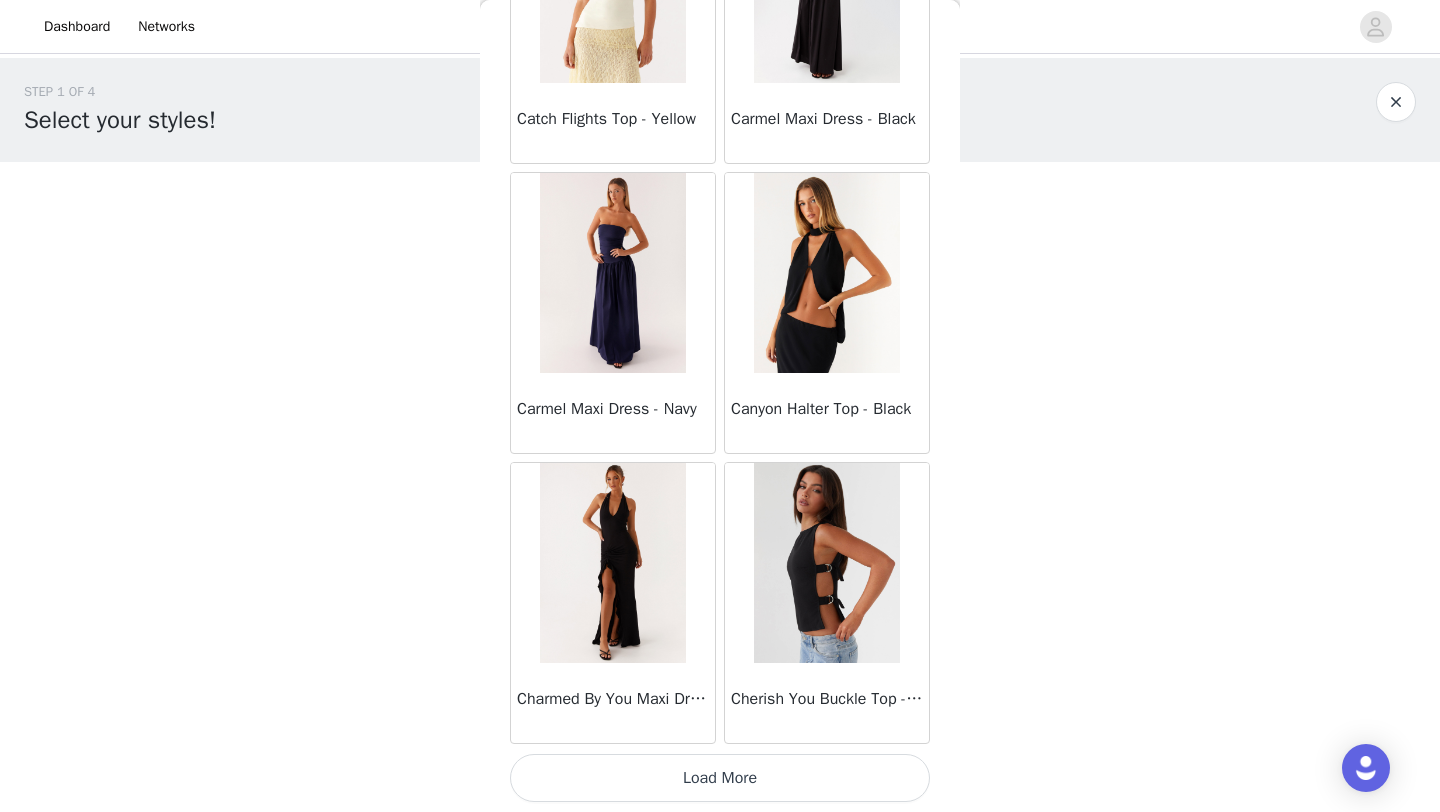 click on "Load More" at bounding box center [720, 778] 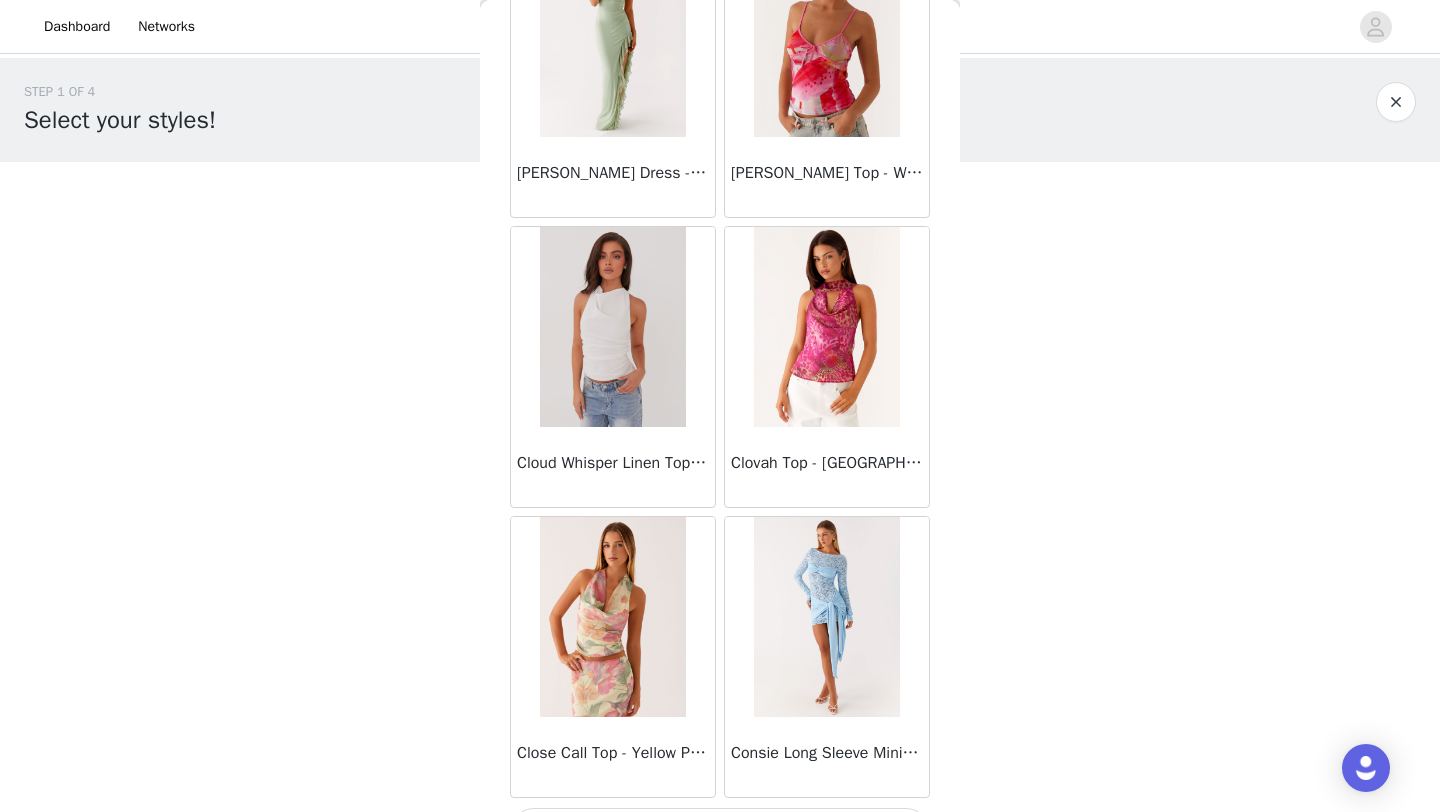 scroll, scrollTop: 10948, scrollLeft: 0, axis: vertical 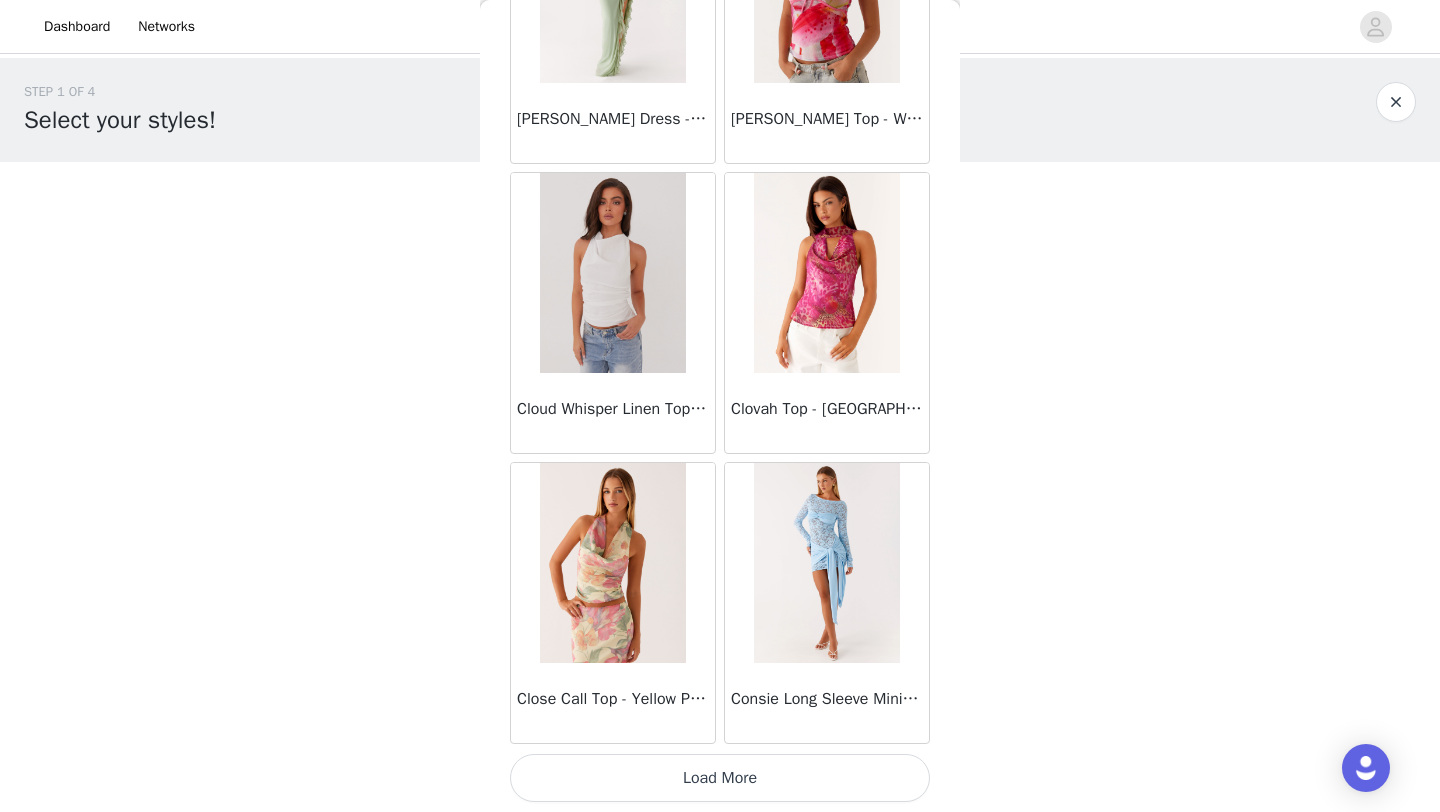 click on "Load More" at bounding box center (720, 778) 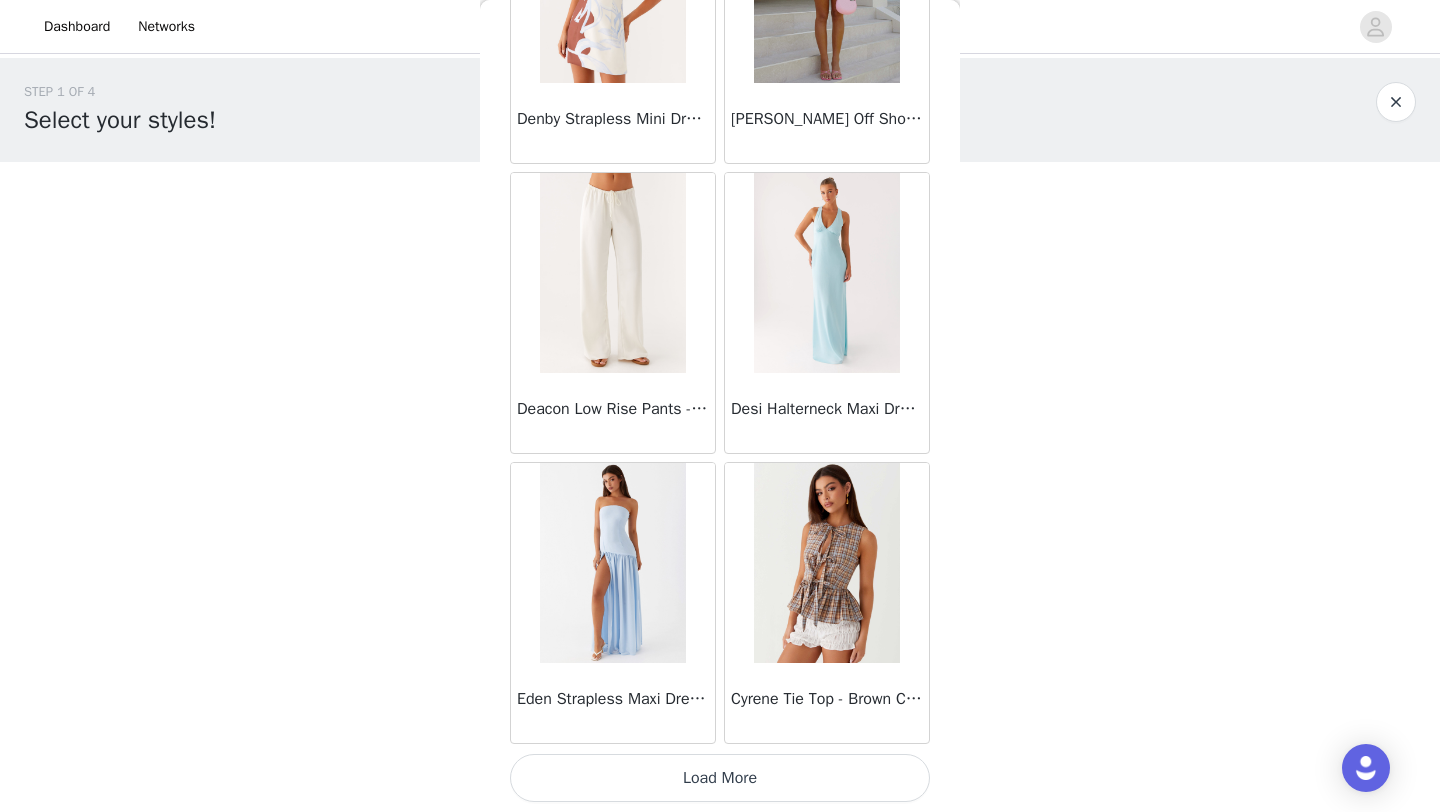 scroll, scrollTop: 13830, scrollLeft: 0, axis: vertical 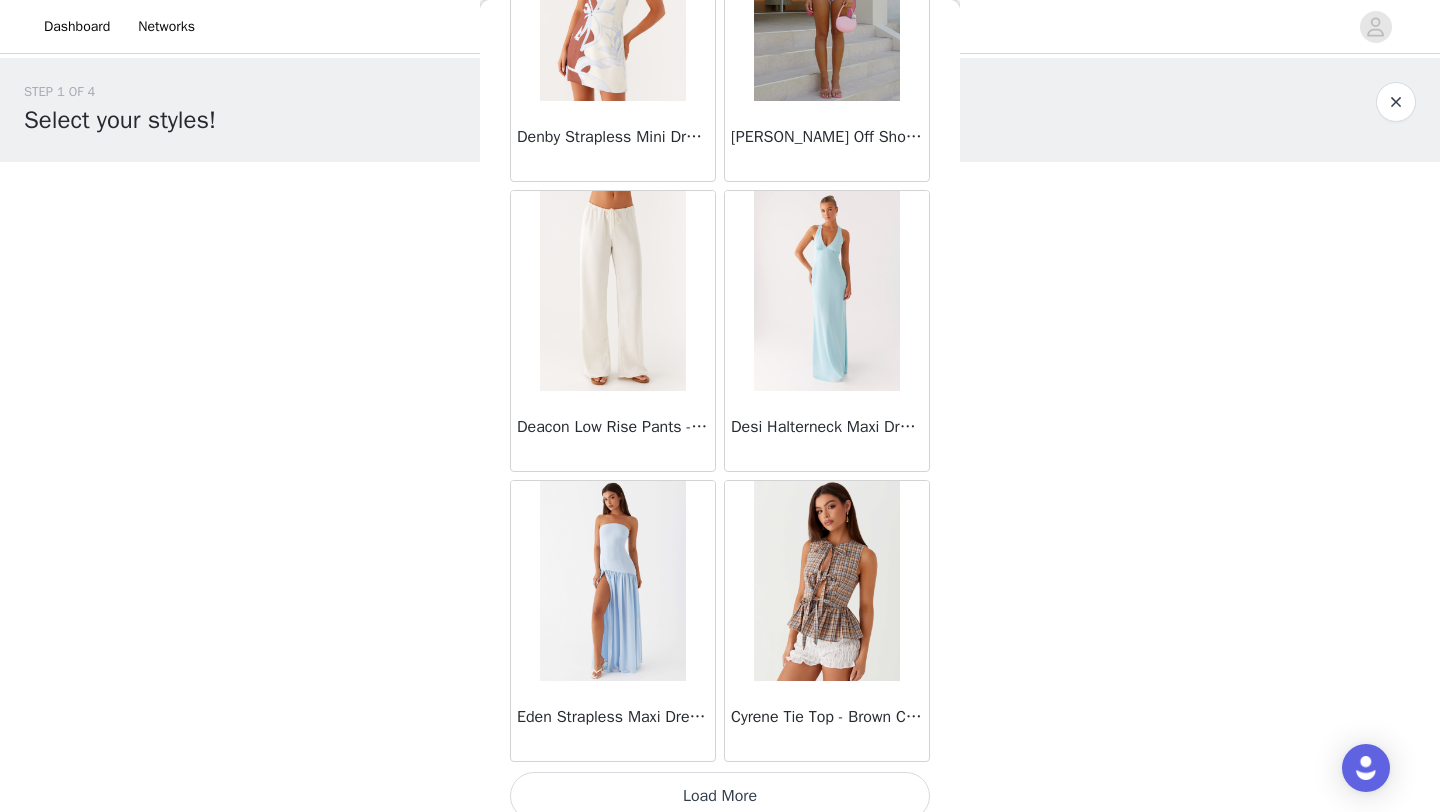 click at bounding box center (612, 291) 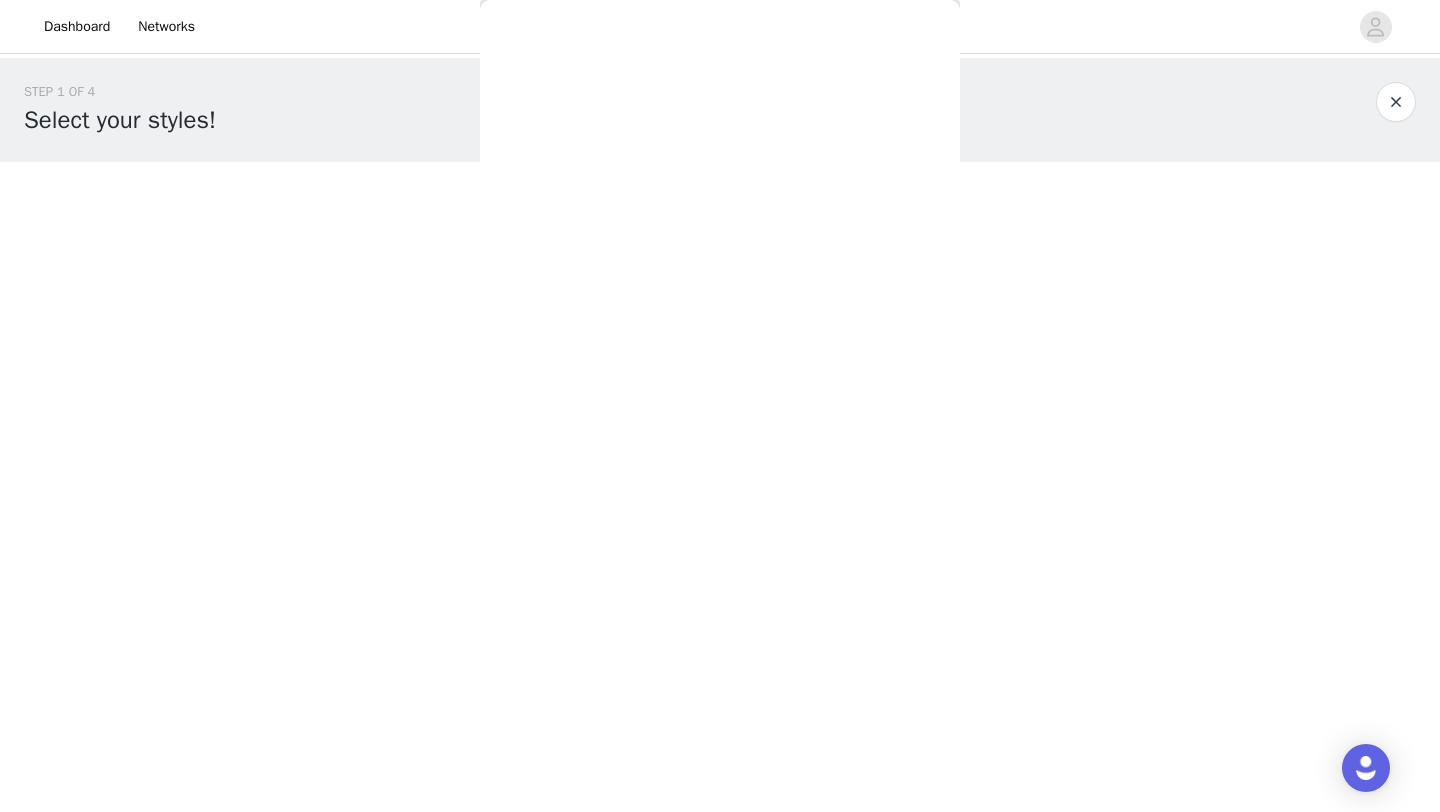 scroll, scrollTop: 0, scrollLeft: 0, axis: both 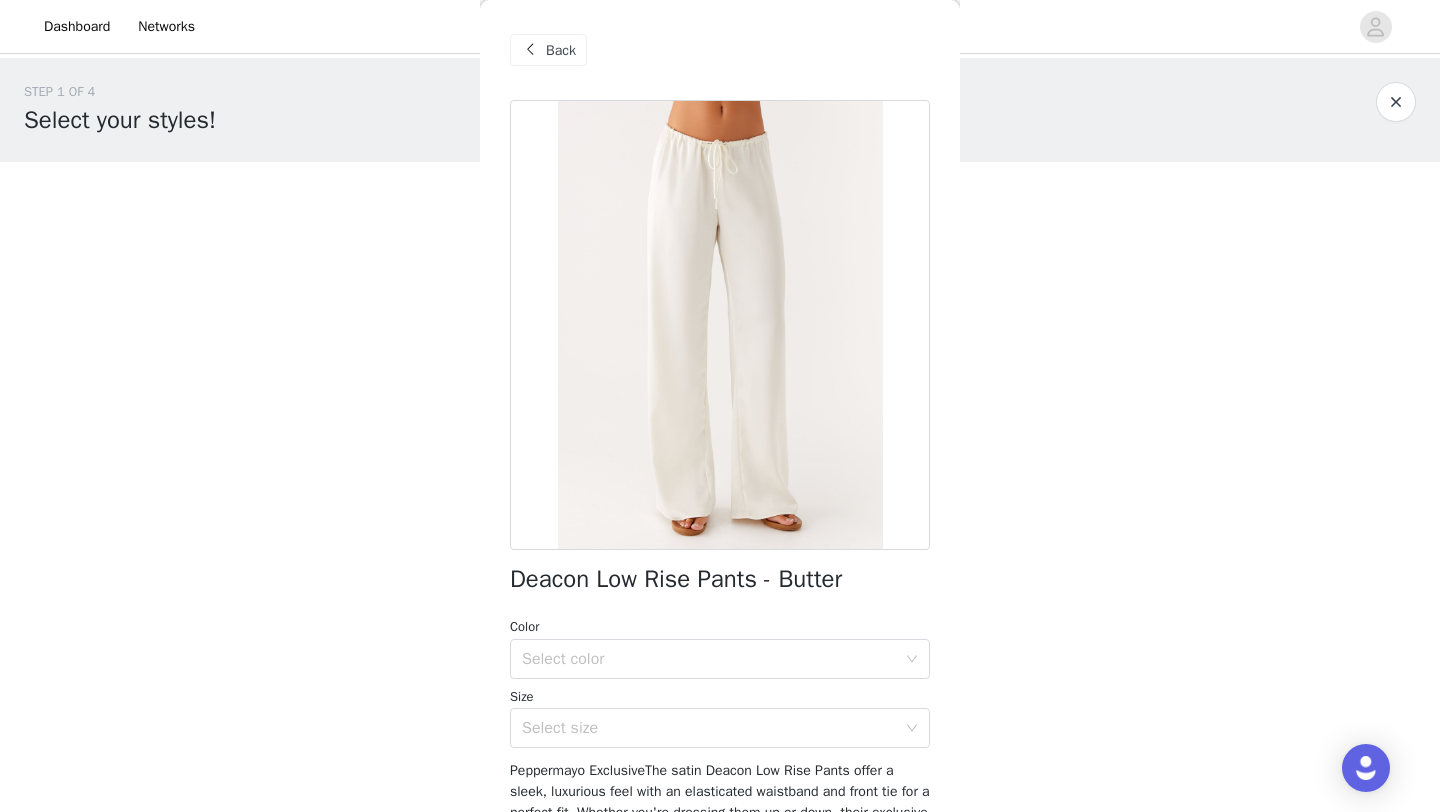 click on "Select color" at bounding box center [709, 659] 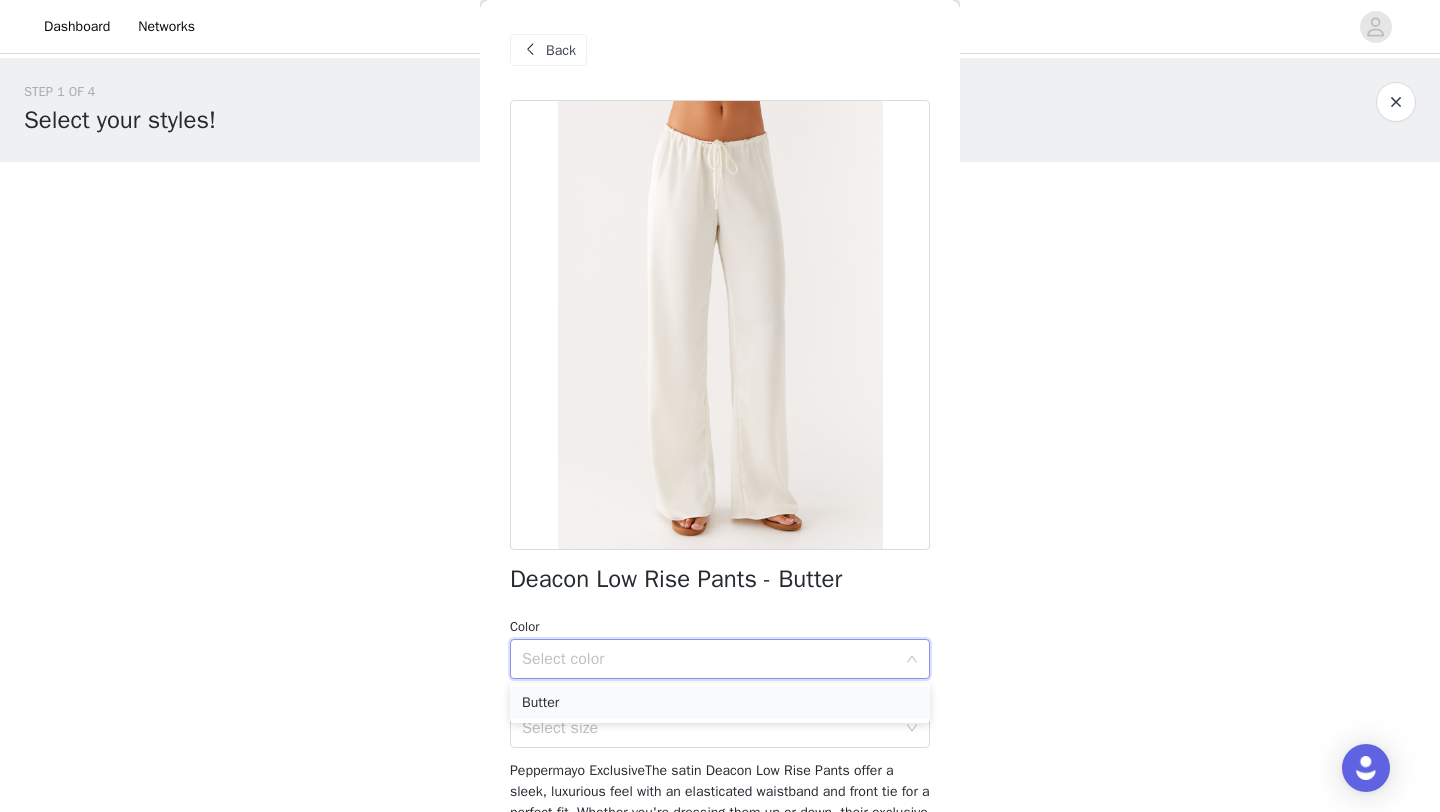 click on "Butter" at bounding box center (720, 703) 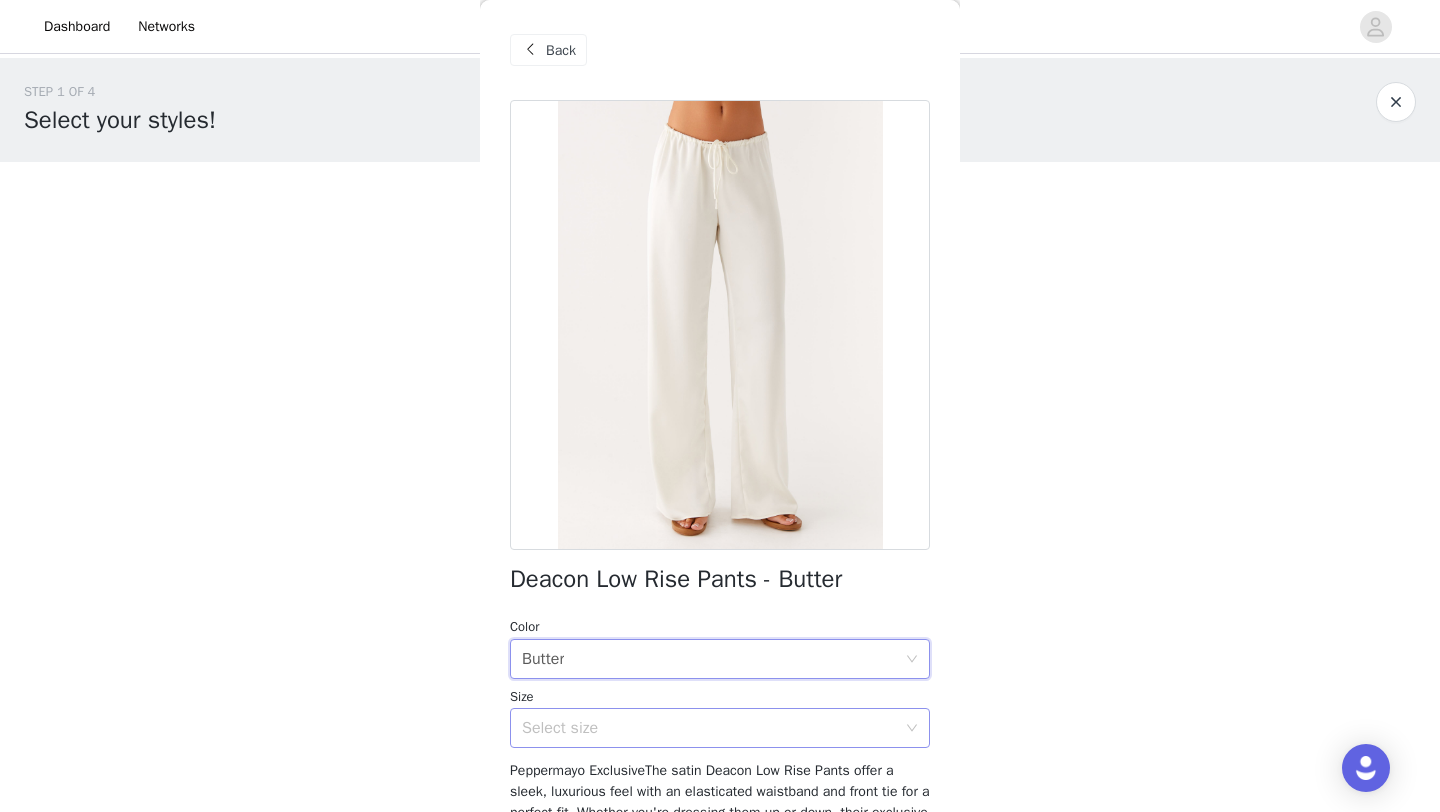 click on "Select size" at bounding box center [713, 728] 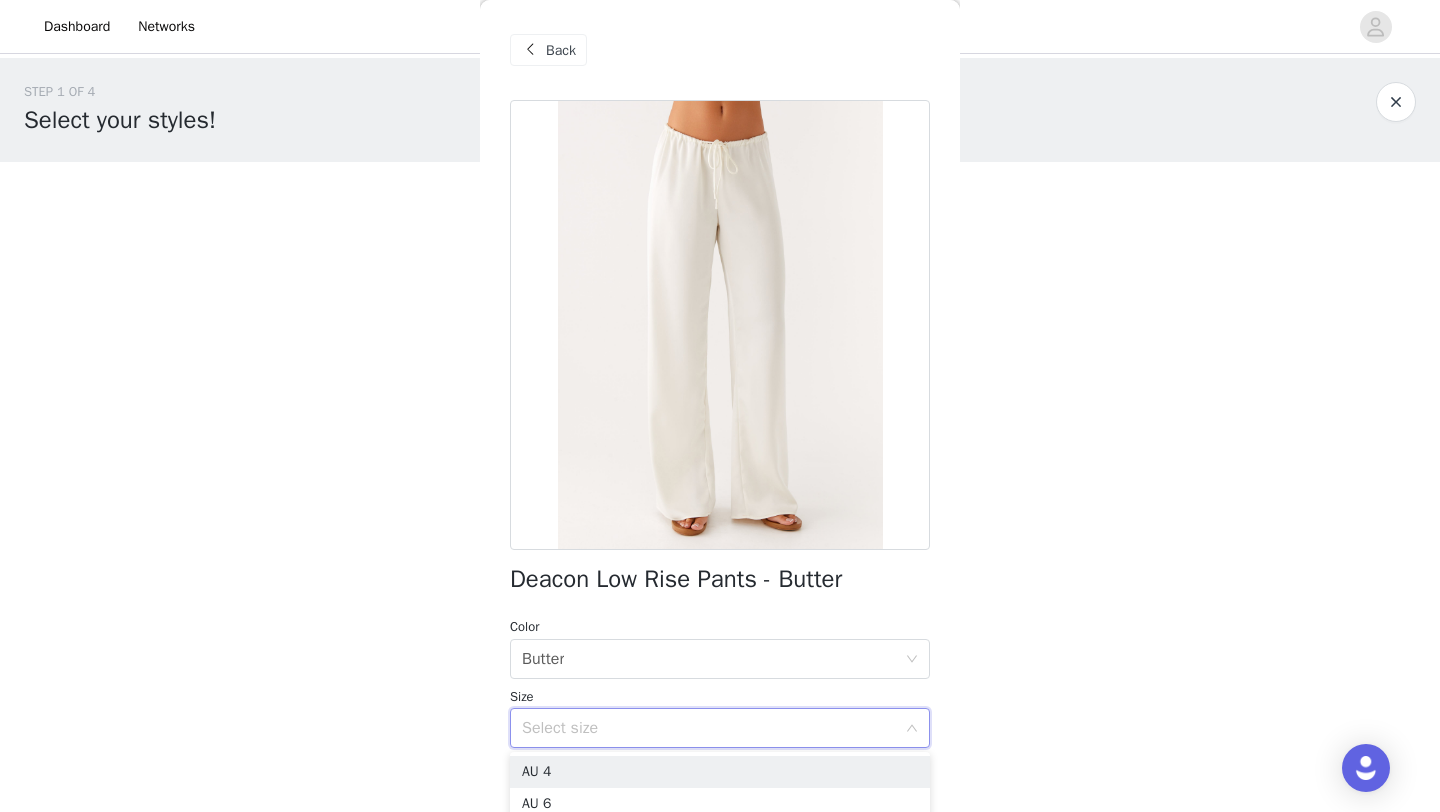 scroll, scrollTop: 15, scrollLeft: 0, axis: vertical 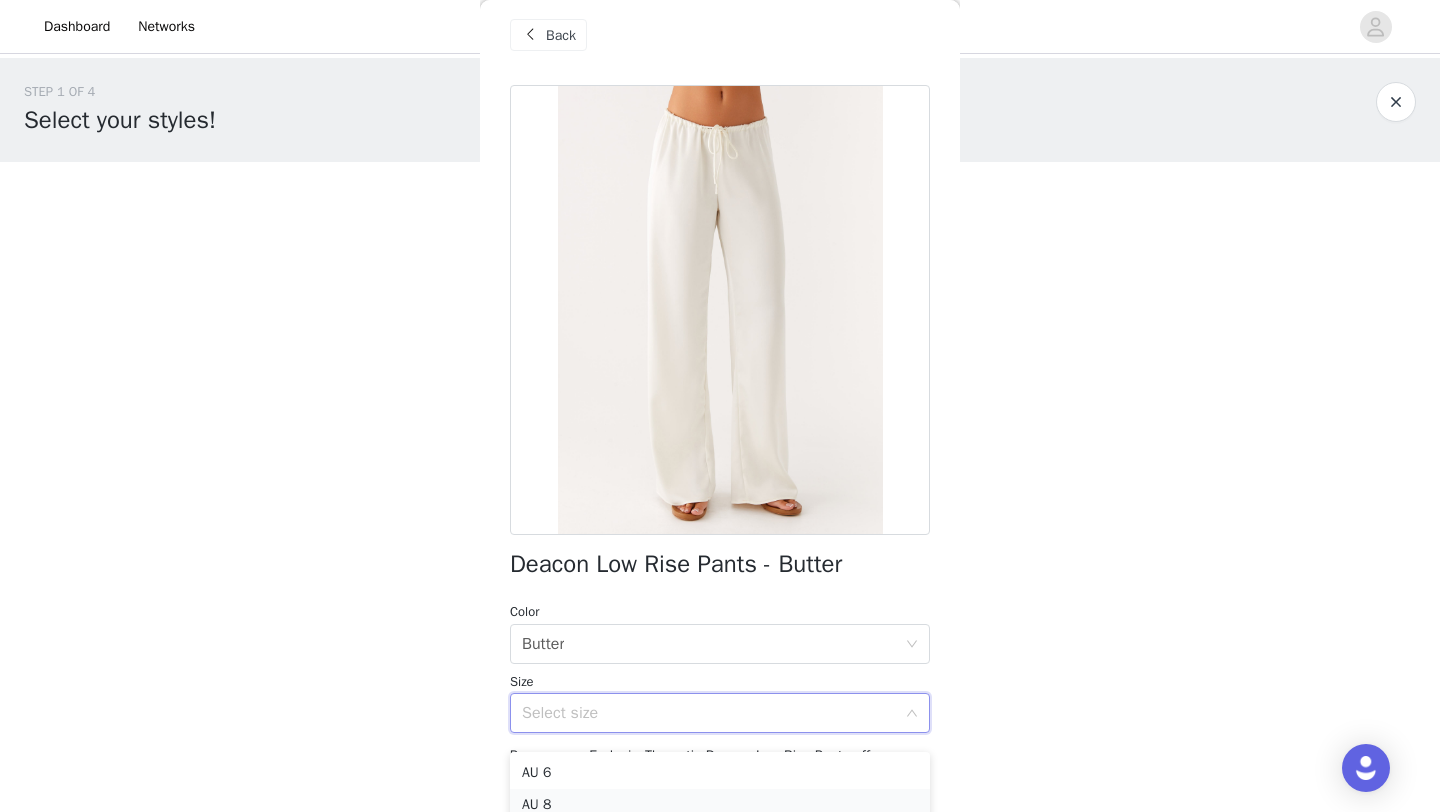 click on "AU 8" at bounding box center (720, 805) 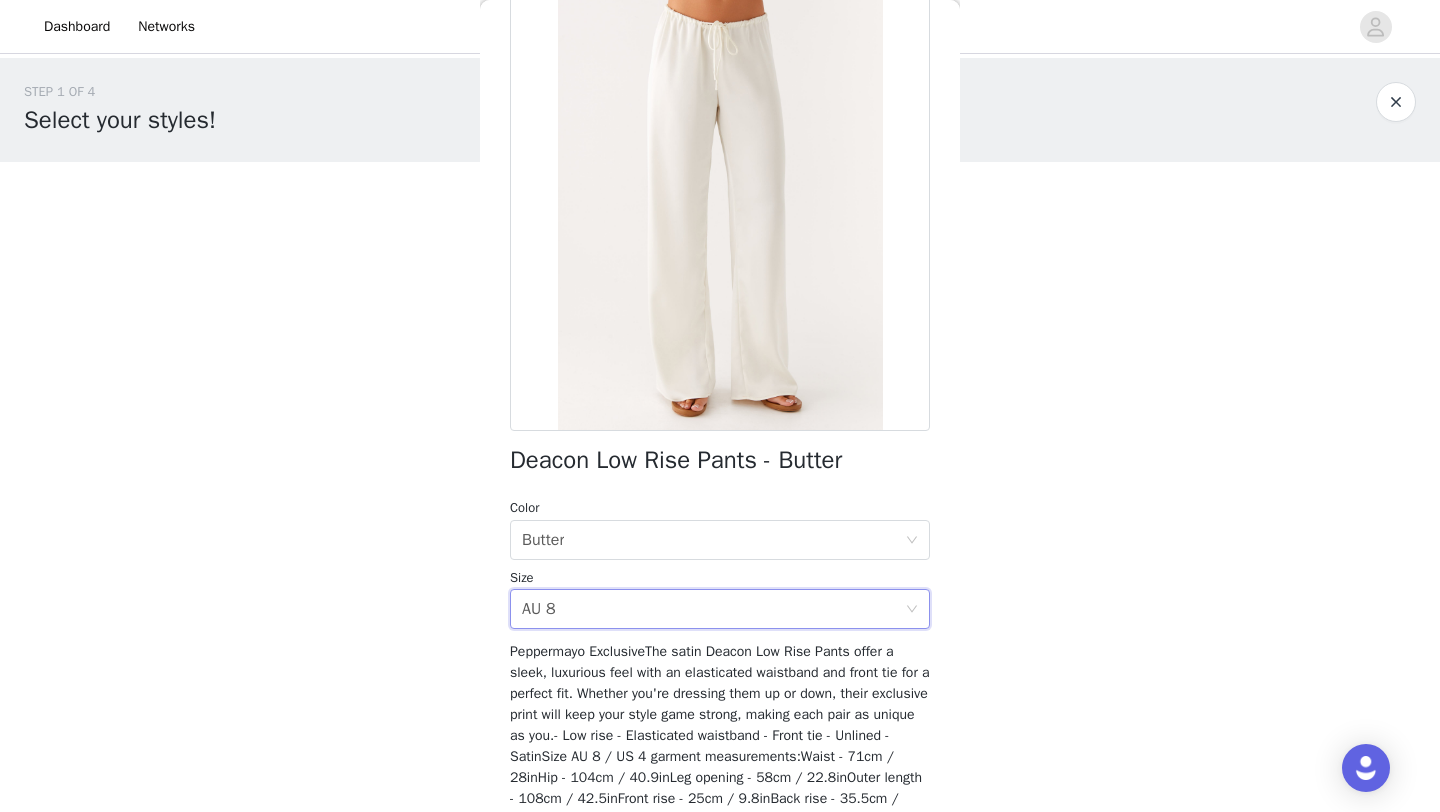 scroll, scrollTop: 242, scrollLeft: 0, axis: vertical 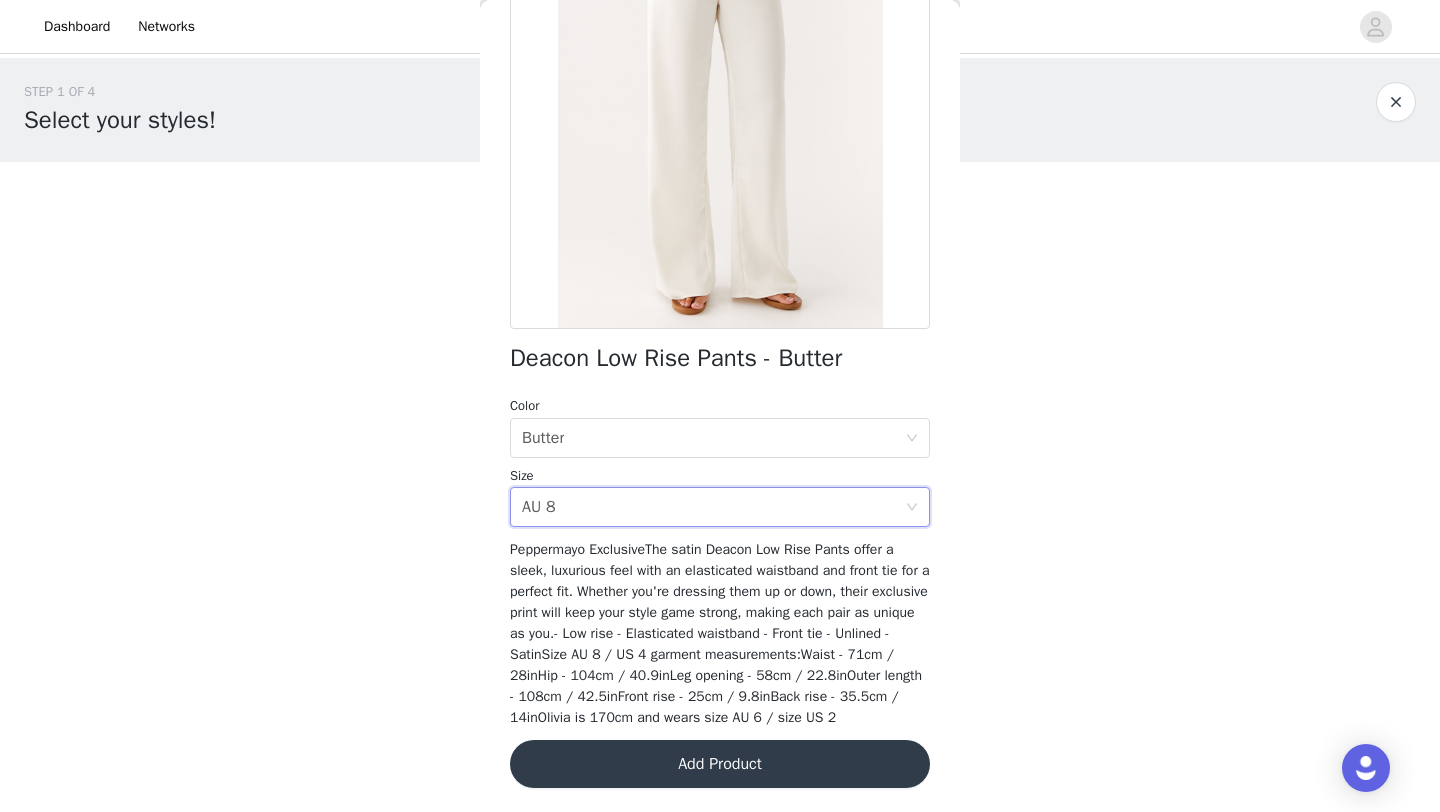 click on "Add Product" at bounding box center (720, 764) 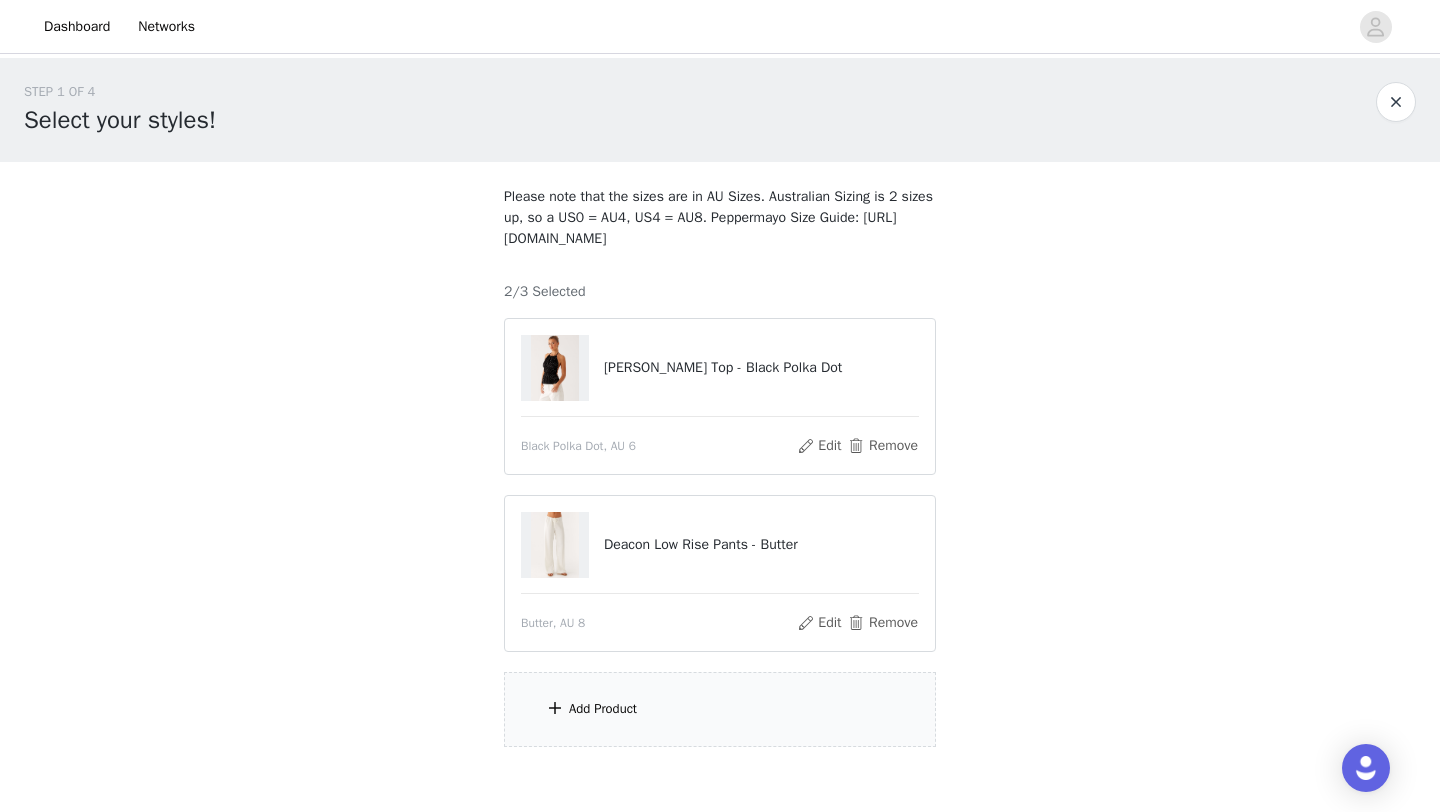 click on "Add Product" at bounding box center (603, 709) 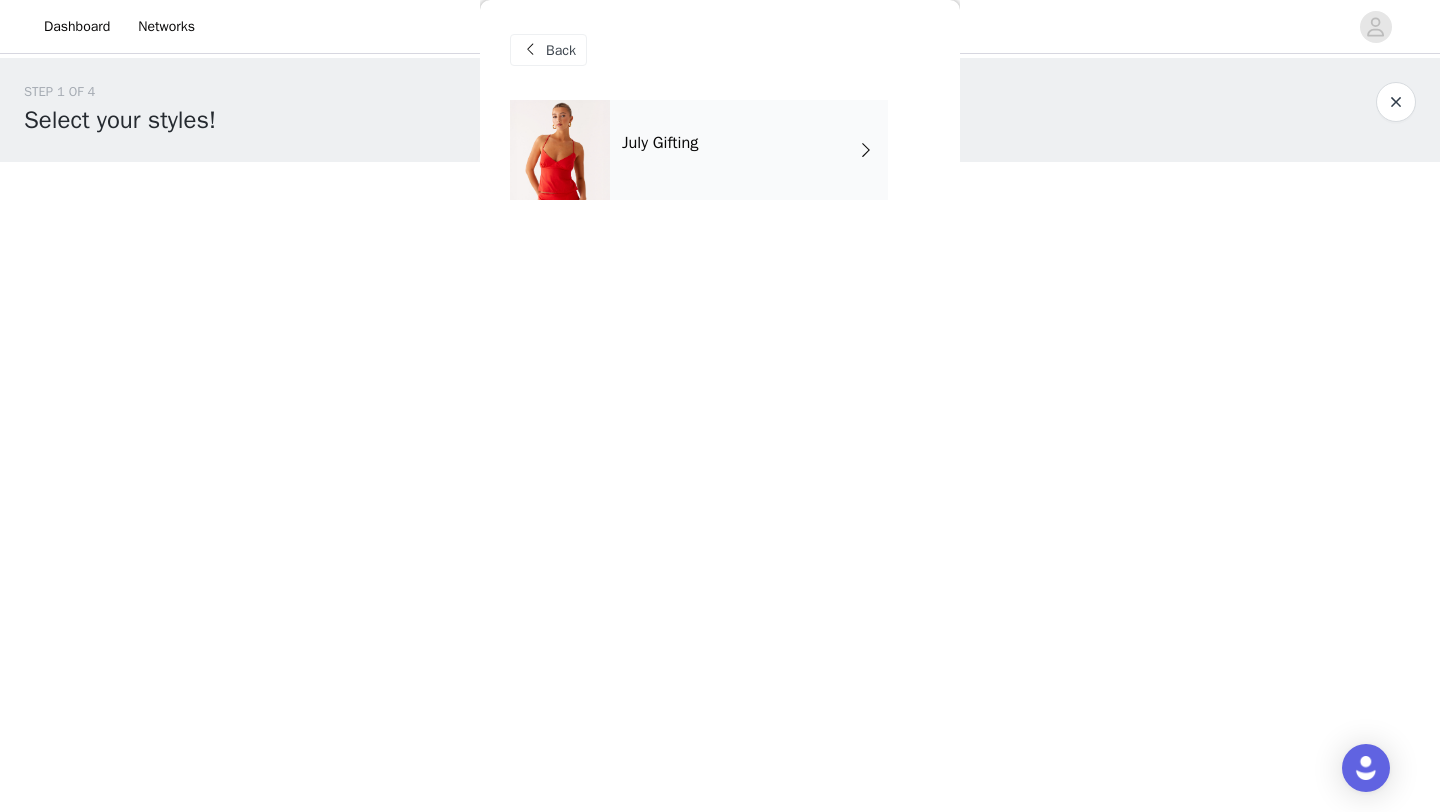 click on "July Gifting" at bounding box center (749, 150) 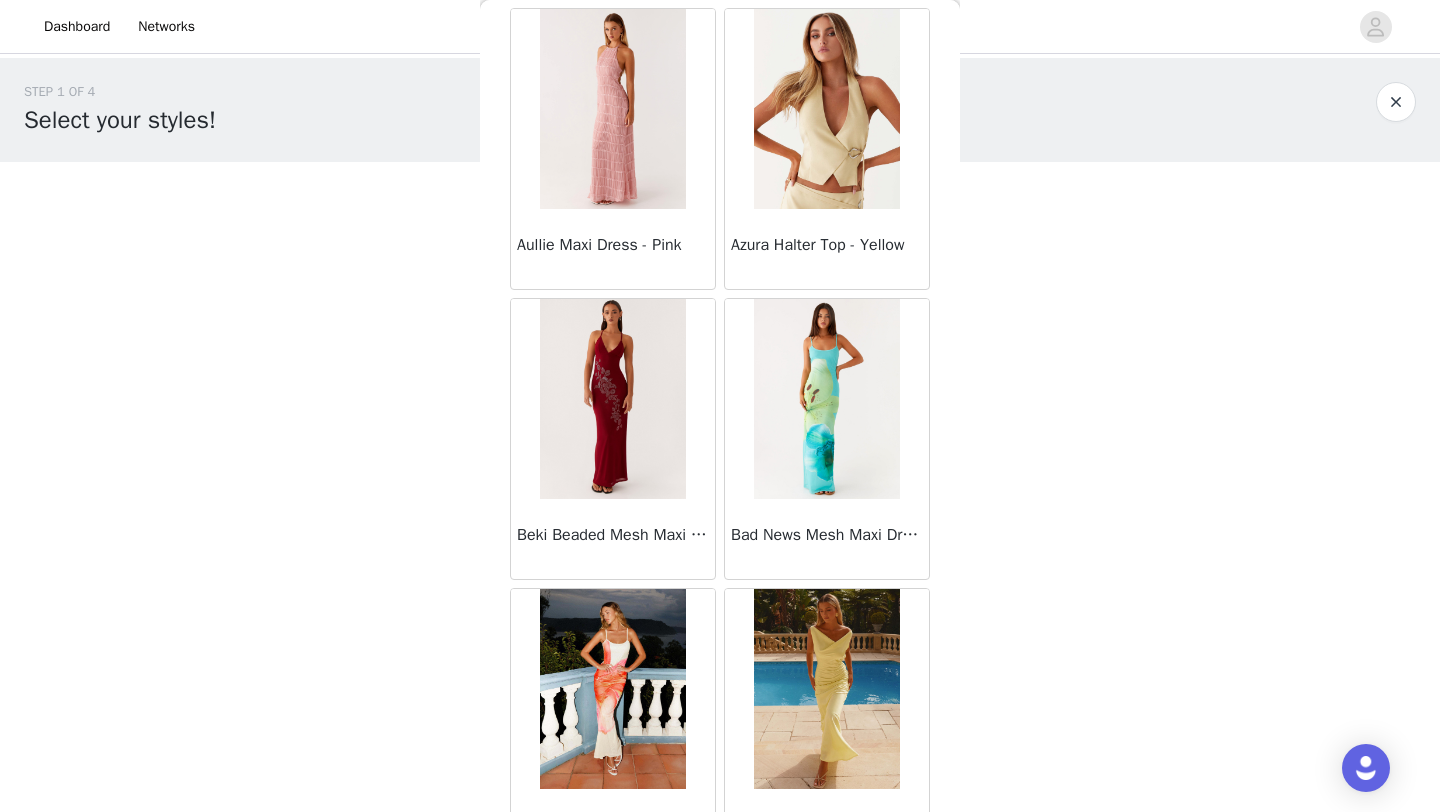 scroll, scrollTop: 2248, scrollLeft: 0, axis: vertical 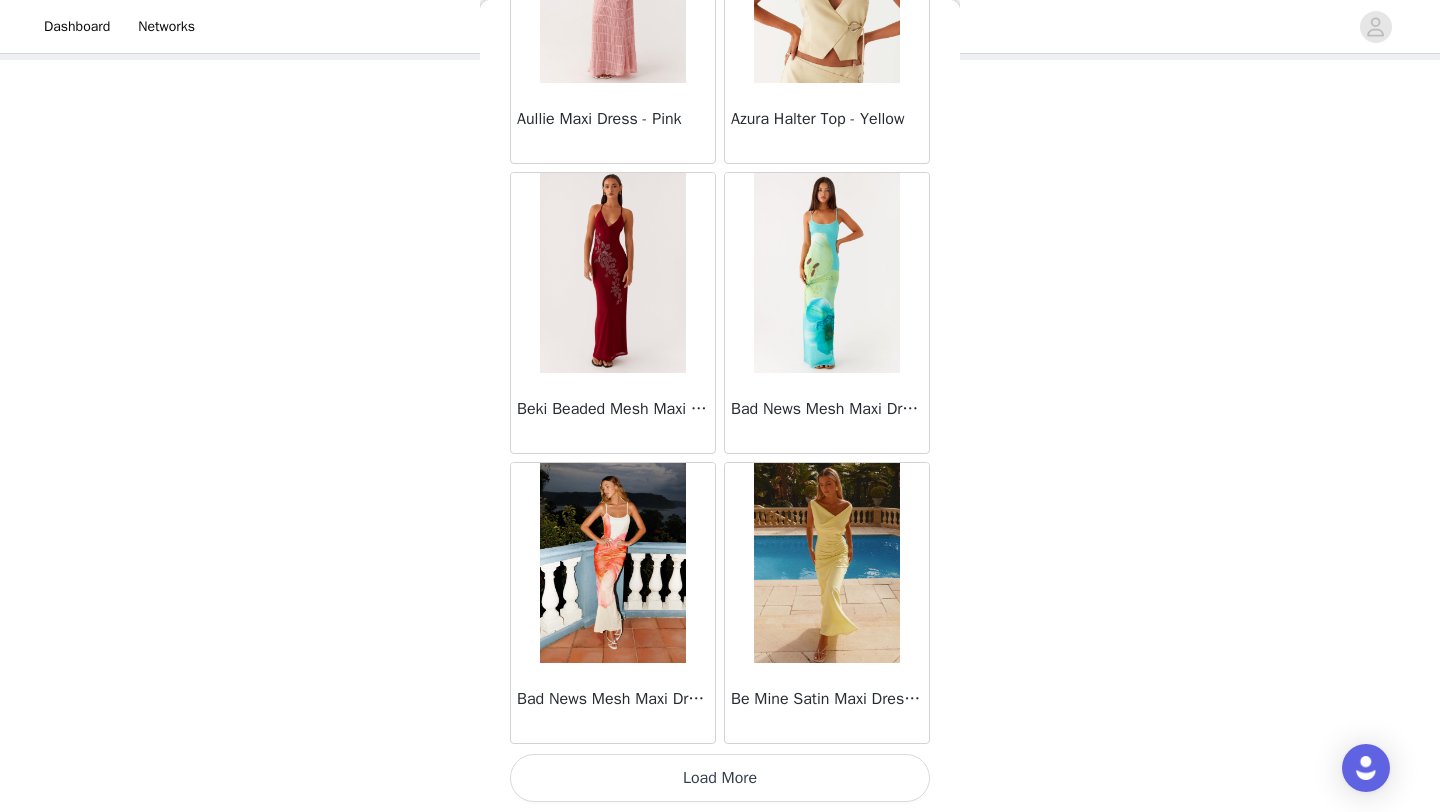 click on "Load More" at bounding box center (720, 778) 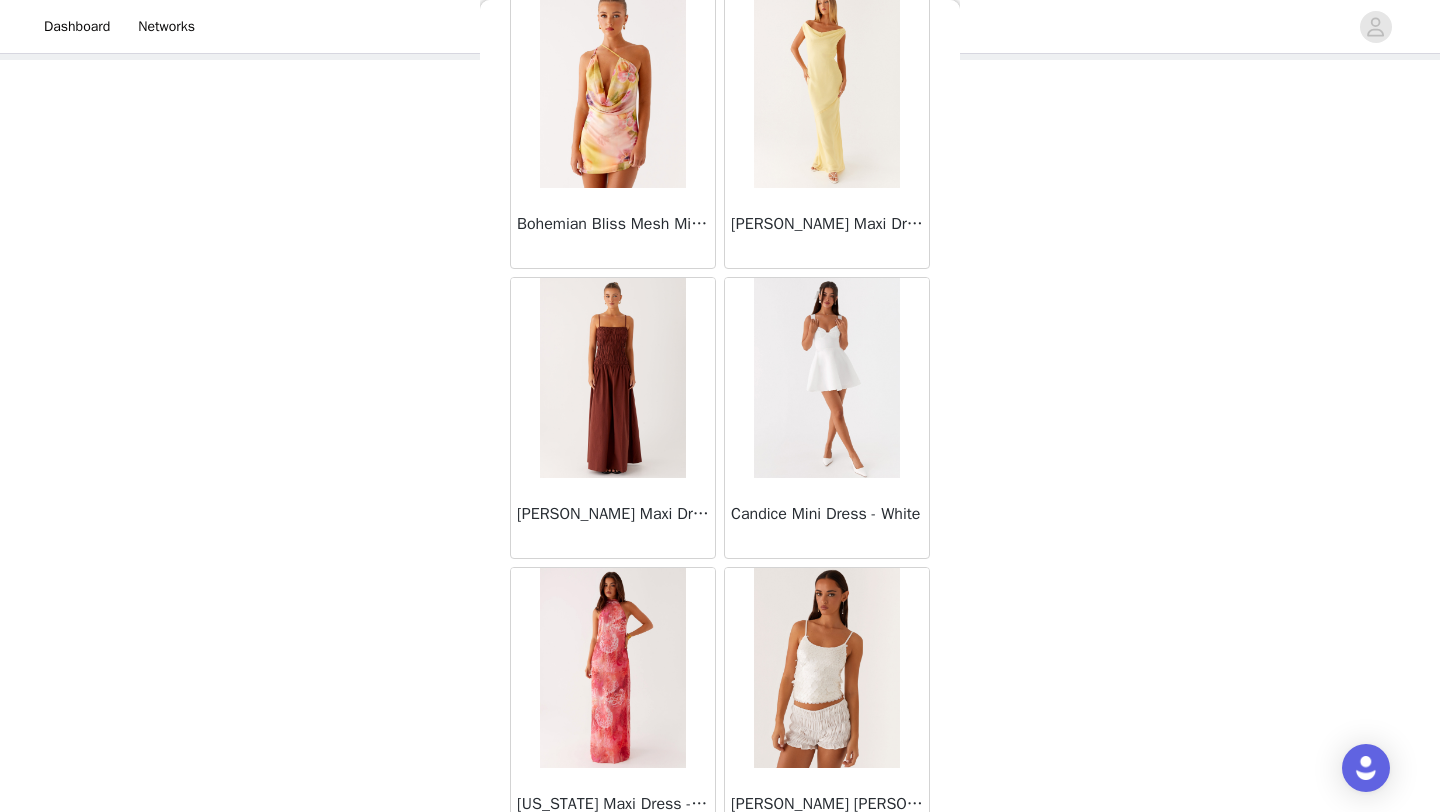 scroll, scrollTop: 5148, scrollLeft: 0, axis: vertical 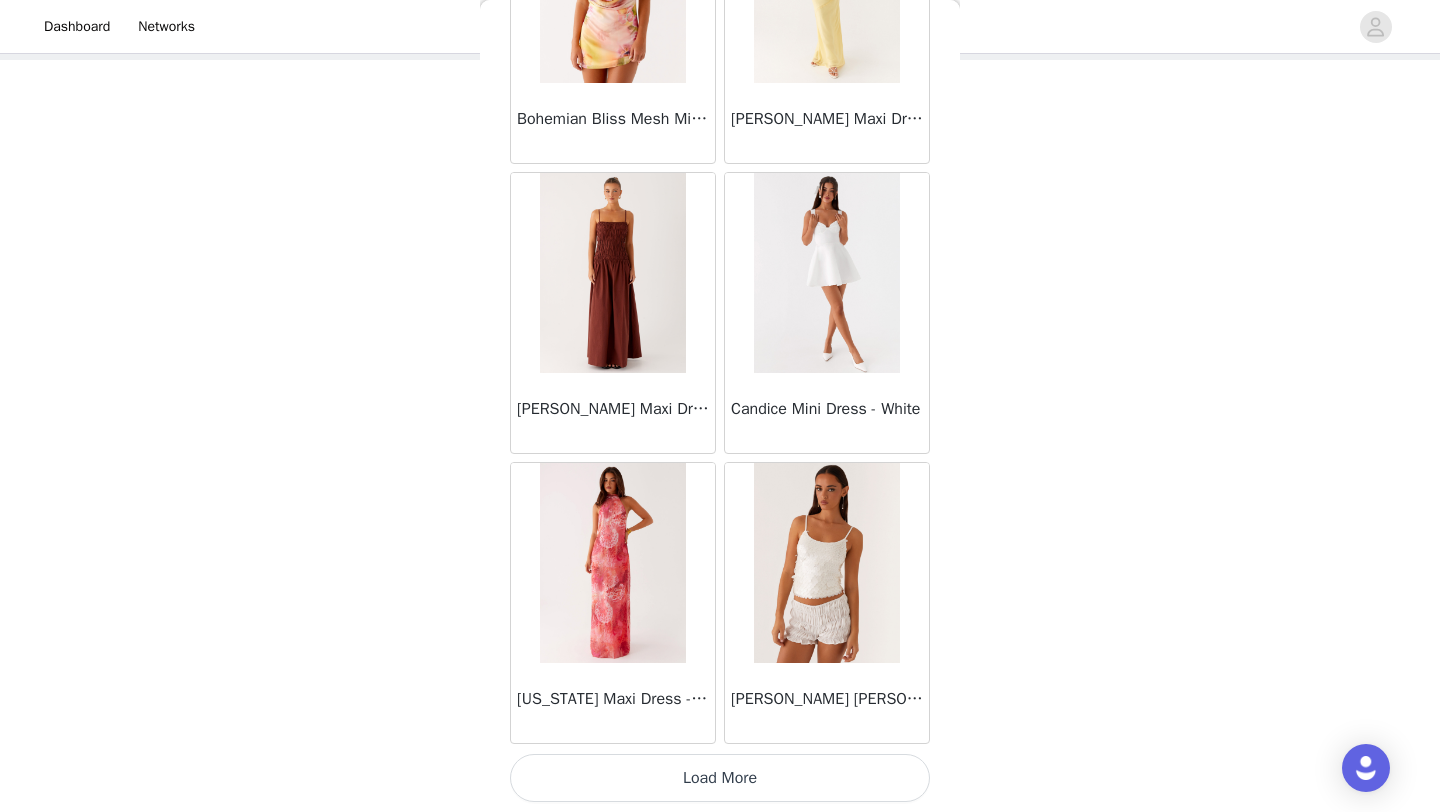 click on "Load More" at bounding box center [720, 778] 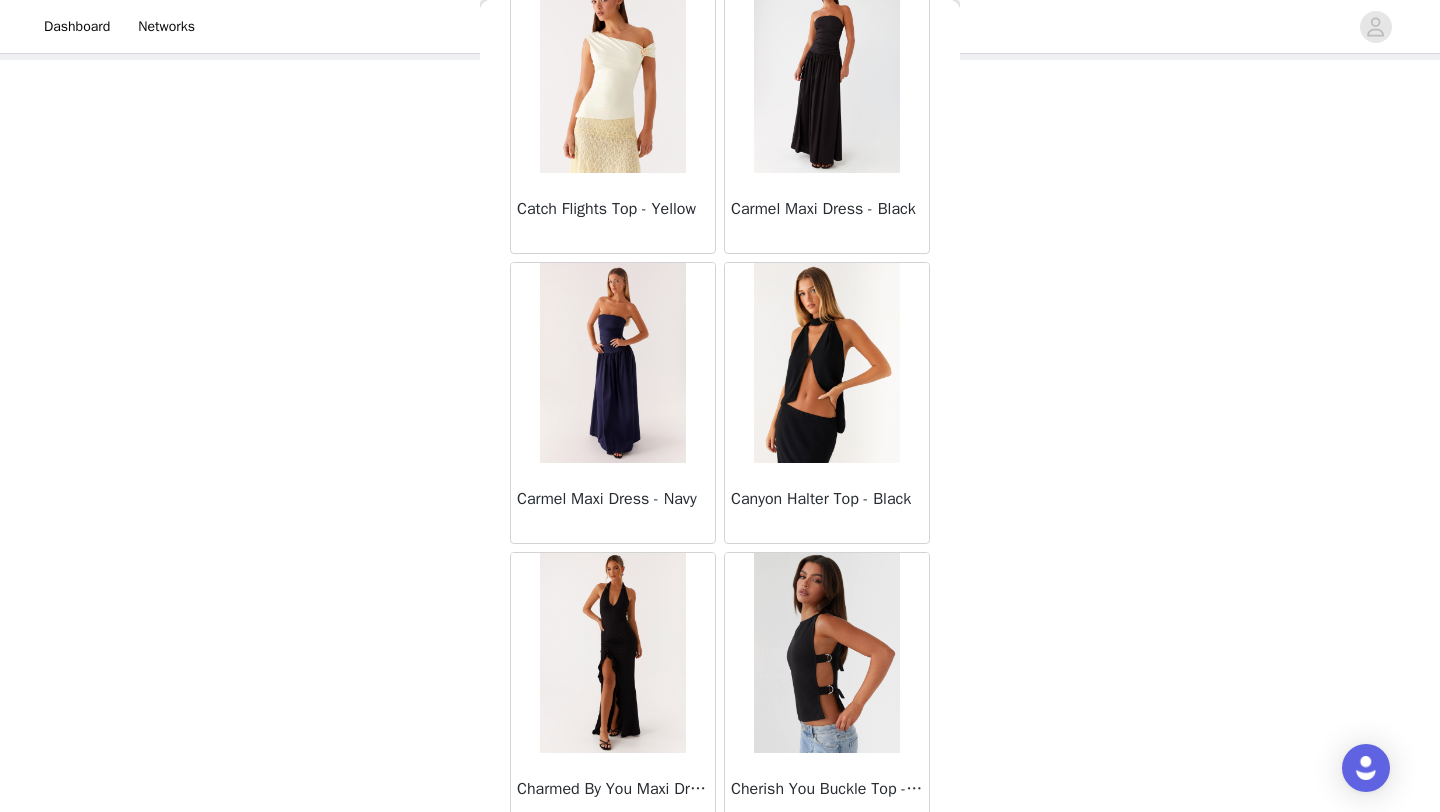 scroll, scrollTop: 8048, scrollLeft: 0, axis: vertical 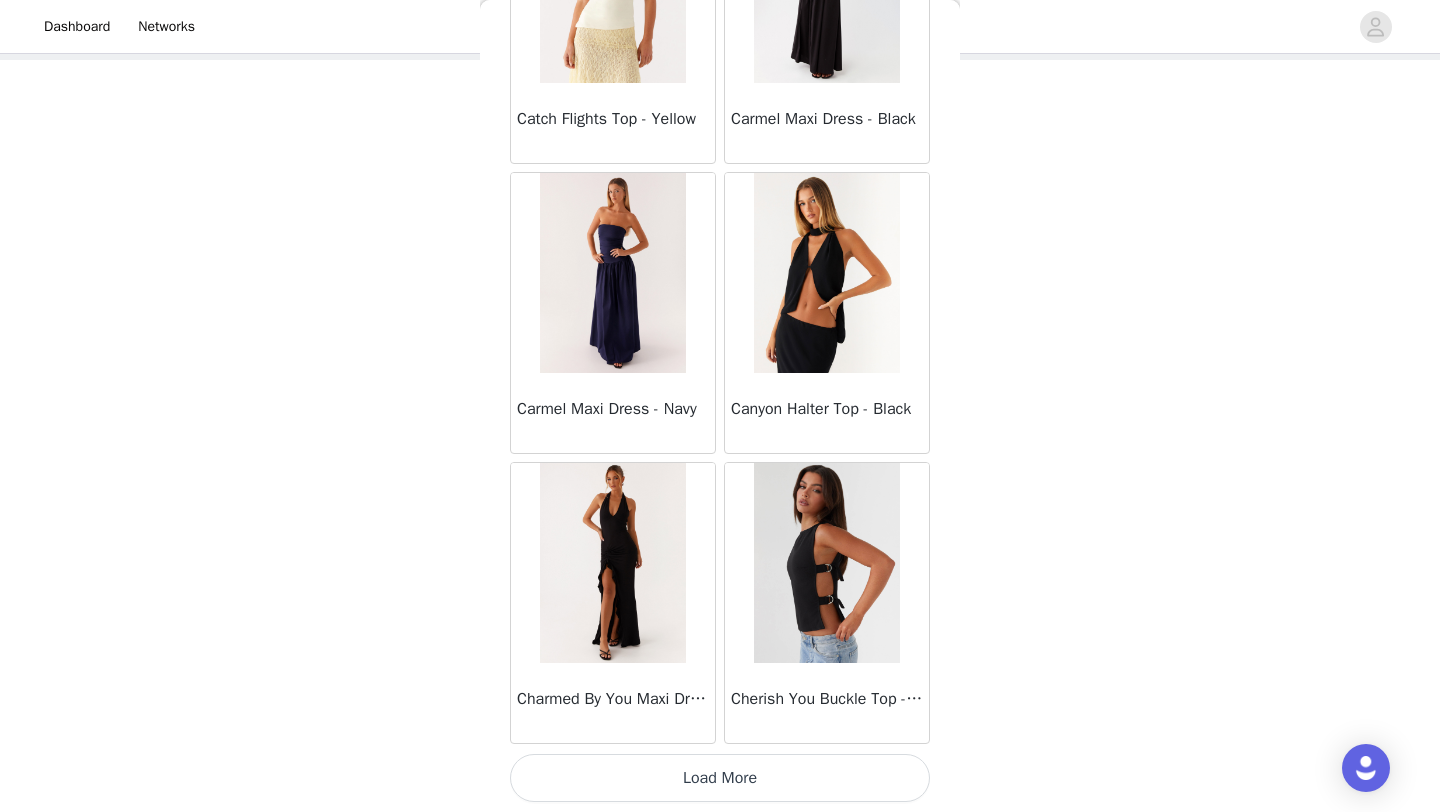 click on "Load More" at bounding box center (720, 778) 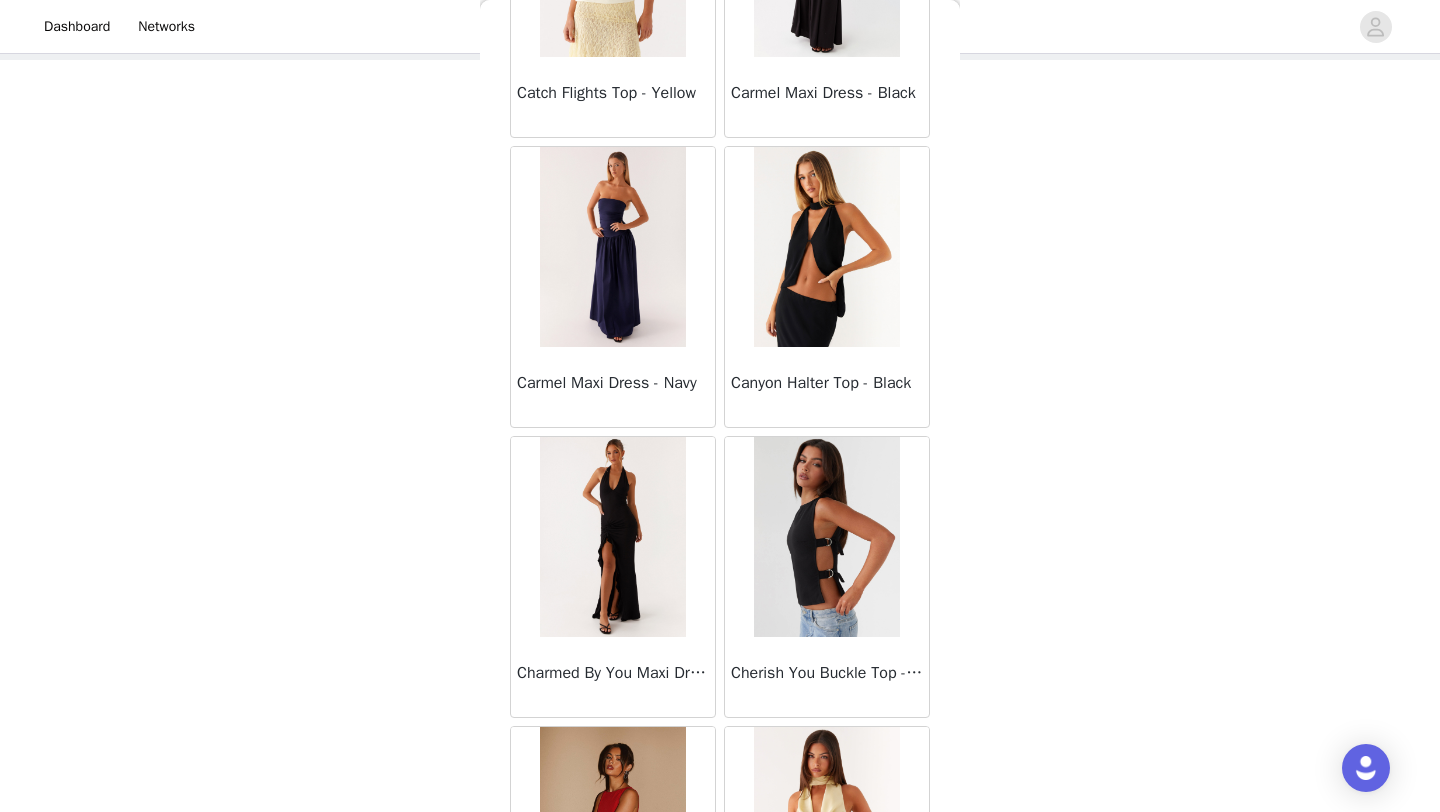 scroll, scrollTop: 8083, scrollLeft: 0, axis: vertical 